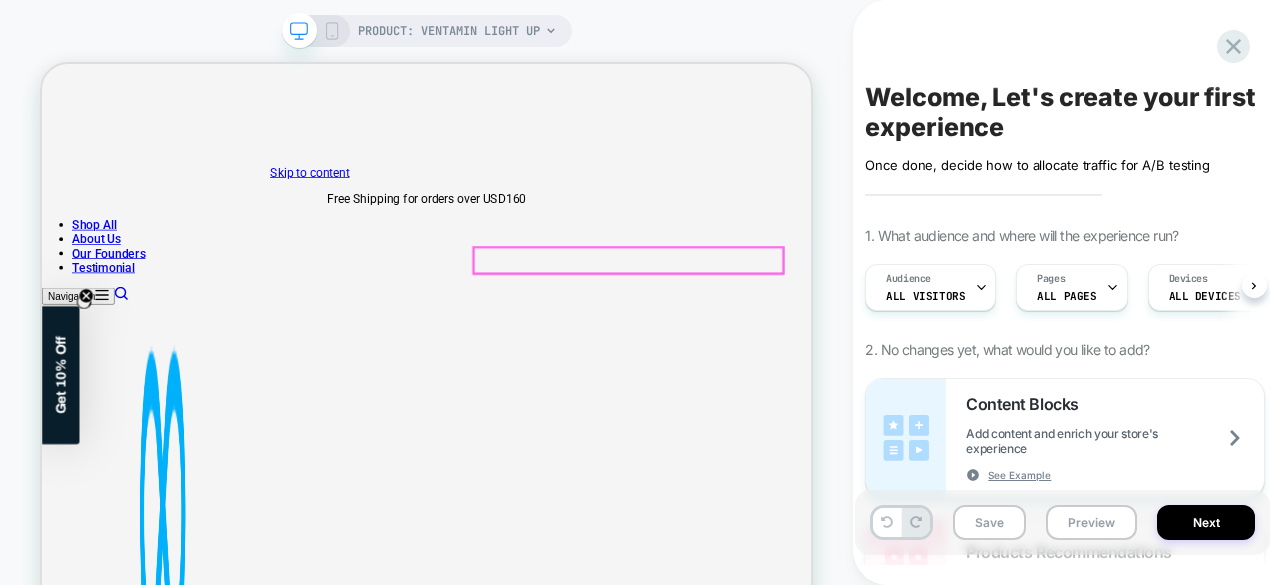 scroll, scrollTop: 0, scrollLeft: 0, axis: both 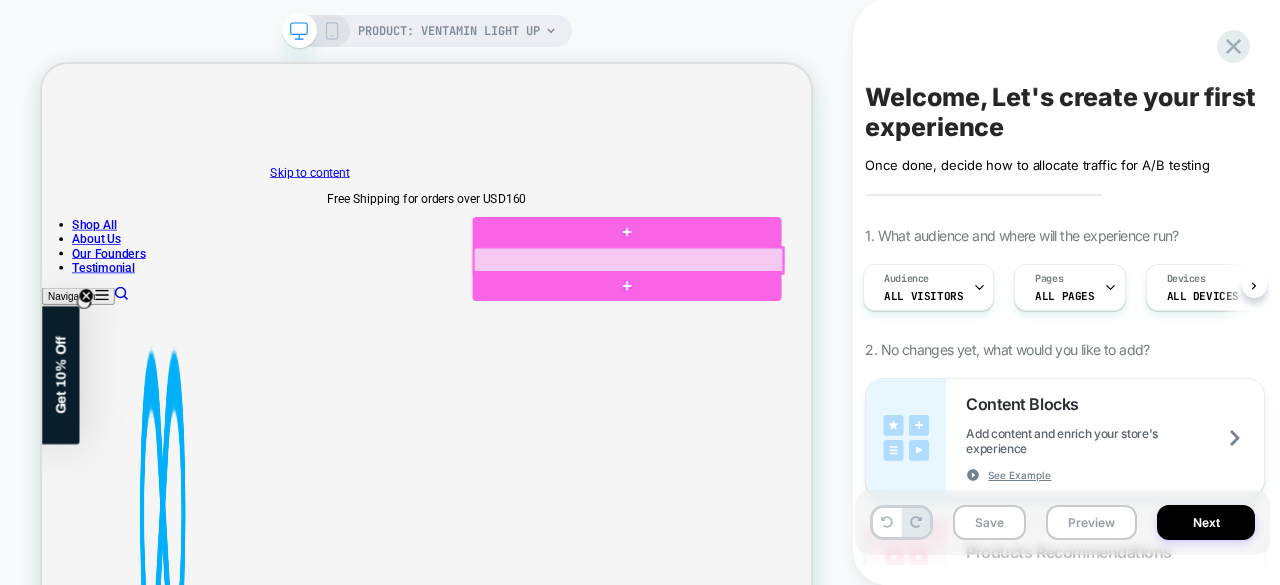 click at bounding box center (824, 326) 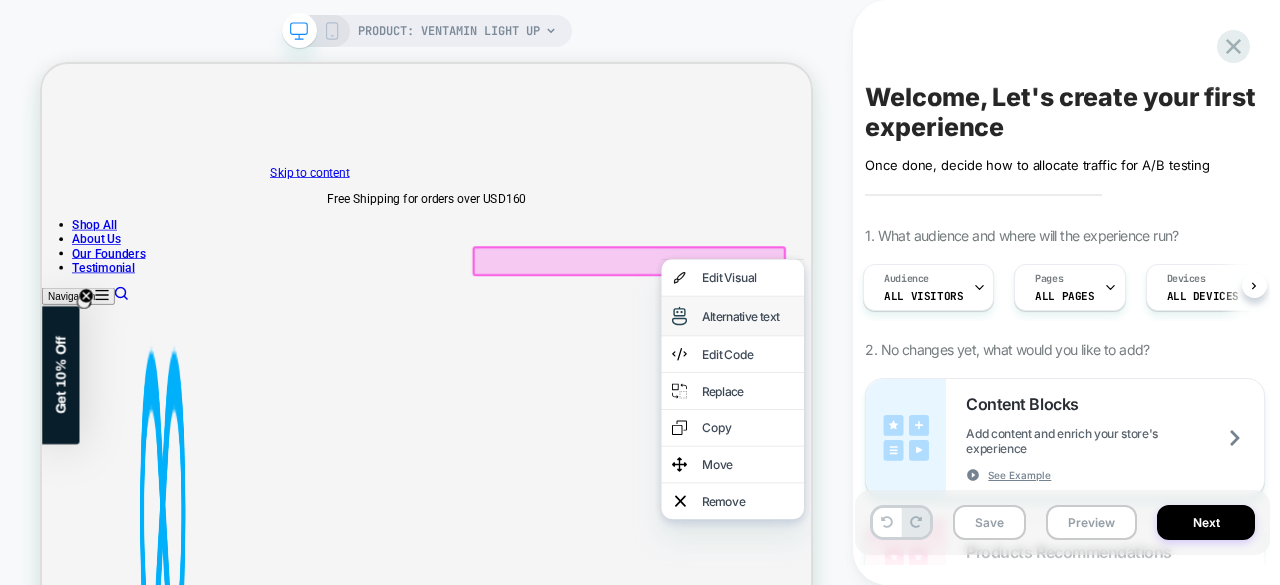 click on "Alternative text" at bounding box center [983, 400] 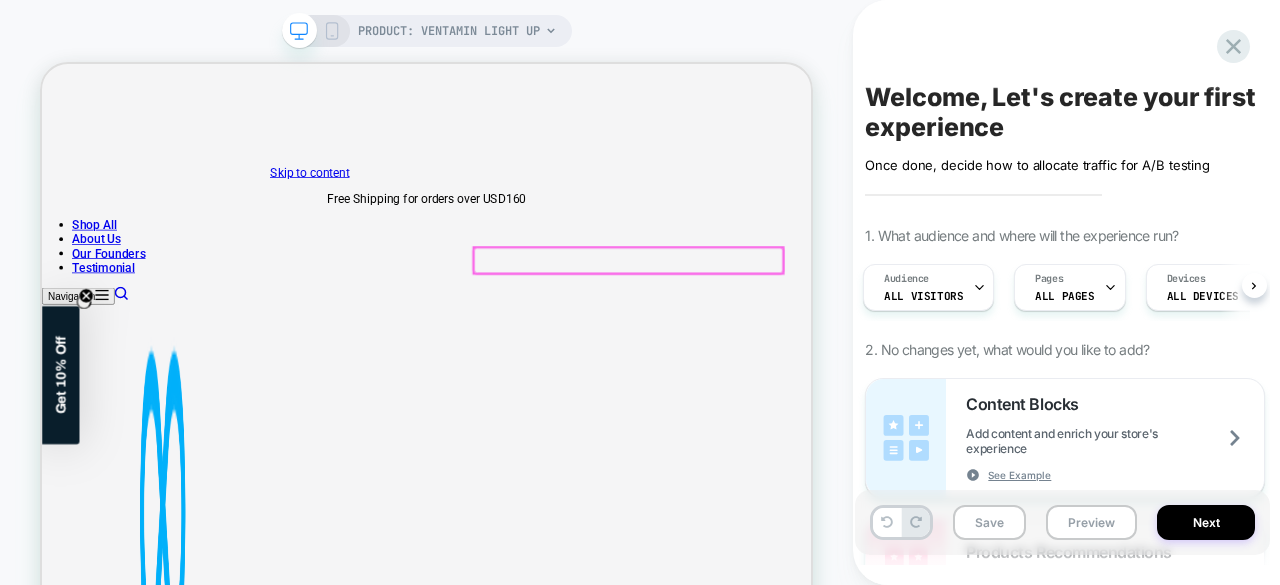 scroll, scrollTop: 0, scrollLeft: 0, axis: both 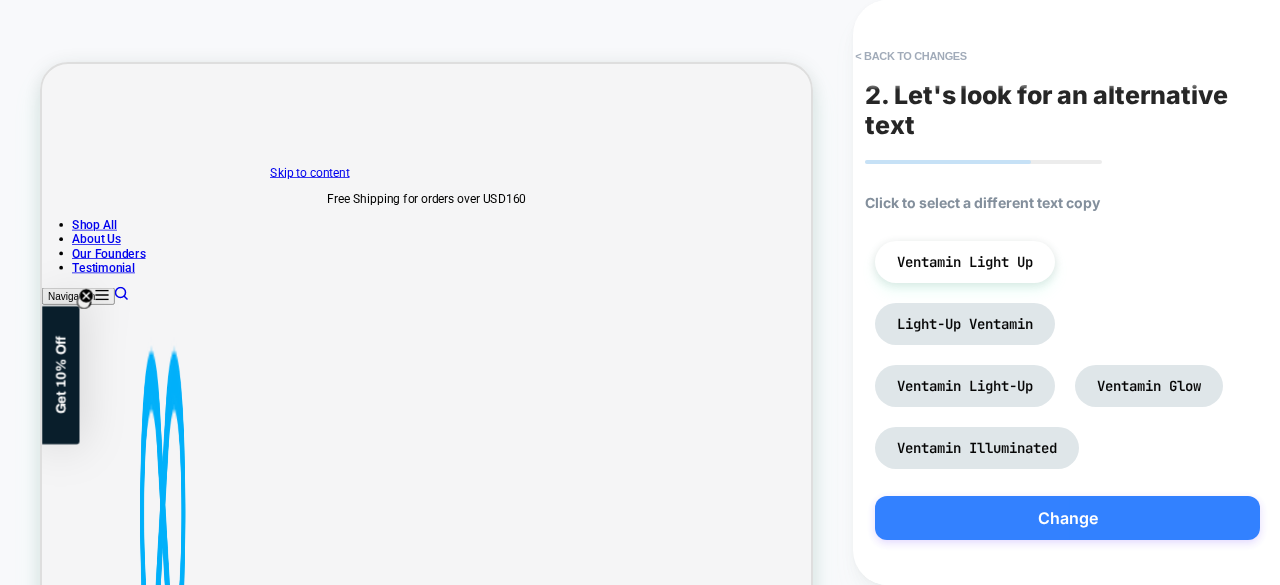 click on "Change" at bounding box center (1067, 518) 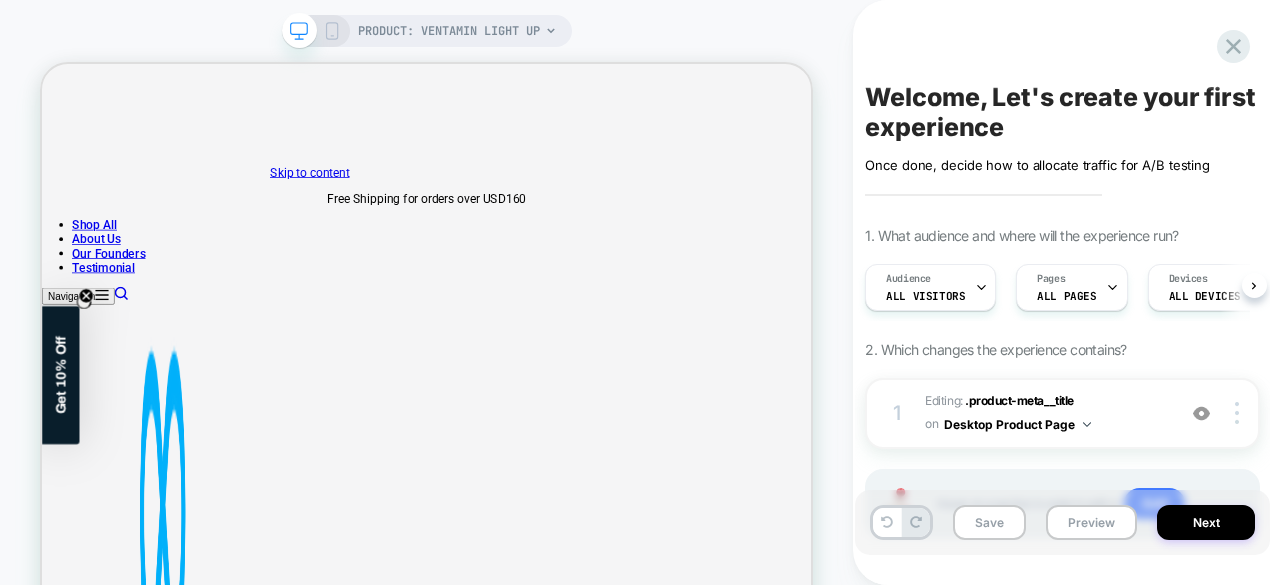 scroll, scrollTop: 0, scrollLeft: 1, axis: horizontal 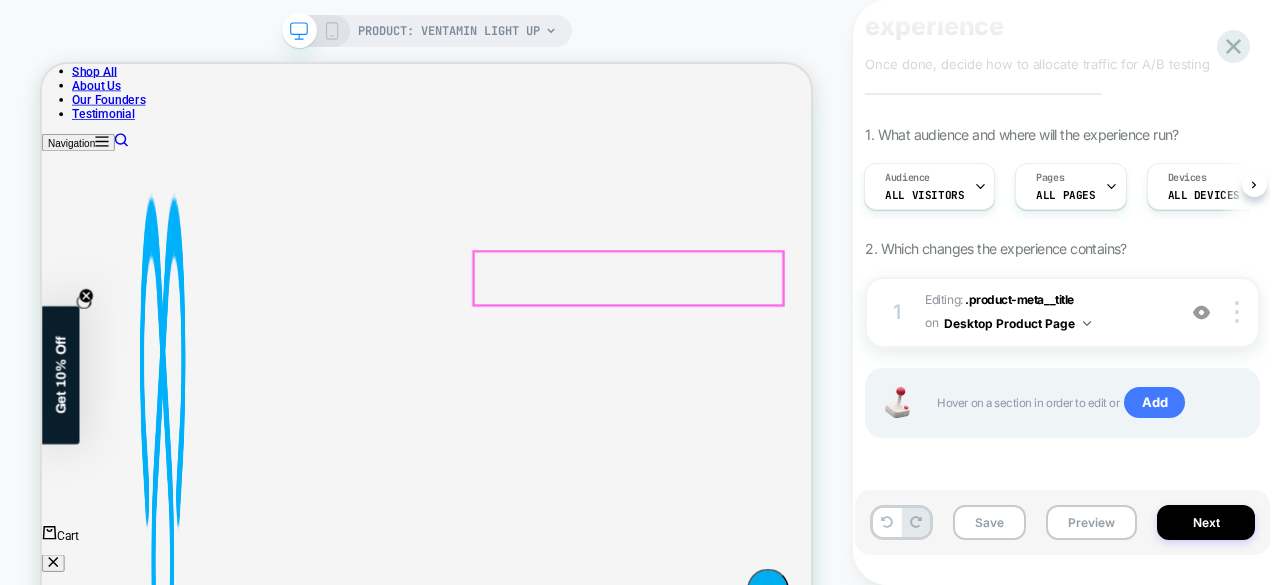 click on "How it Works" at bounding box center [94, 32754] 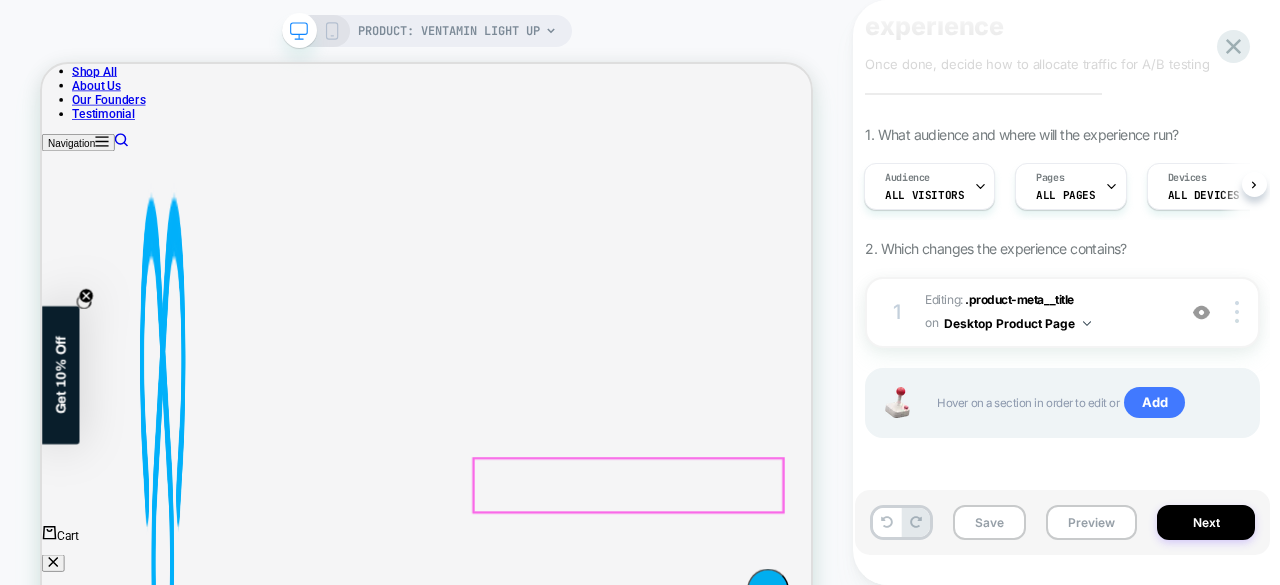 click on "How to Take" at bounding box center (90, 32883) 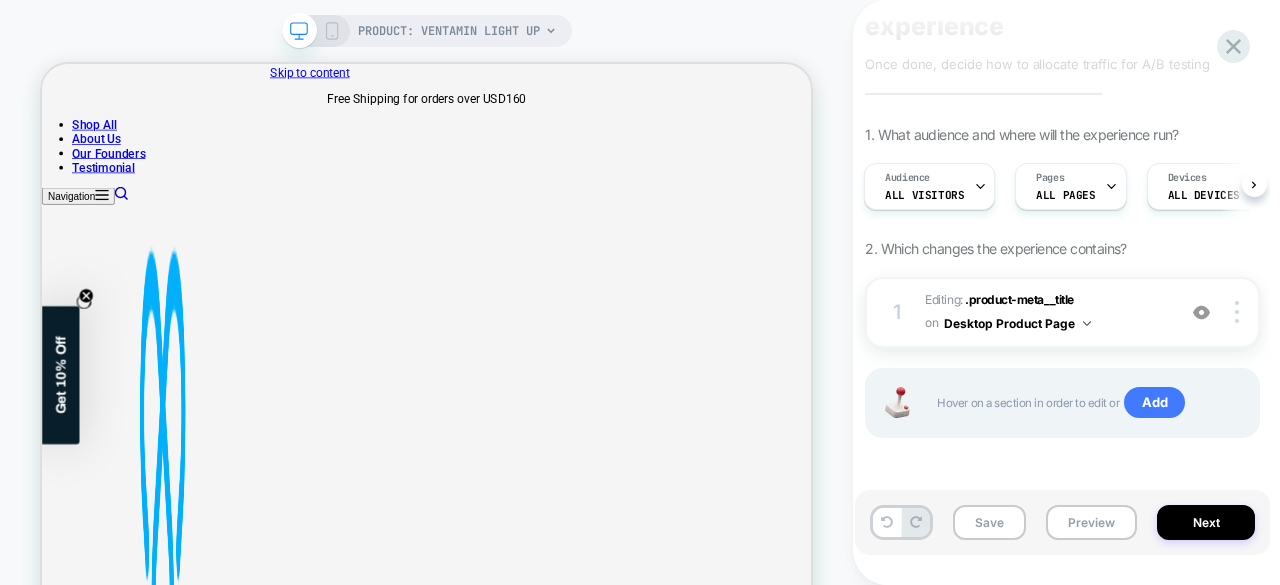 scroll, scrollTop: 0, scrollLeft: 0, axis: both 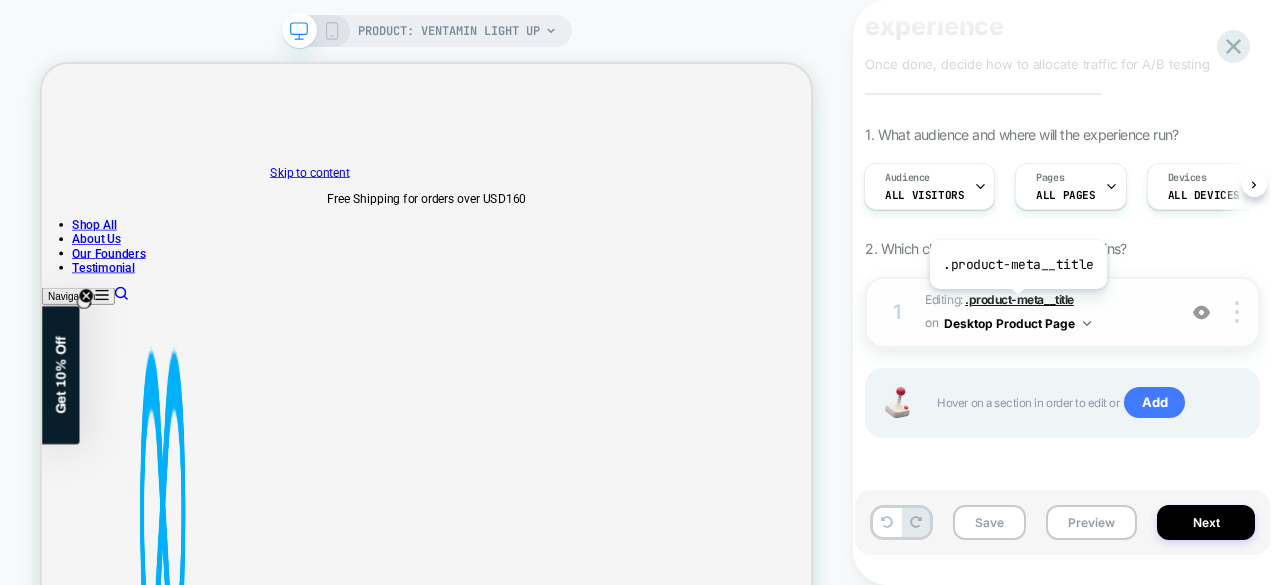 click on ".product-meta__title" at bounding box center (1019, 299) 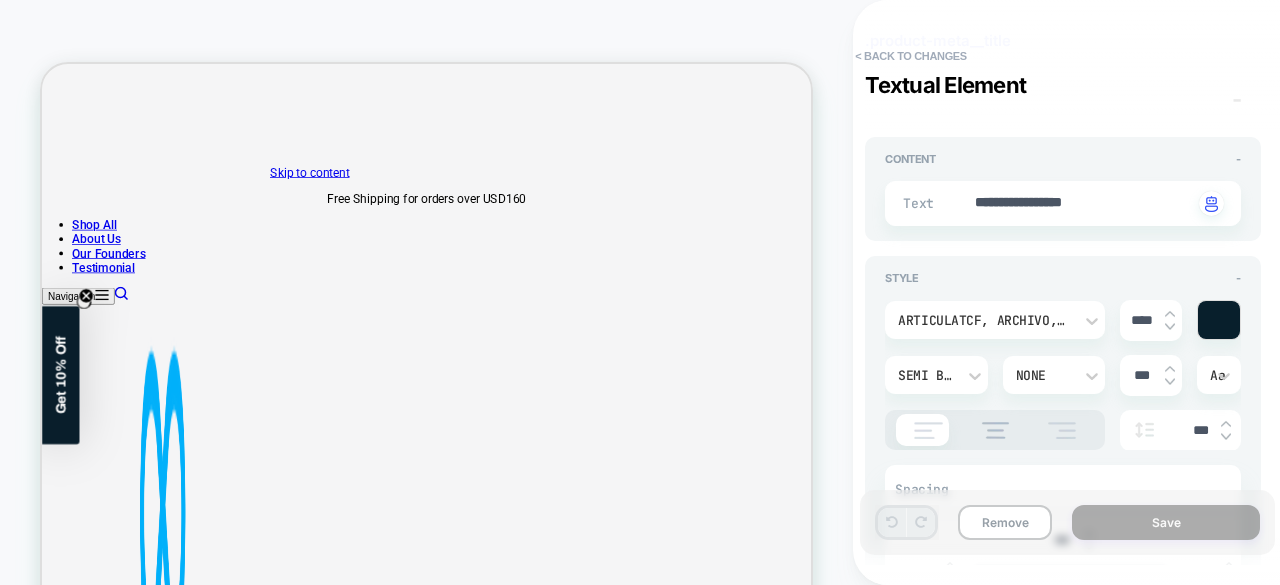scroll, scrollTop: 115, scrollLeft: 0, axis: vertical 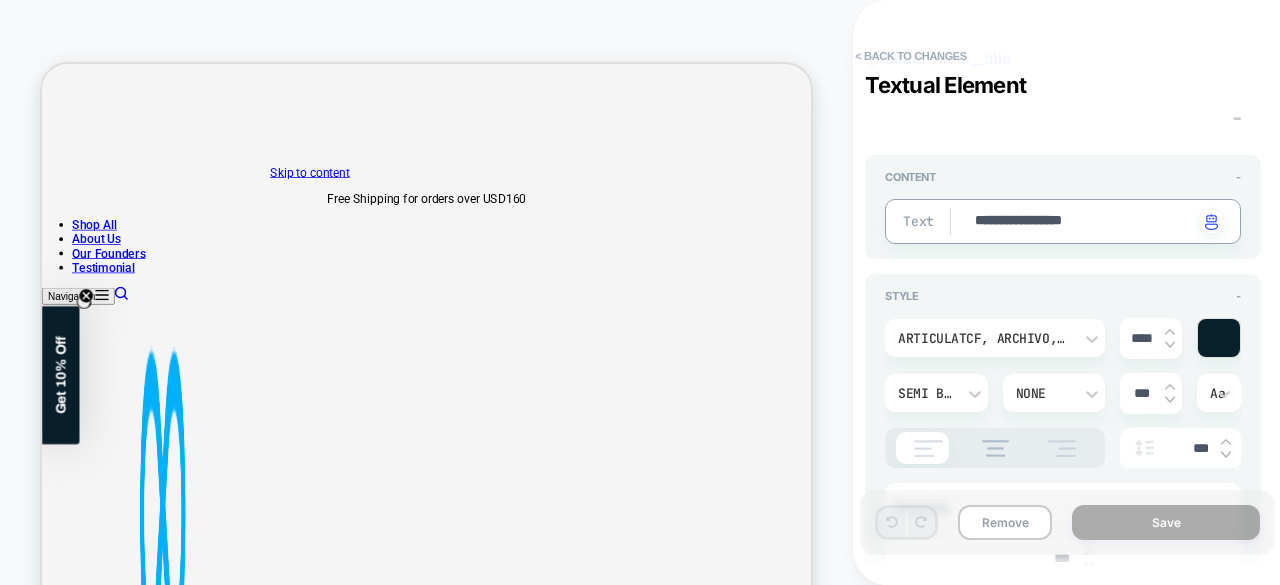 type on "*" 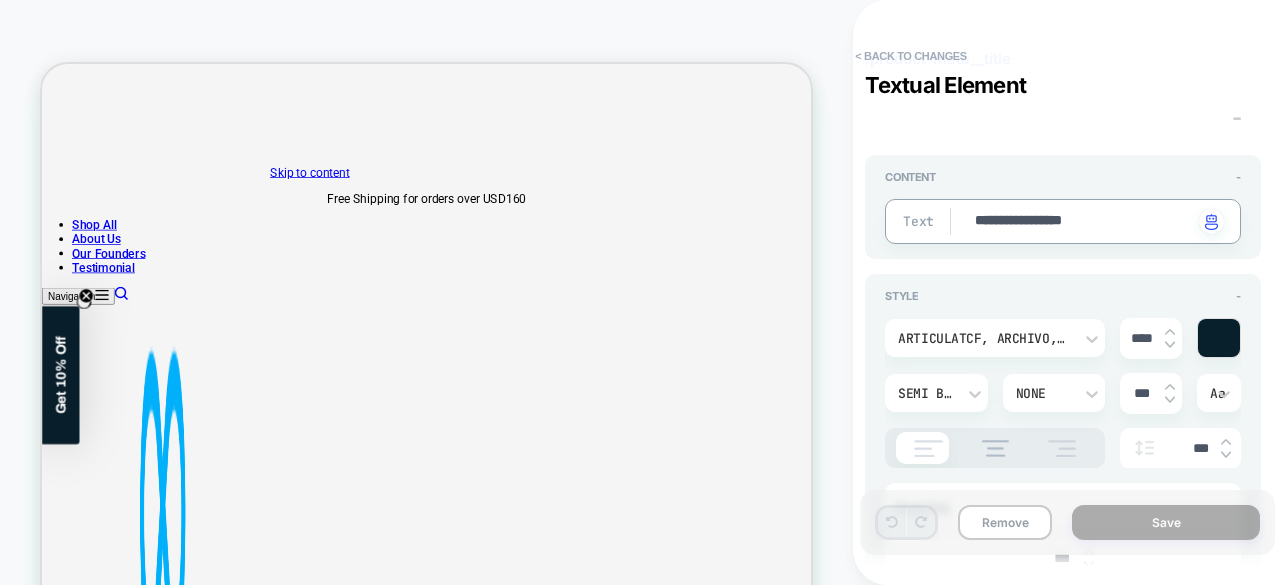 type on "**********" 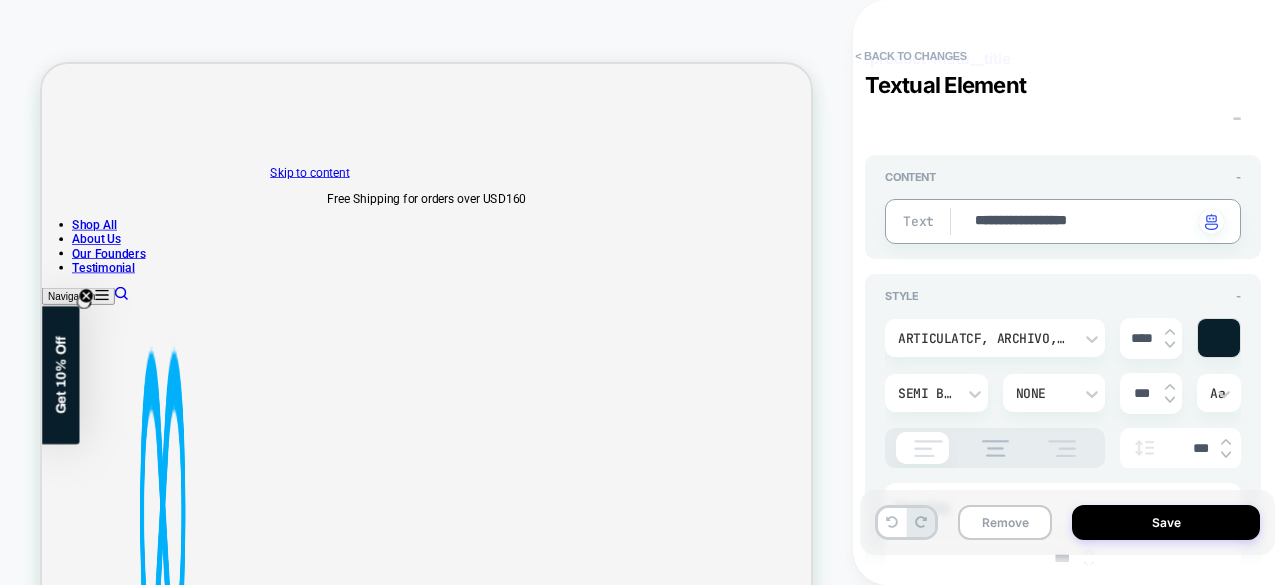 type on "*" 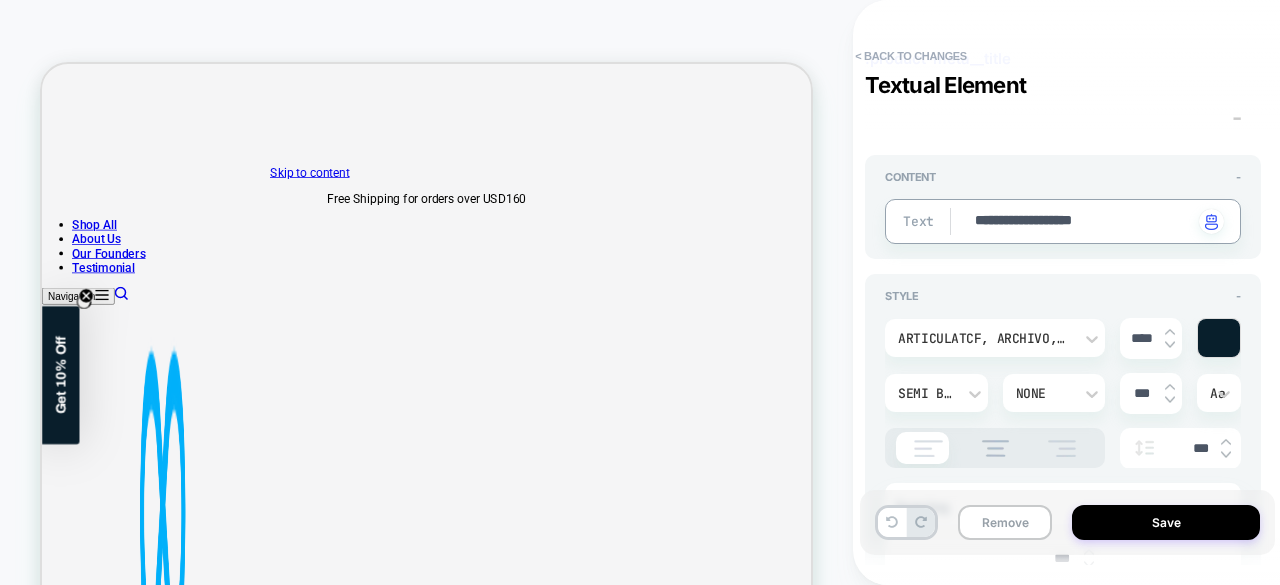 type on "*" 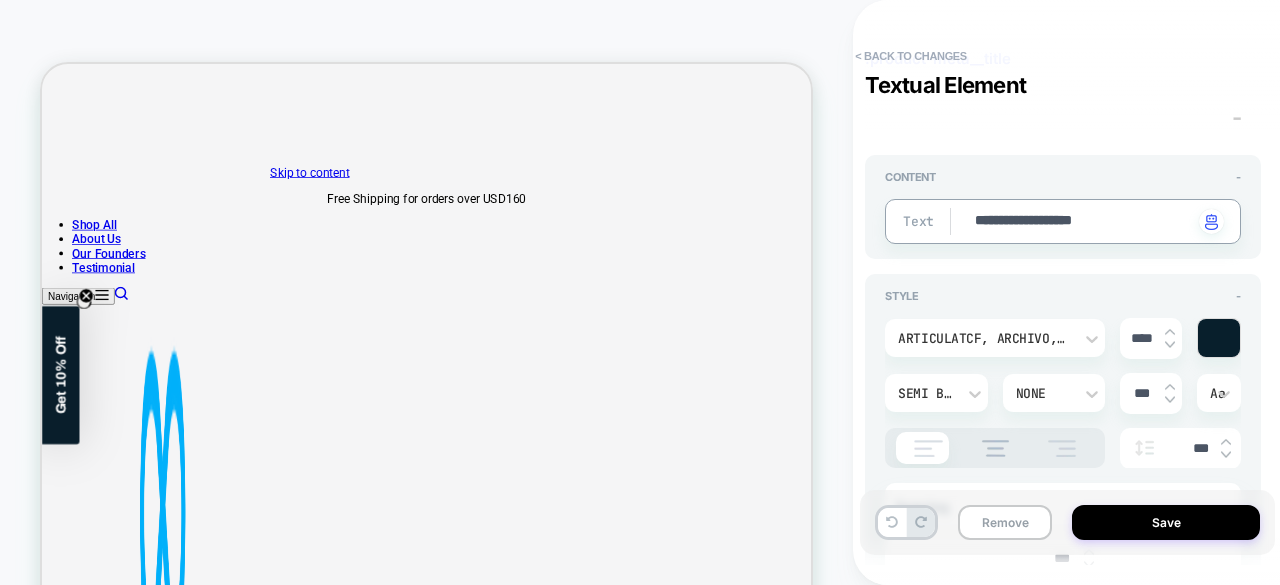 type on "**********" 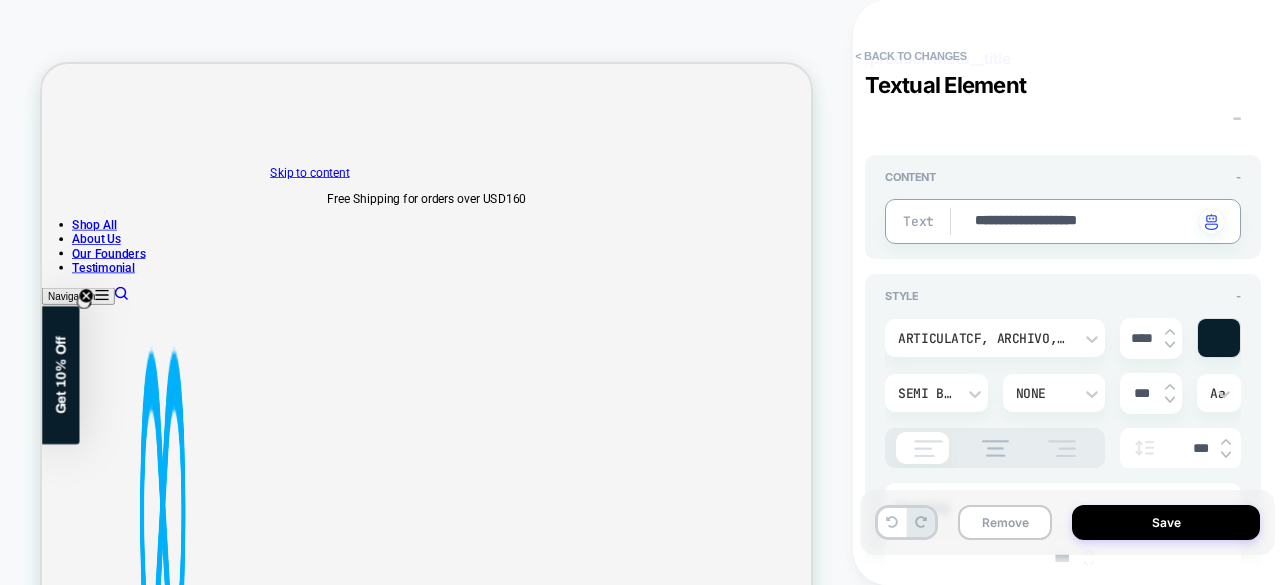 type on "*" 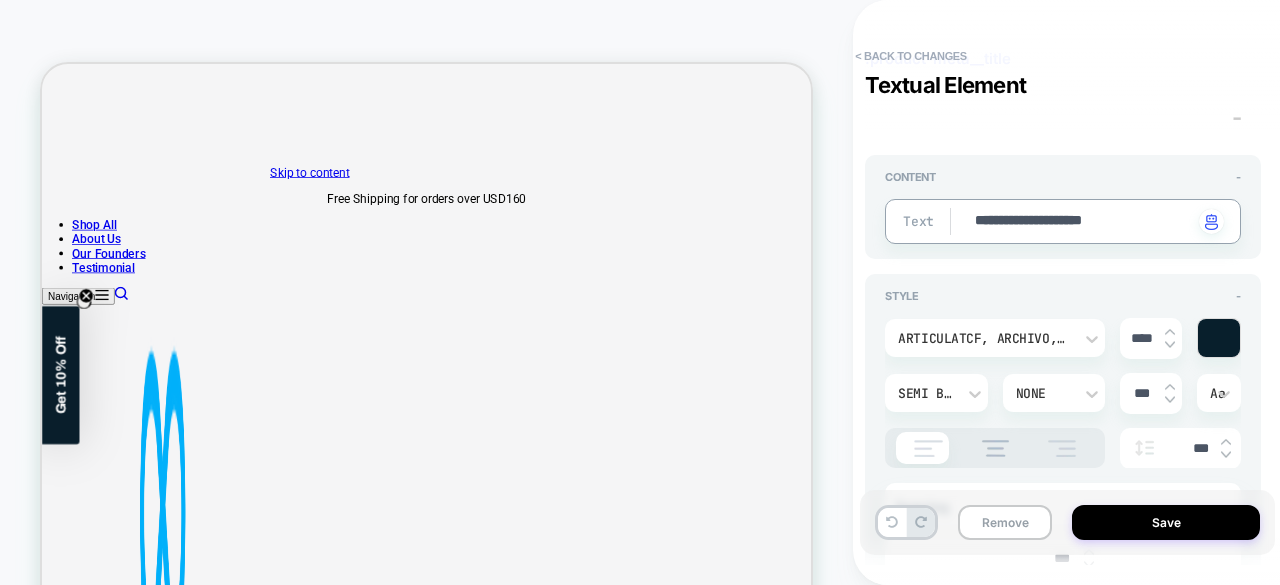 type on "*" 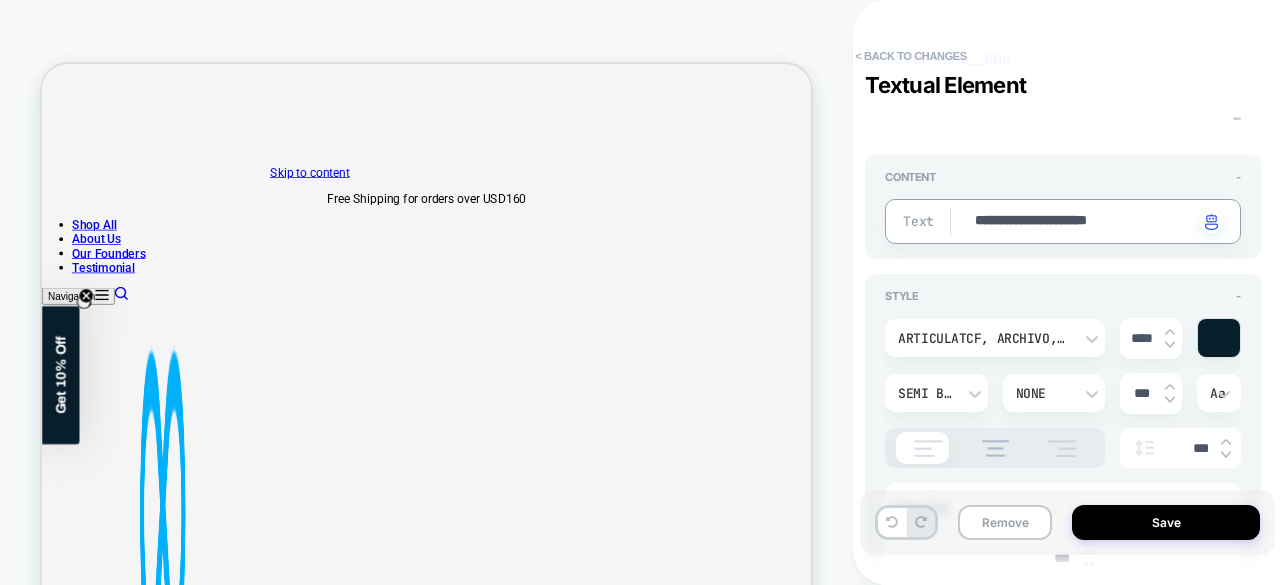 type on "*" 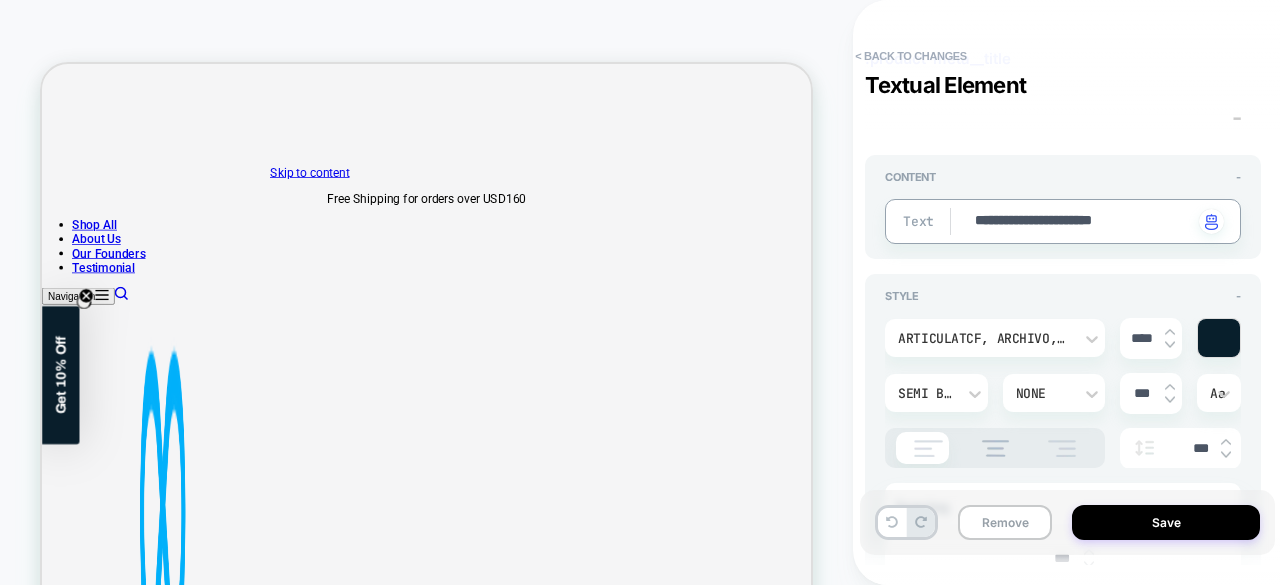 type on "*" 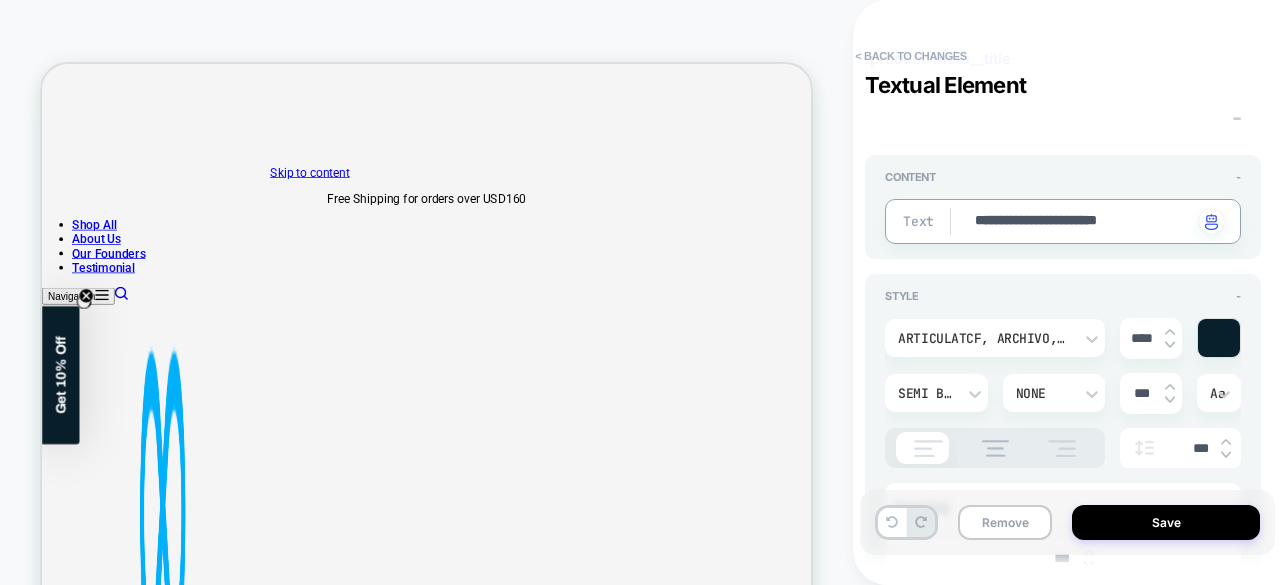 type on "*" 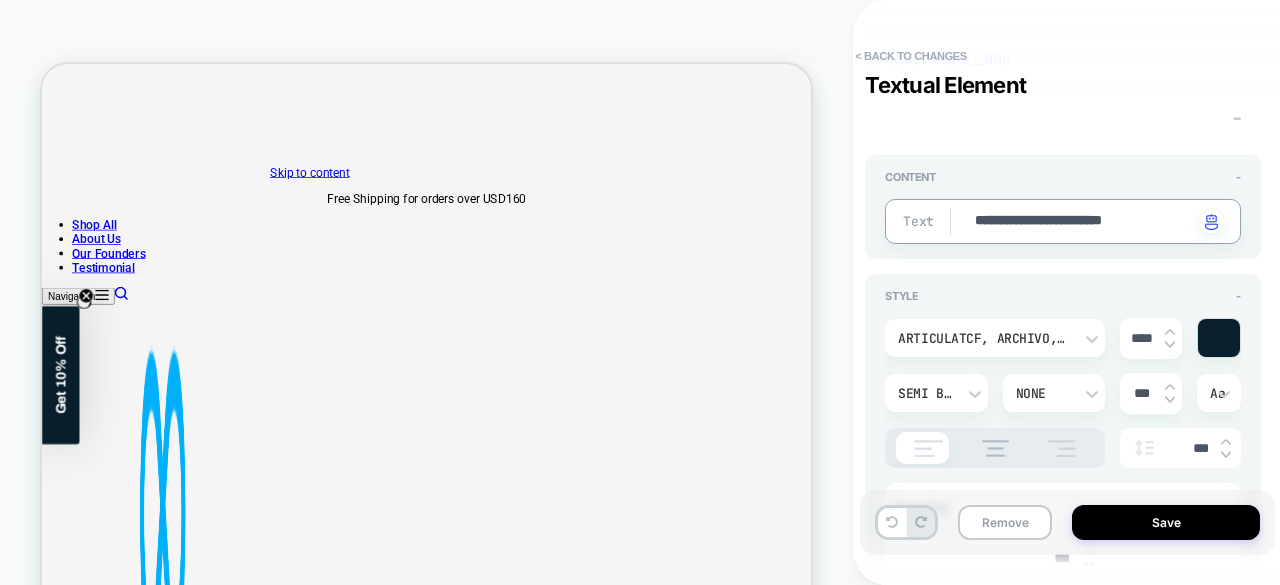 type on "*" 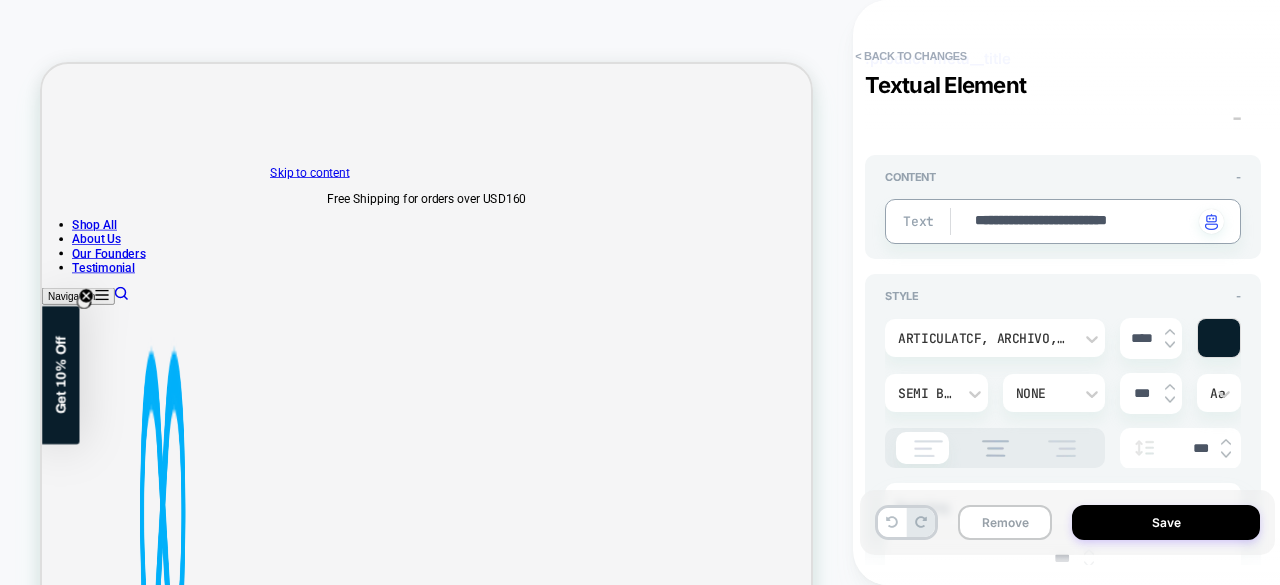 type on "*" 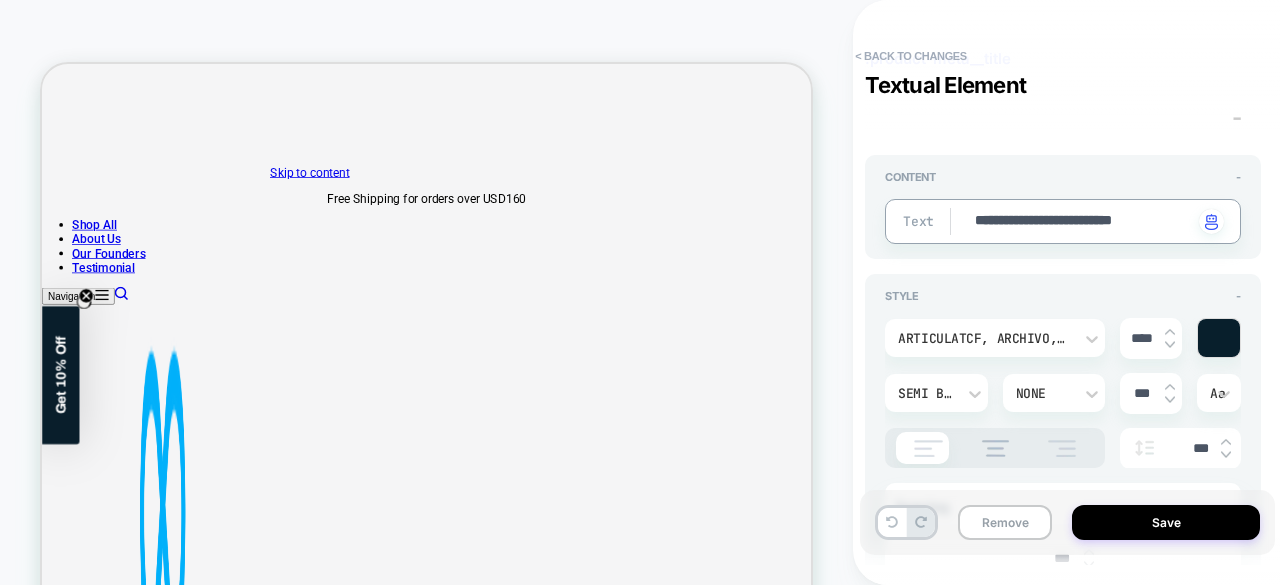 type on "*" 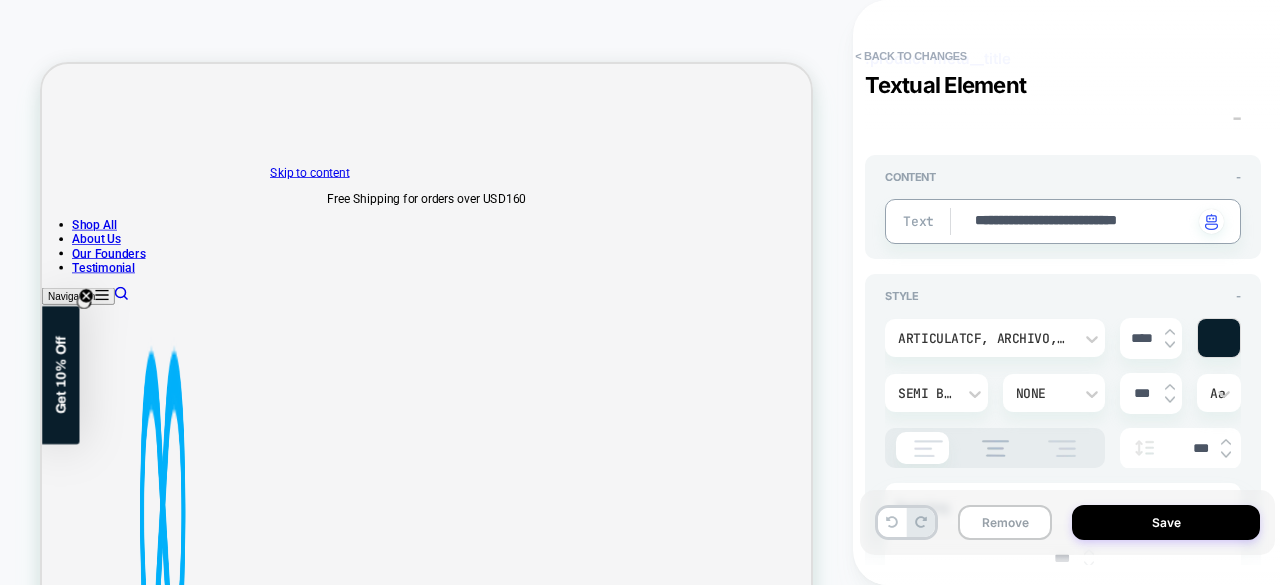 type on "*" 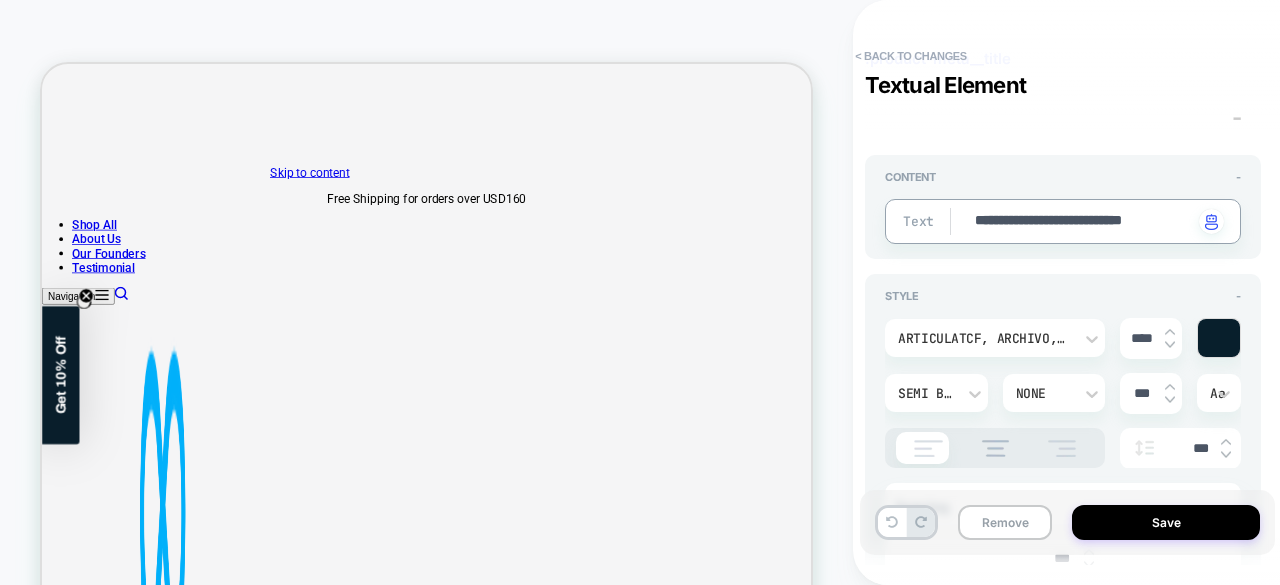 type on "*" 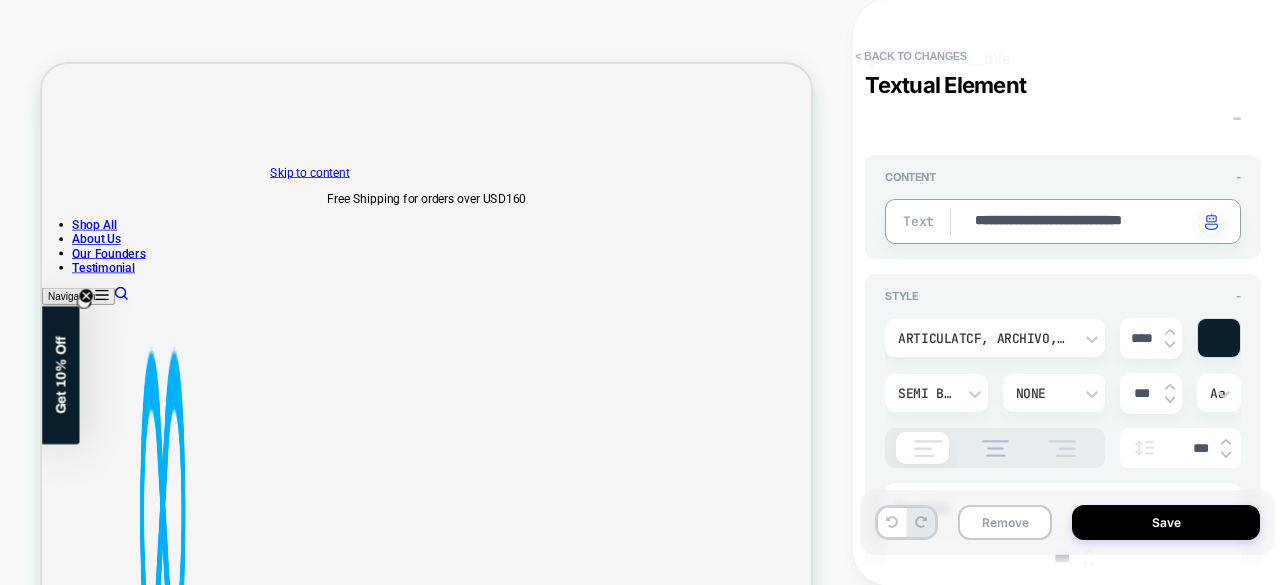type on "**********" 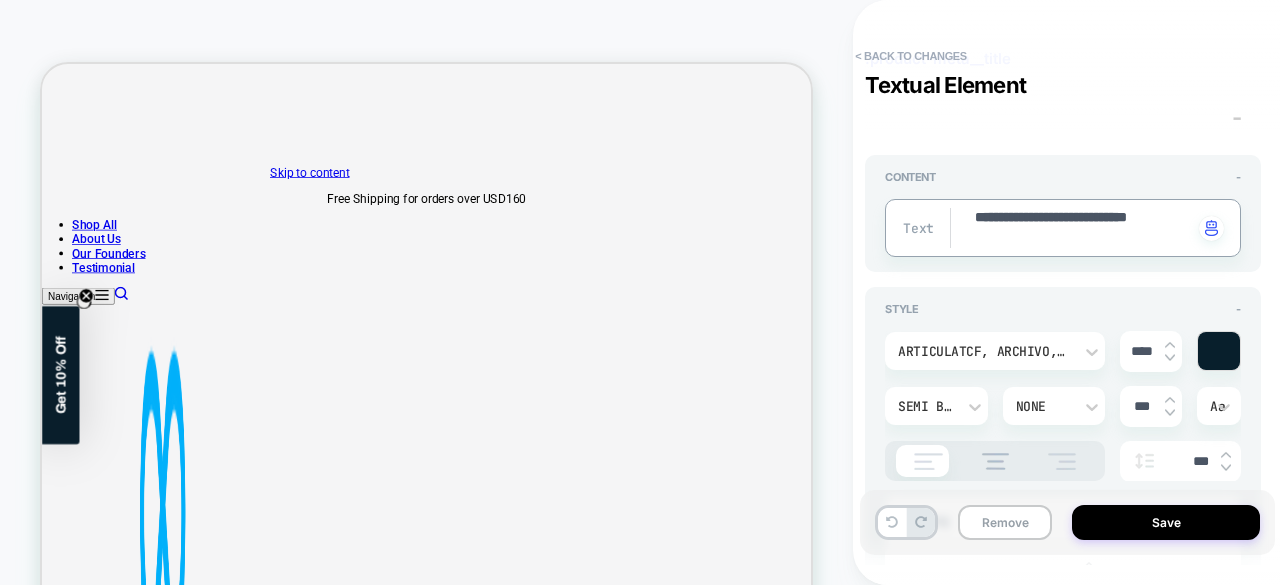 type on "*" 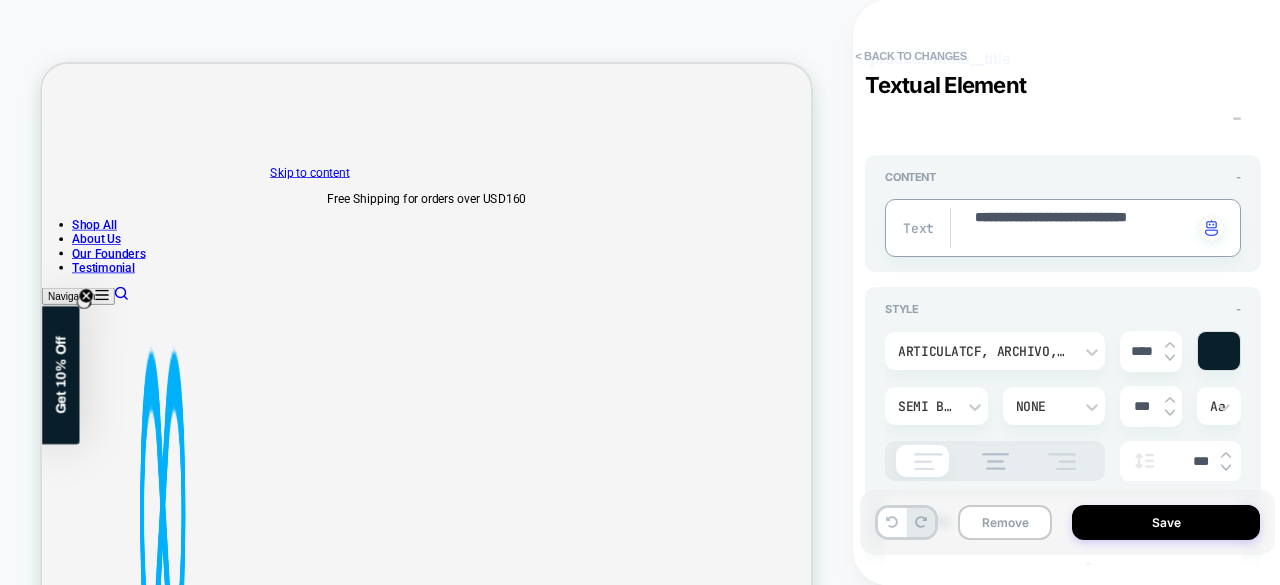 type on "**********" 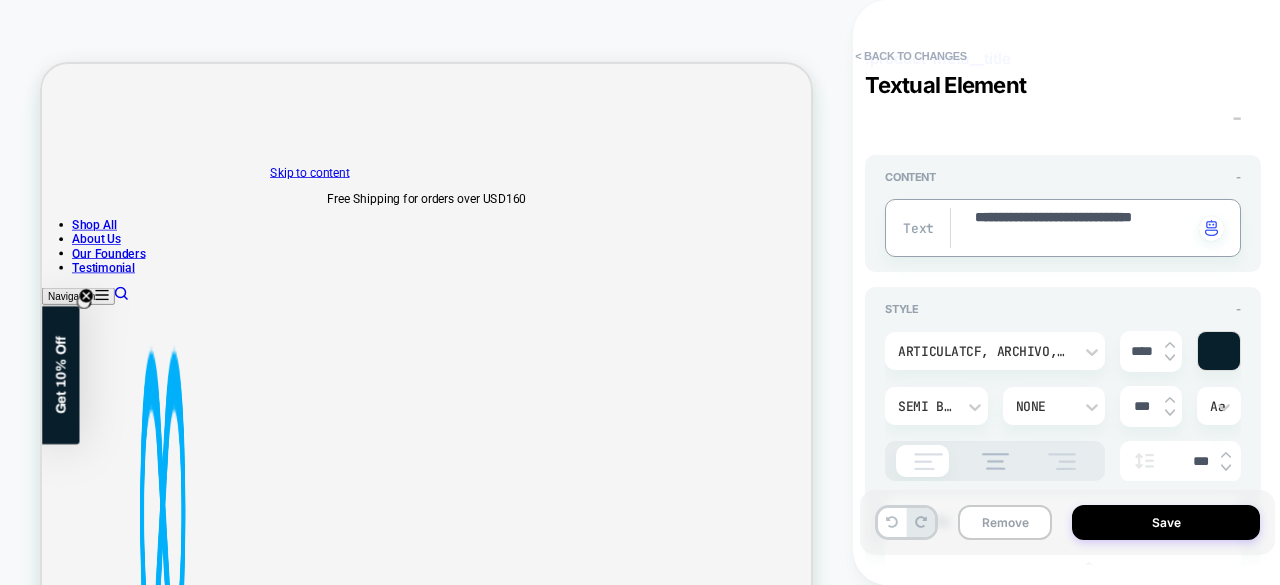 type on "*" 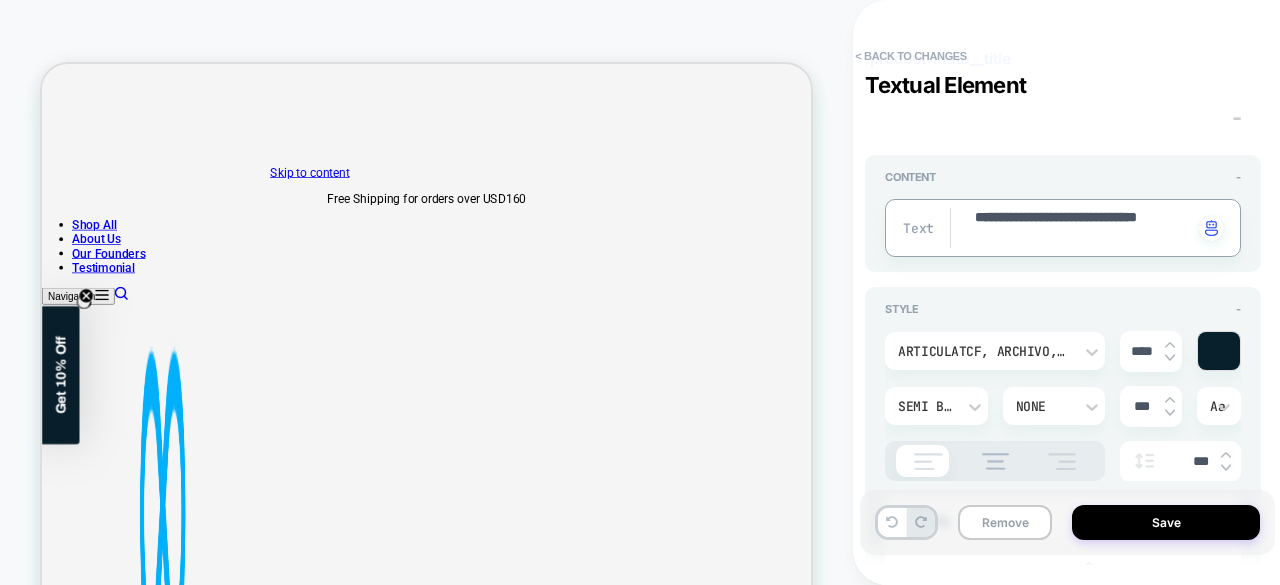 click on "**********" at bounding box center [1082, 228] 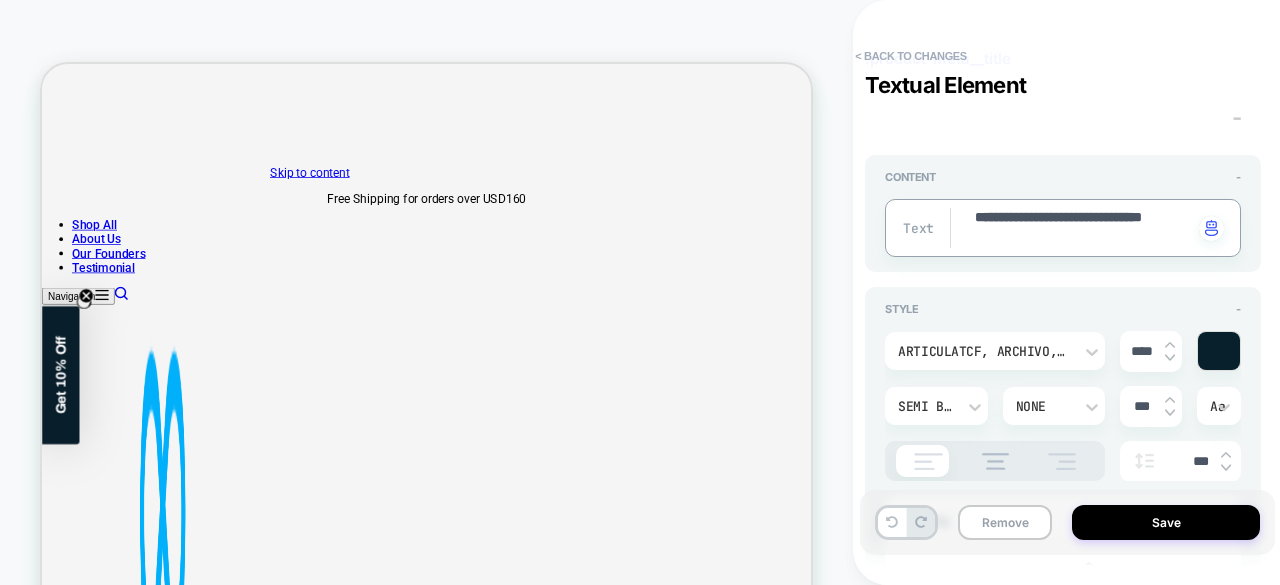 type on "*" 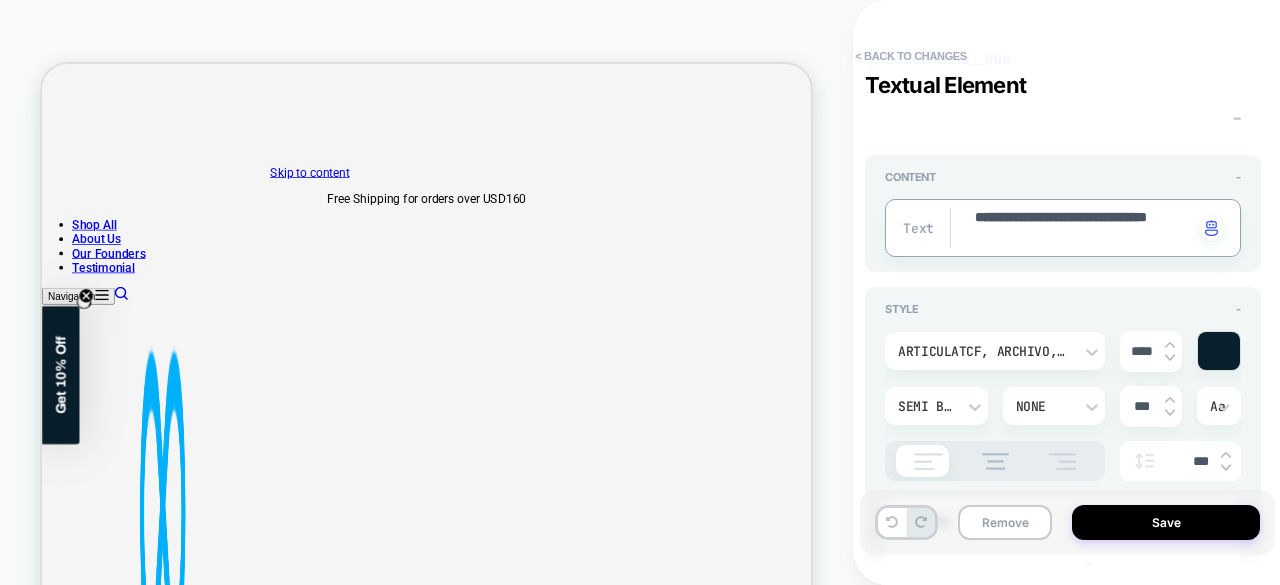 type on "*" 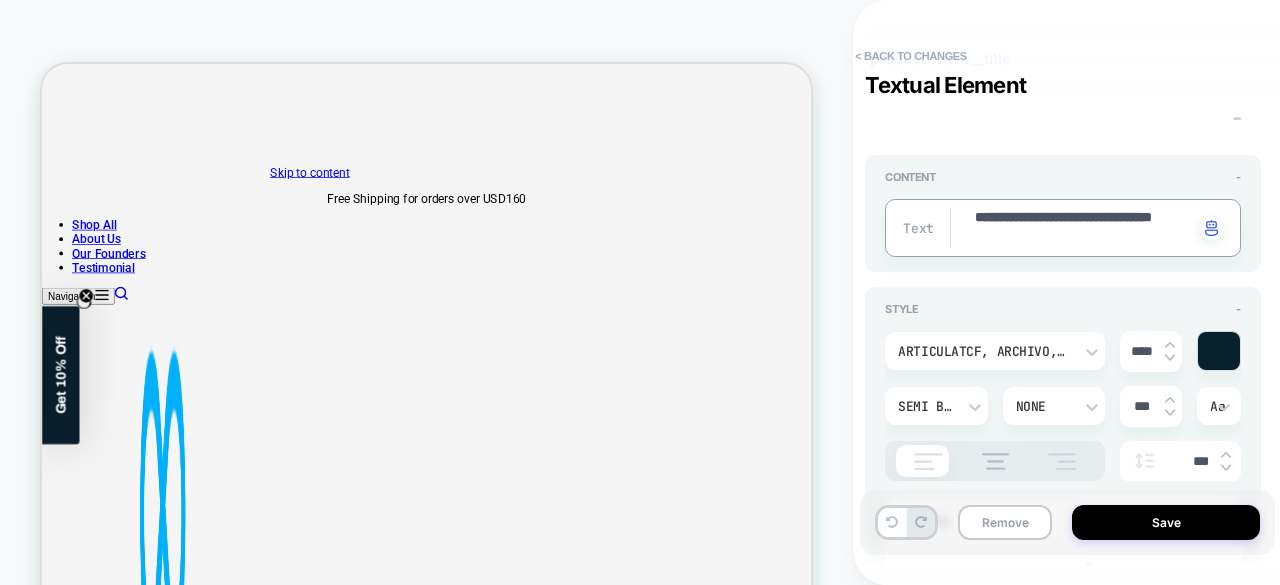 type on "*" 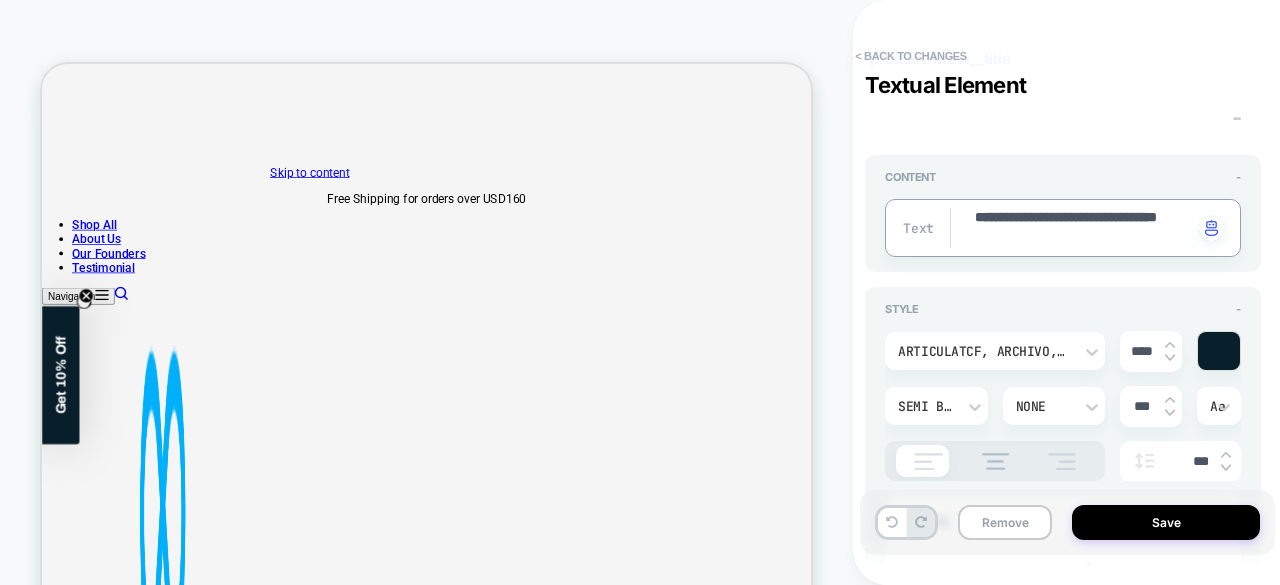 type on "*" 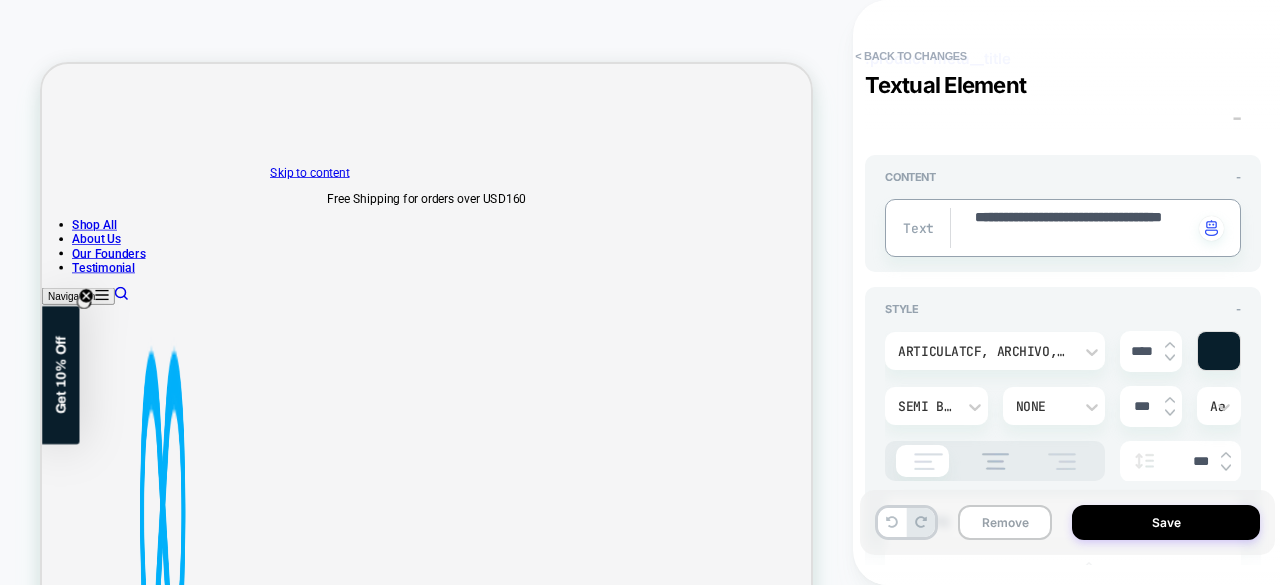 type on "*" 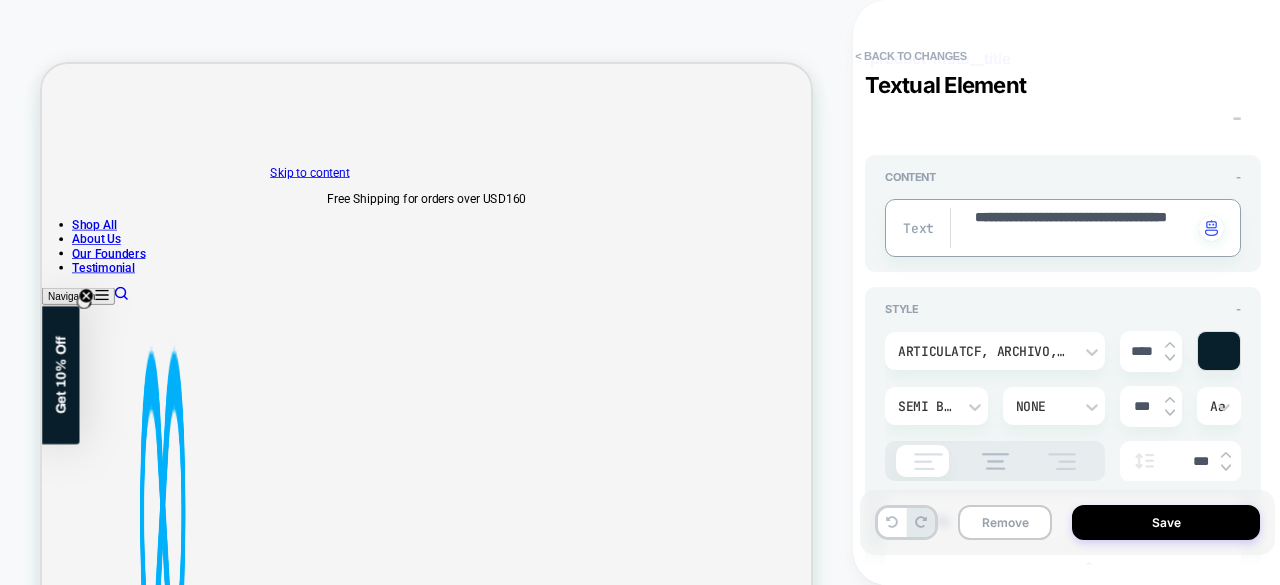 type on "*" 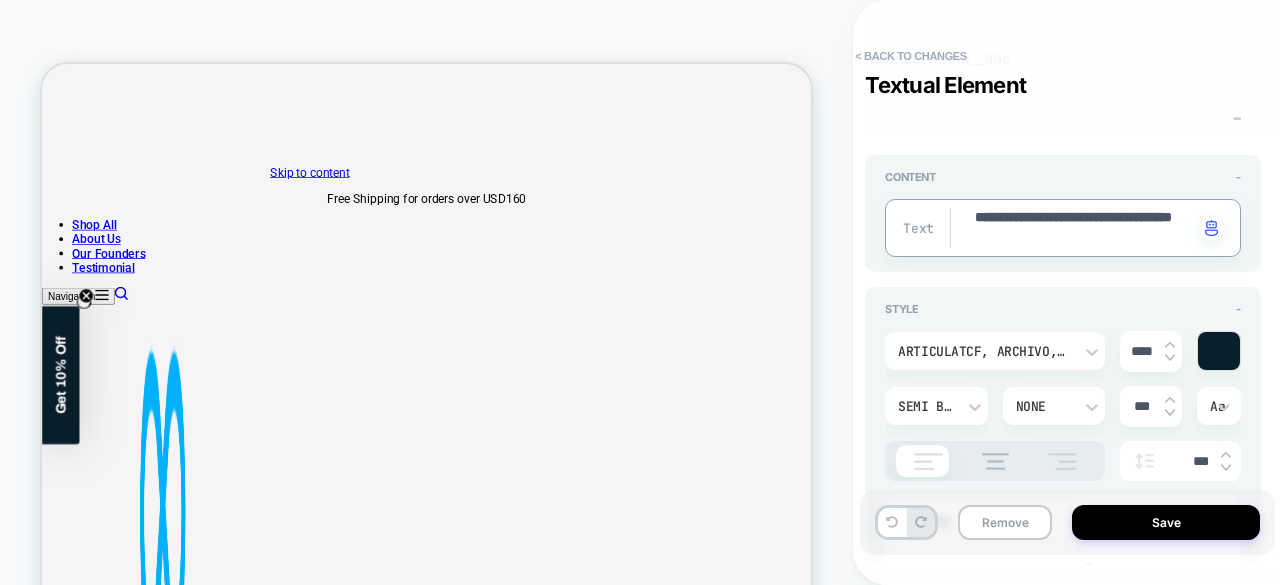 type on "*" 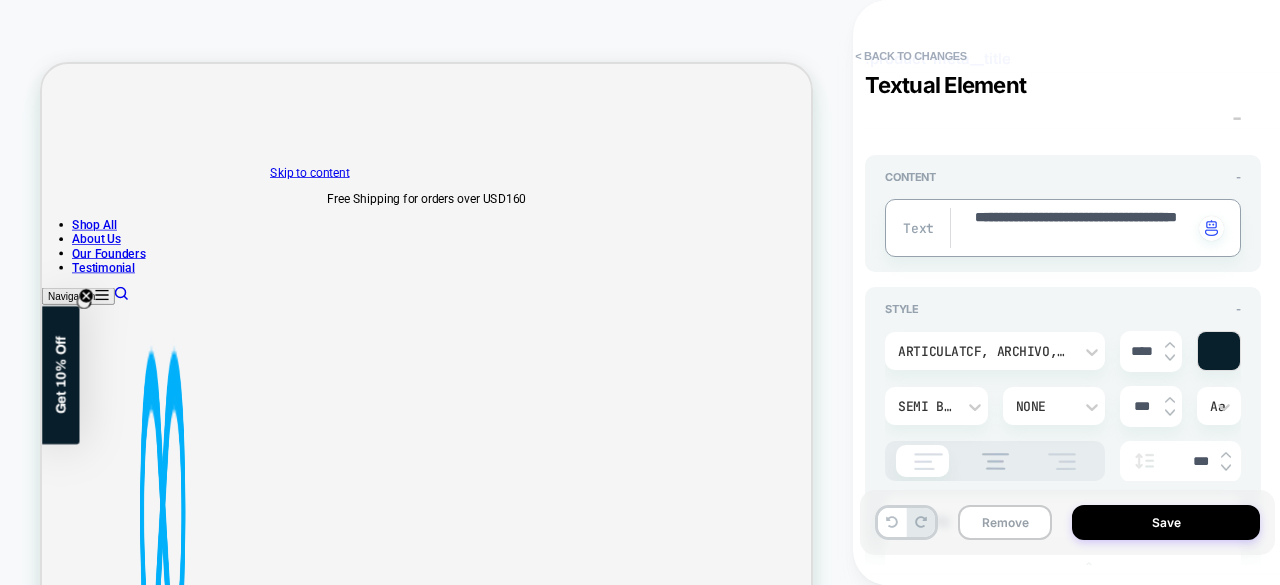 type on "*" 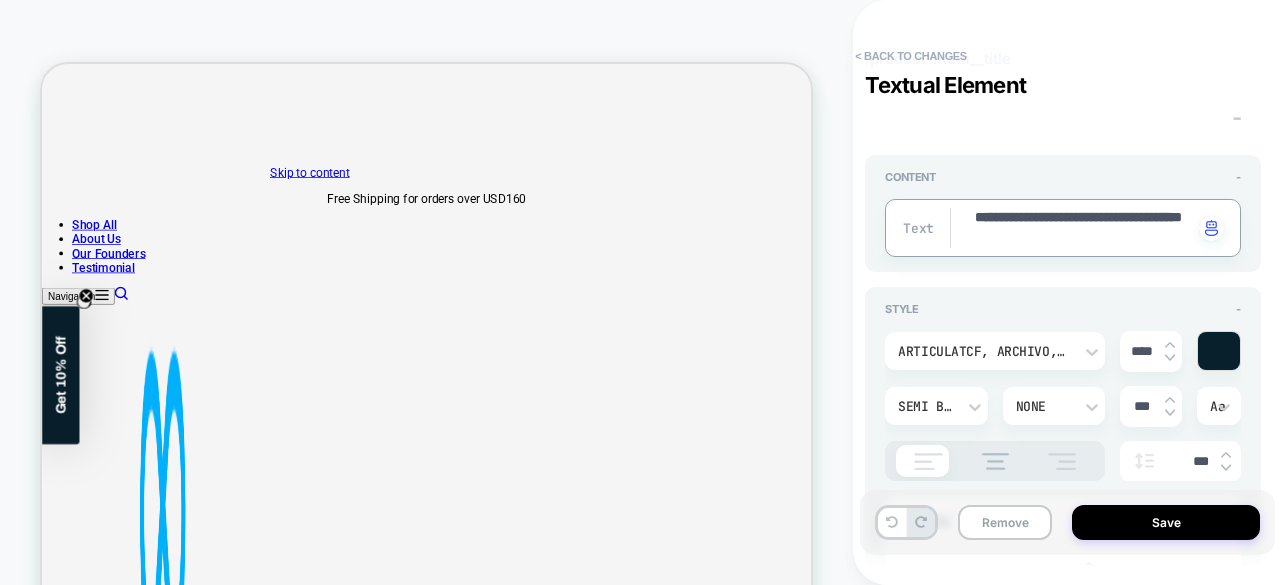 type on "*" 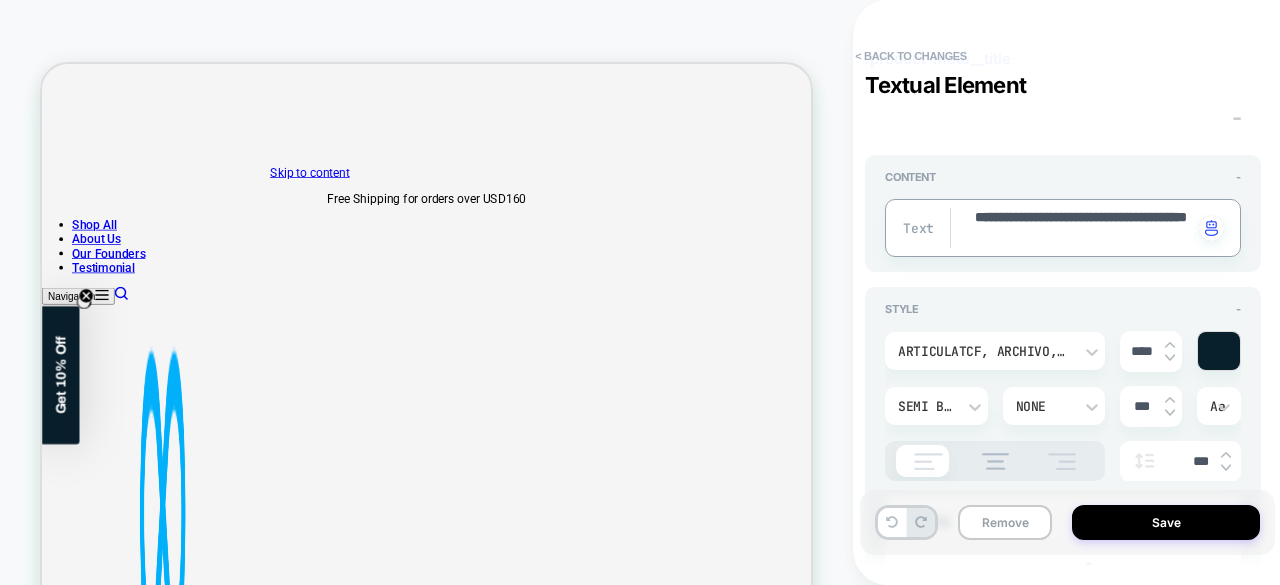 type on "*" 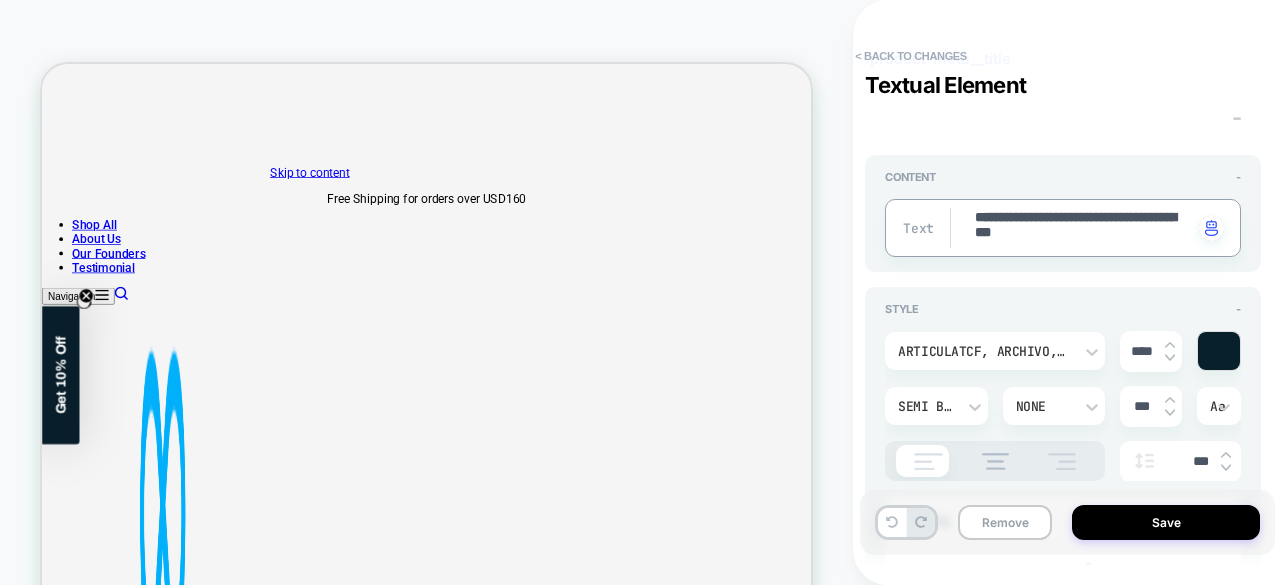 type on "*" 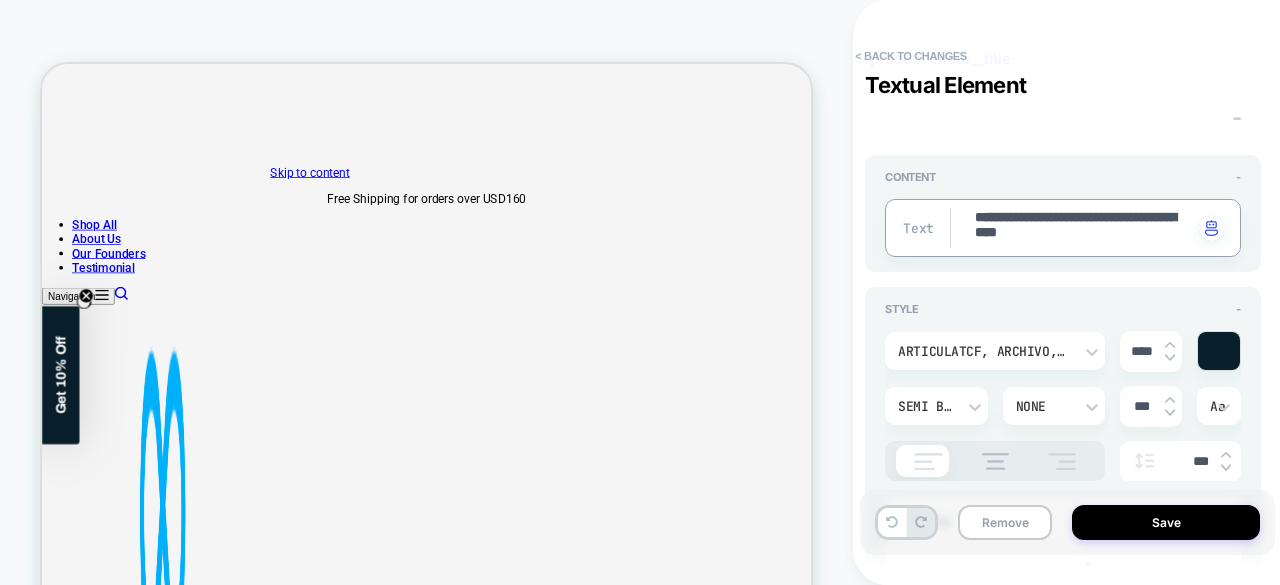 type on "*" 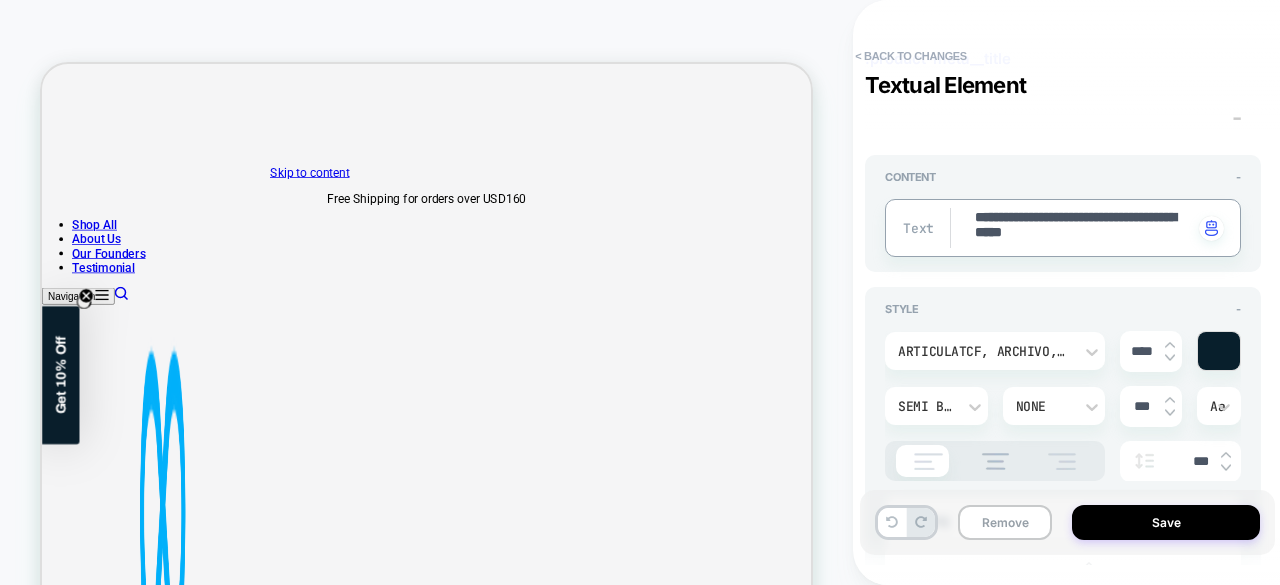 type on "*" 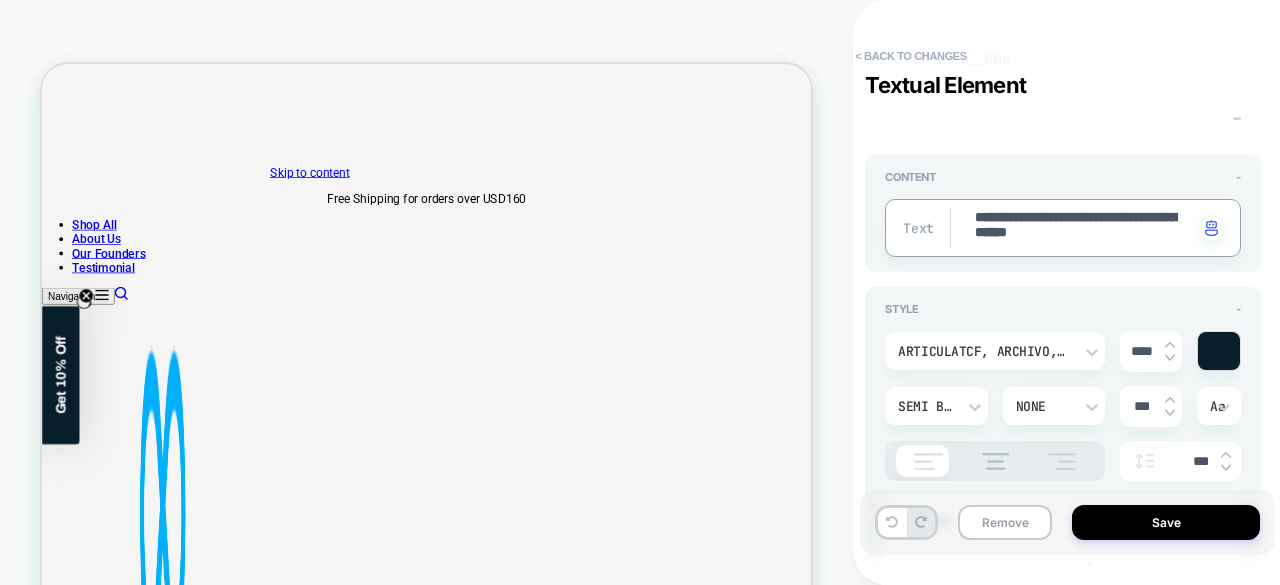 type on "*" 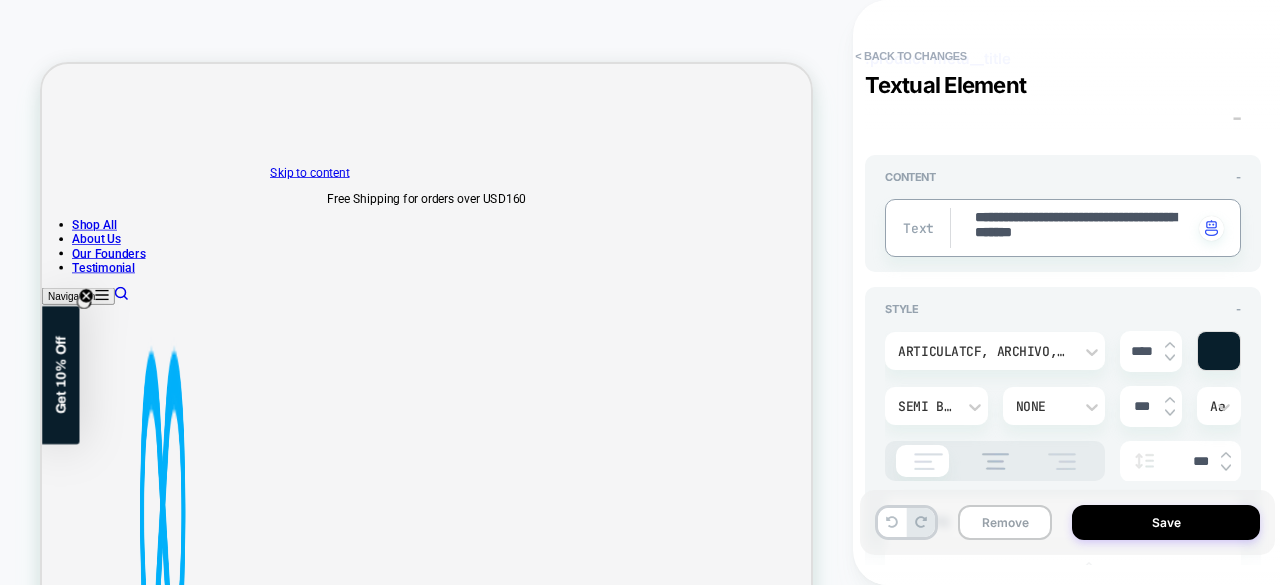 type on "*" 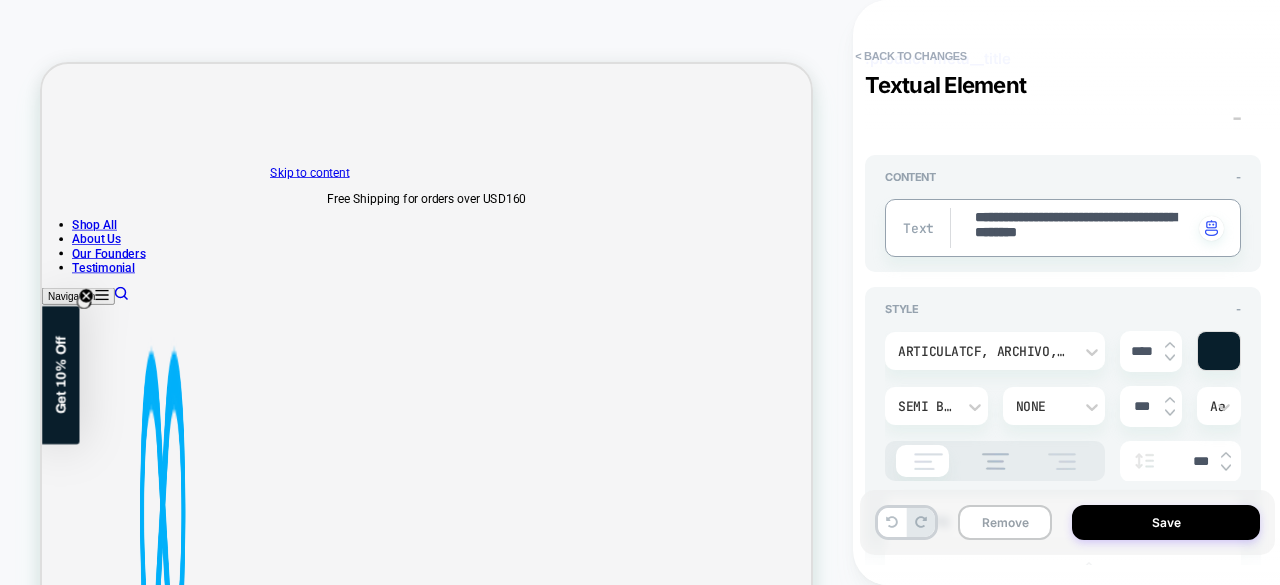 type on "*" 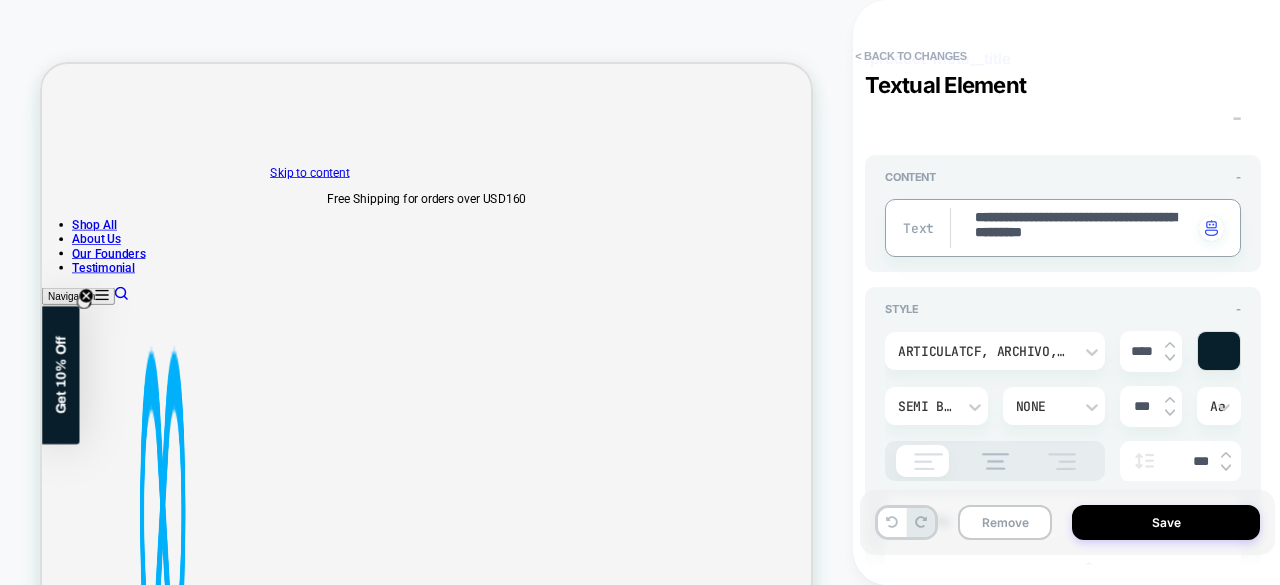 type on "*" 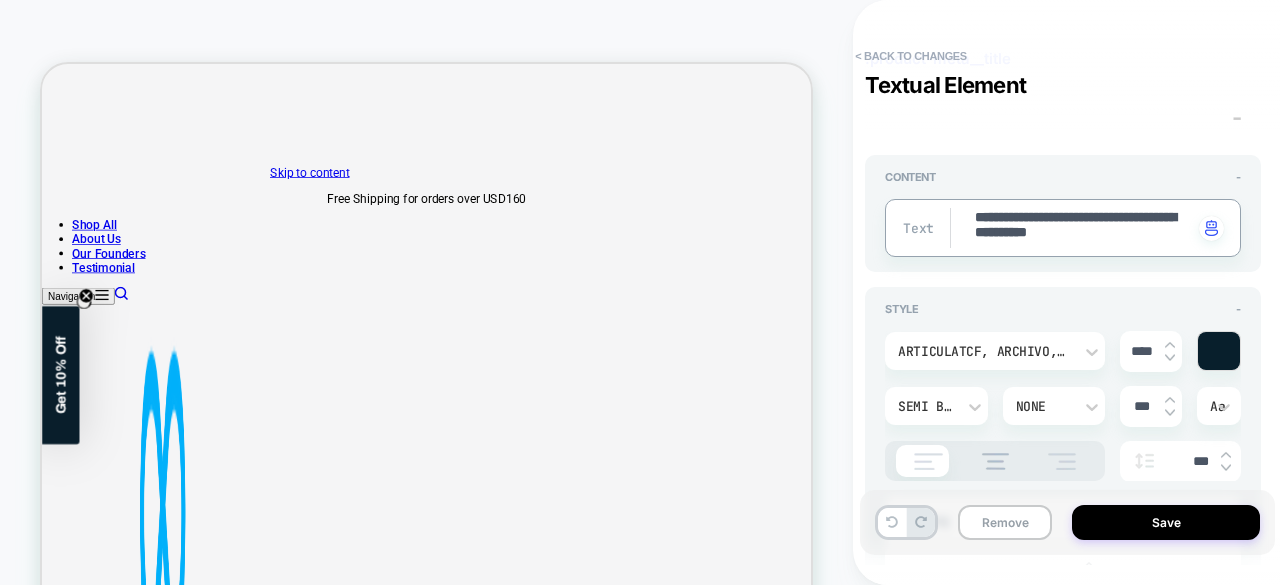 type on "*" 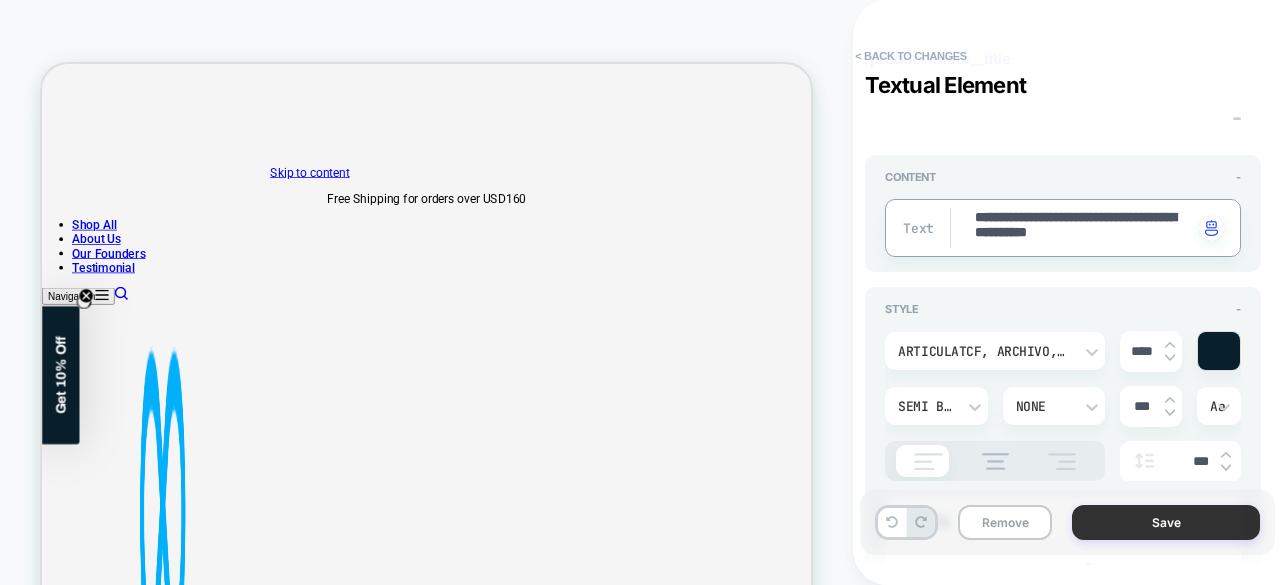 type on "**********" 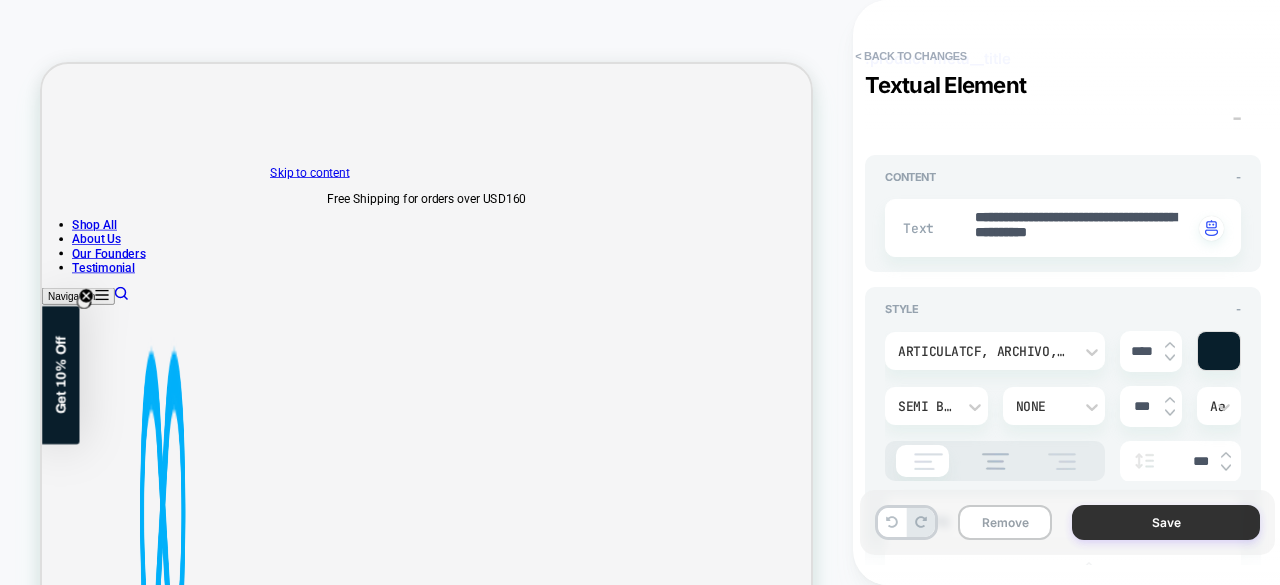 click on "Save" at bounding box center [1166, 522] 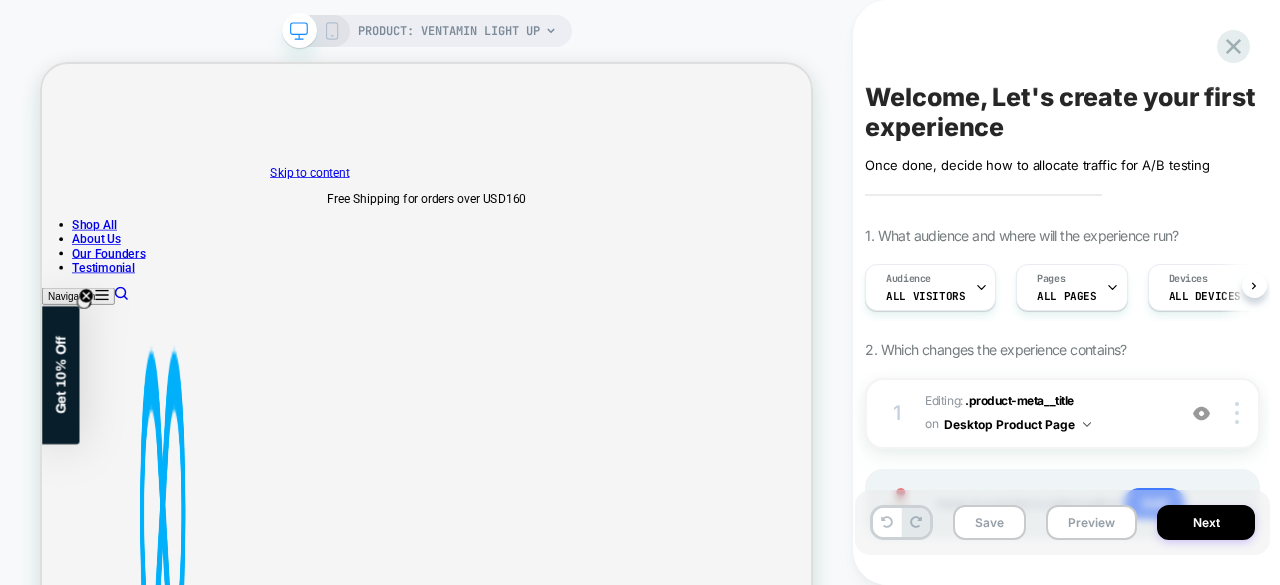 scroll, scrollTop: 0, scrollLeft: 1, axis: horizontal 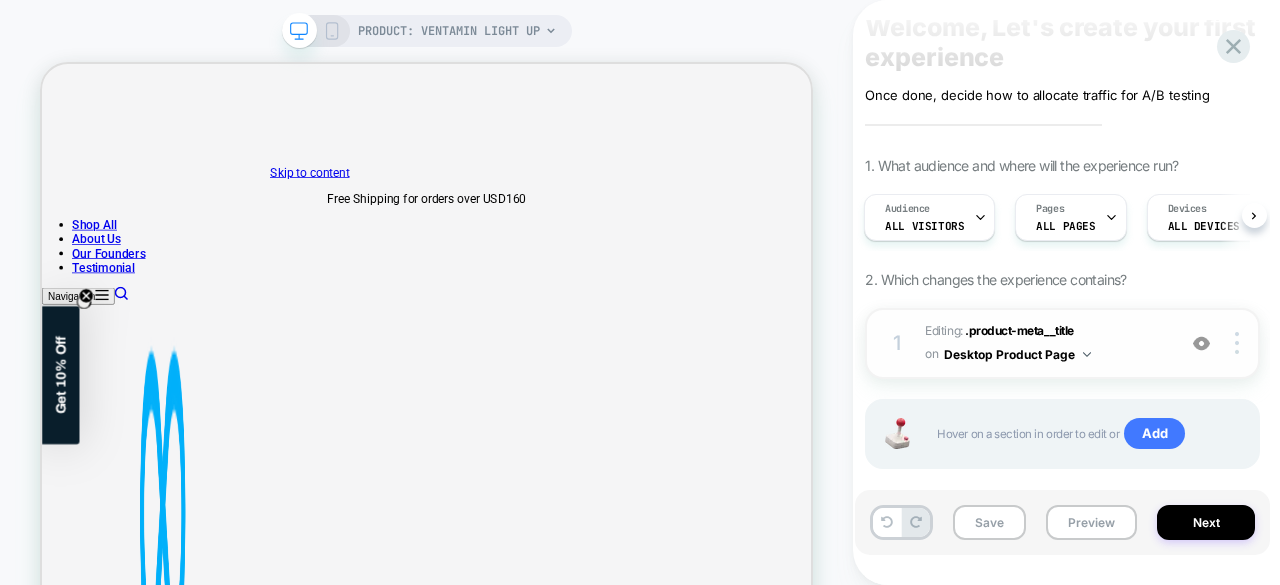 click on "Desktop Product Page" at bounding box center (1017, 354) 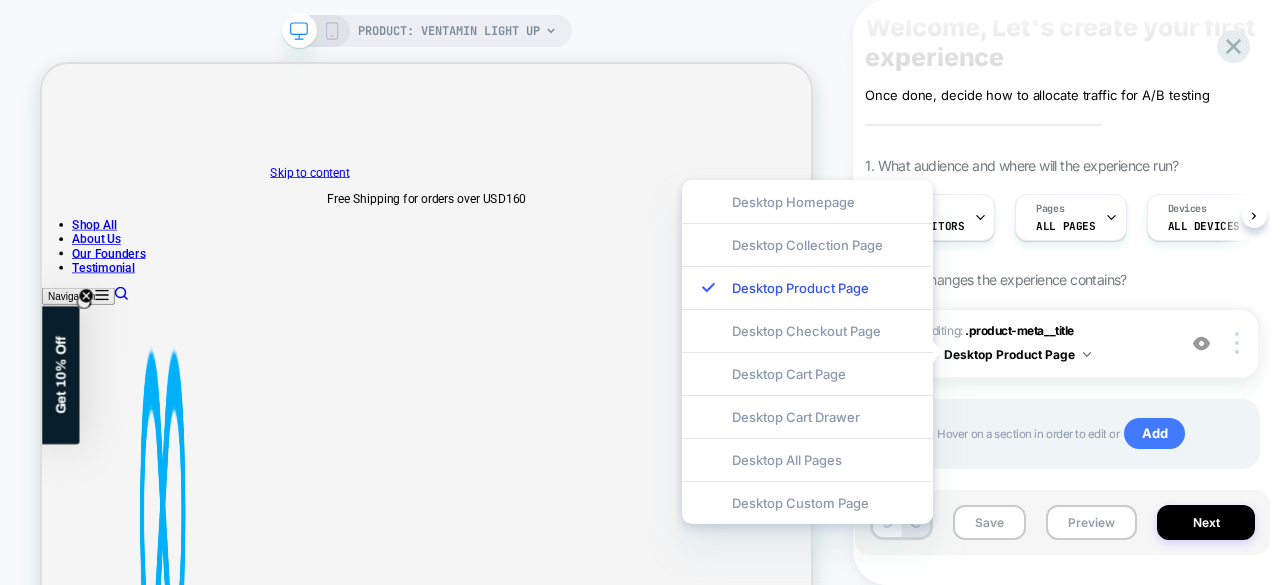 click on "2. Which changes the experience contains?" at bounding box center [995, 279] 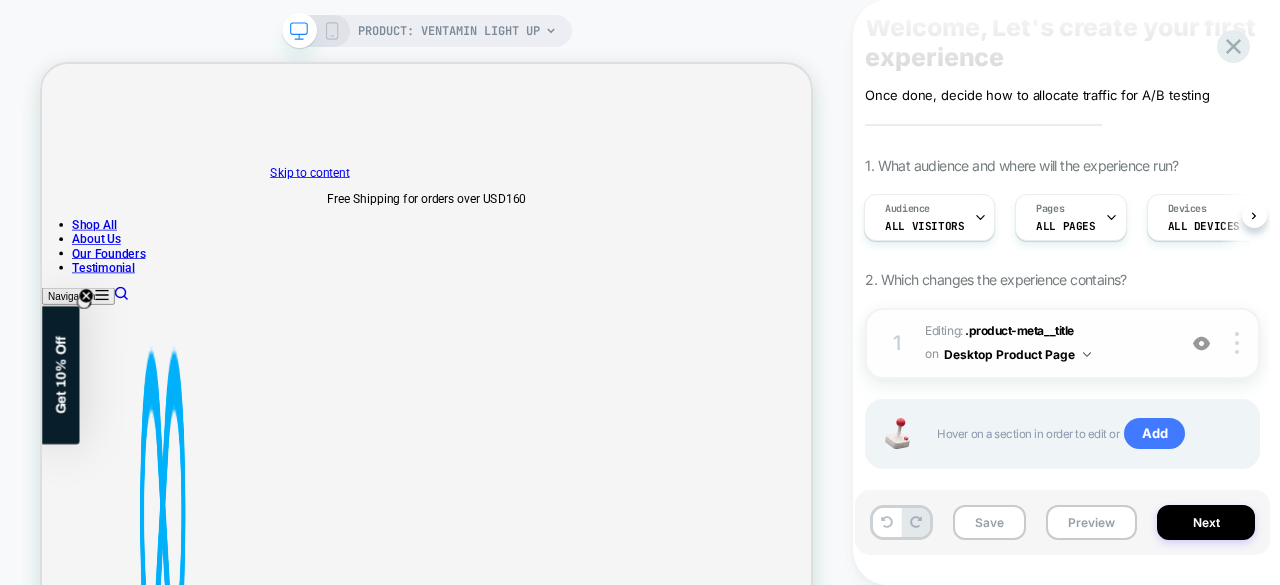 click on "Desktop Product Page" at bounding box center [1017, 354] 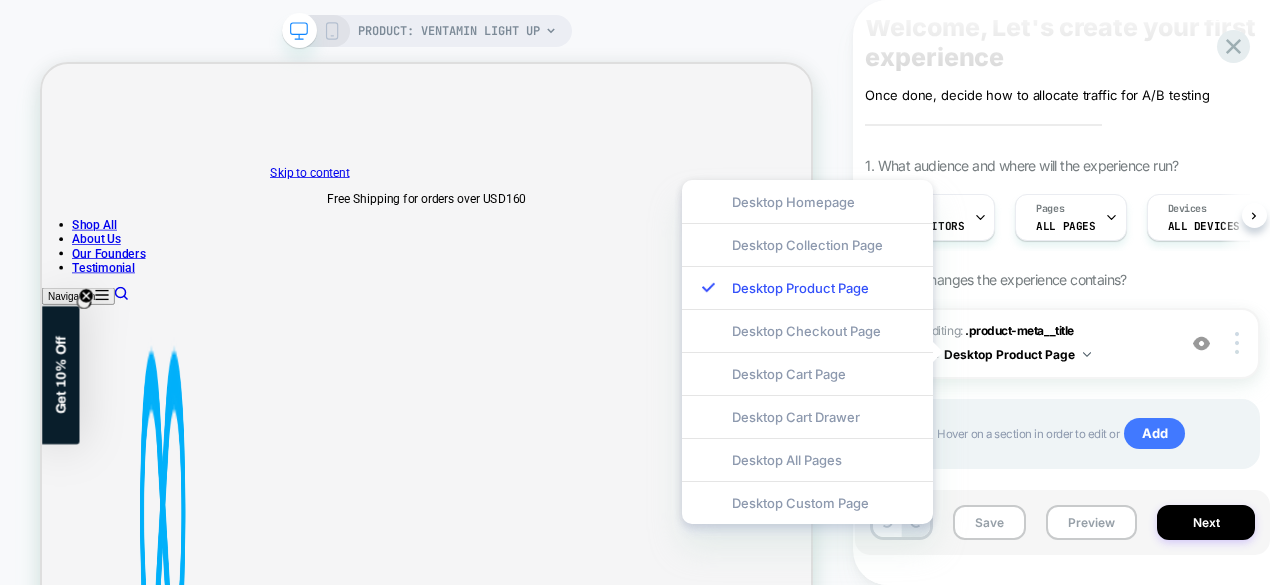 click on "1. What audience and where will the experience run? Audience All Visitors Pages ALL PAGES Devices ALL DEVICES Trigger Page Load 2. Which changes the experience contains? 1 Editing :   .product-meta__title .product-meta__title   on Desktop Product Page Add Before Add After Delete Hover on a section in order to edit or  Add" at bounding box center (1062, 338) 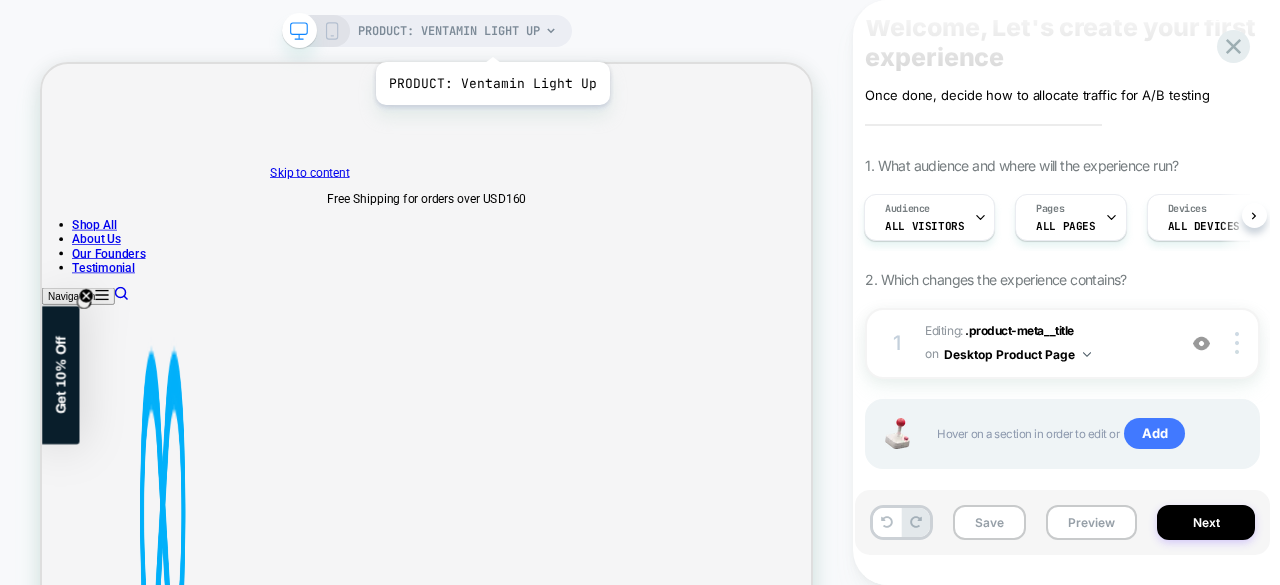 click on "PRODUCT: Ventamin Light Up" at bounding box center (449, 31) 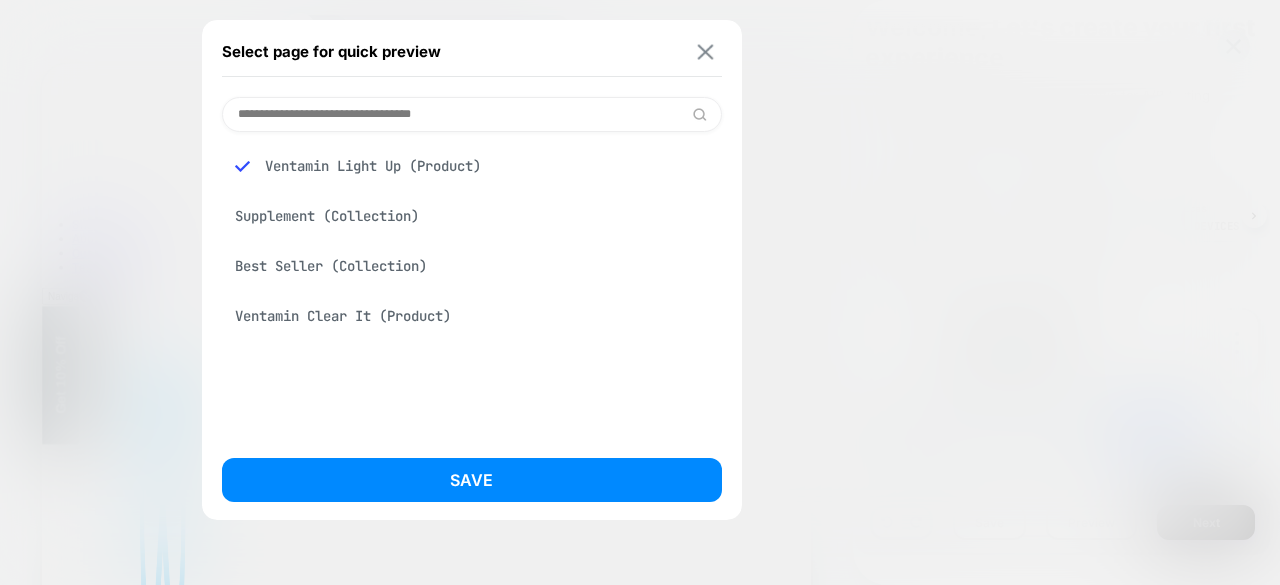click at bounding box center (705, 51) 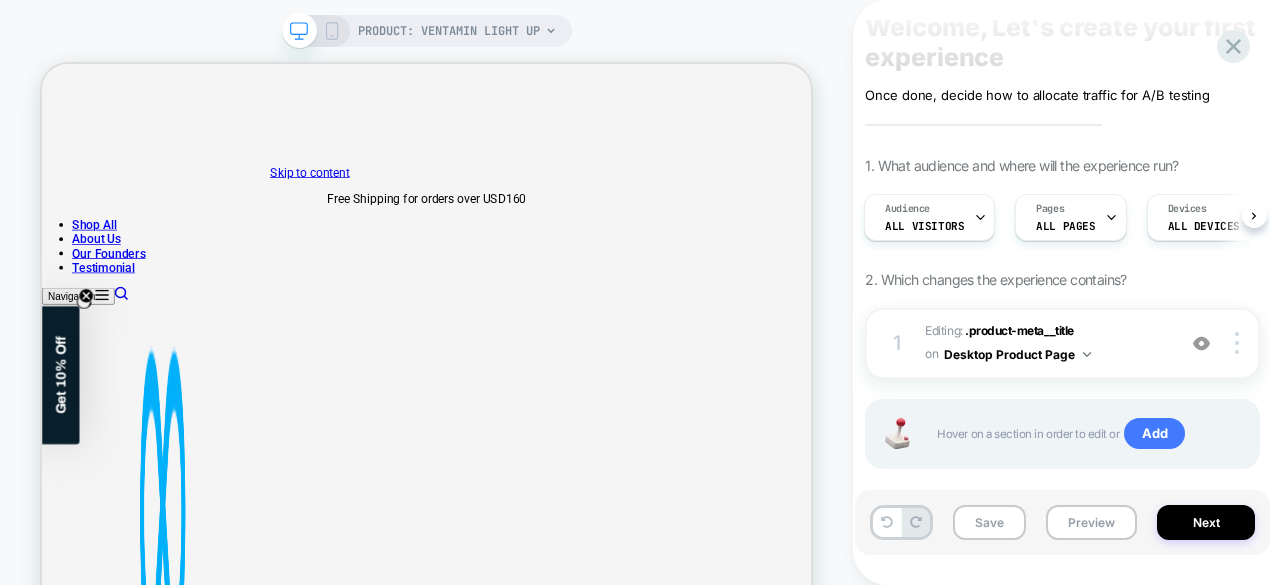 click 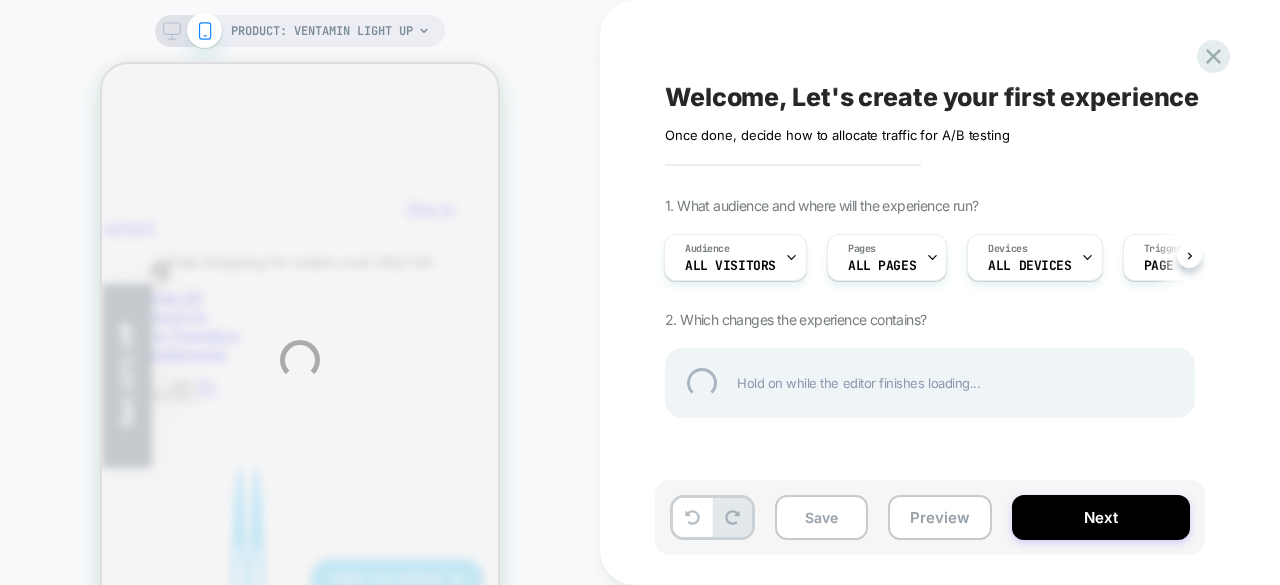 scroll, scrollTop: 0, scrollLeft: 0, axis: both 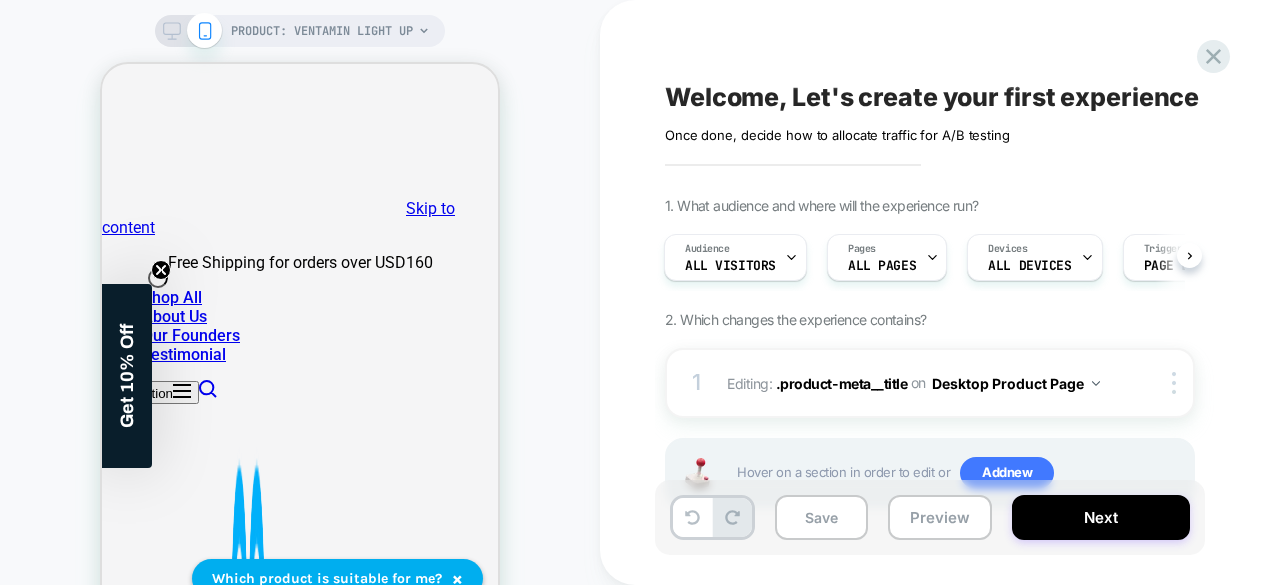 click on "Welcome, Let's create your first experience Click to edit experience details Once done, decide how to allocate traffic for A/B testing 1. What audience and where will the experience run? Audience All Visitors Pages ALL PAGES Devices ALL DEVICES Trigger Page Load 2. Which changes the experience contains? 1 Editing :   .product-meta__title .product-meta__title   on Desktop Product Page Delete Hover on a section in order to edit or  Add  new Save Preview Next" at bounding box center (1040, 292) 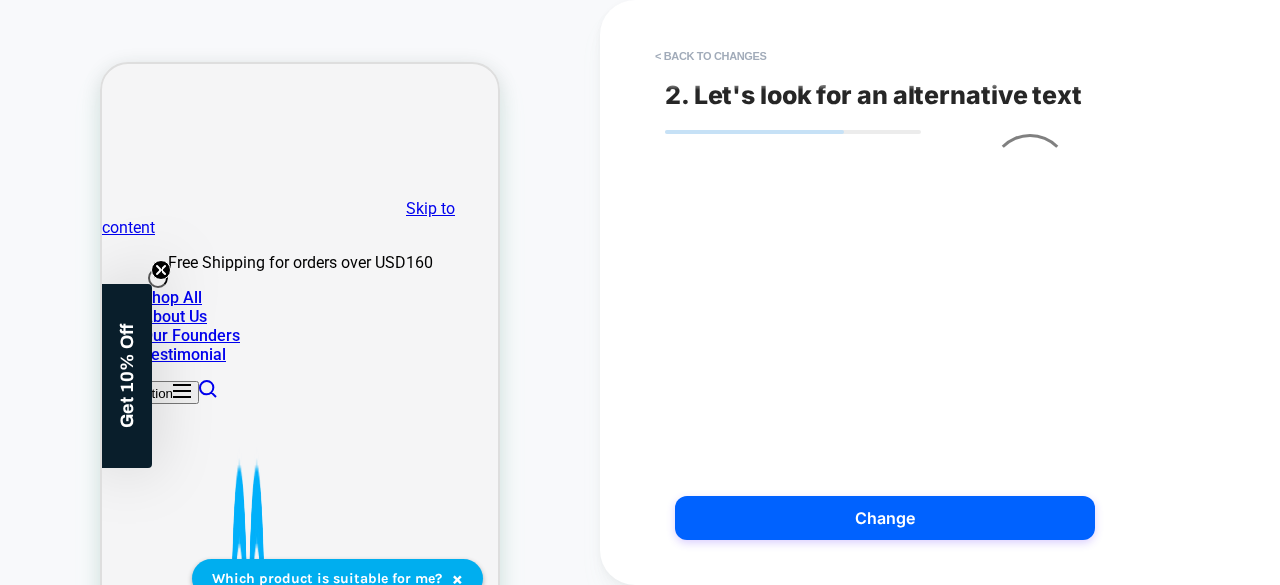 scroll, scrollTop: 82, scrollLeft: 0, axis: vertical 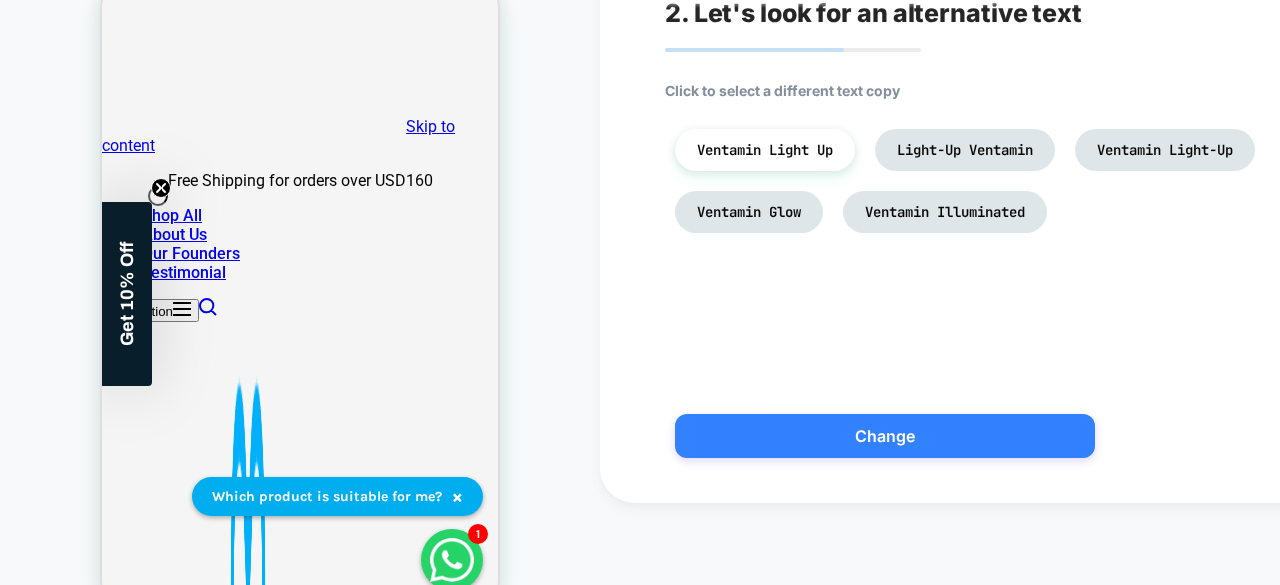 click on "Change" at bounding box center (885, 436) 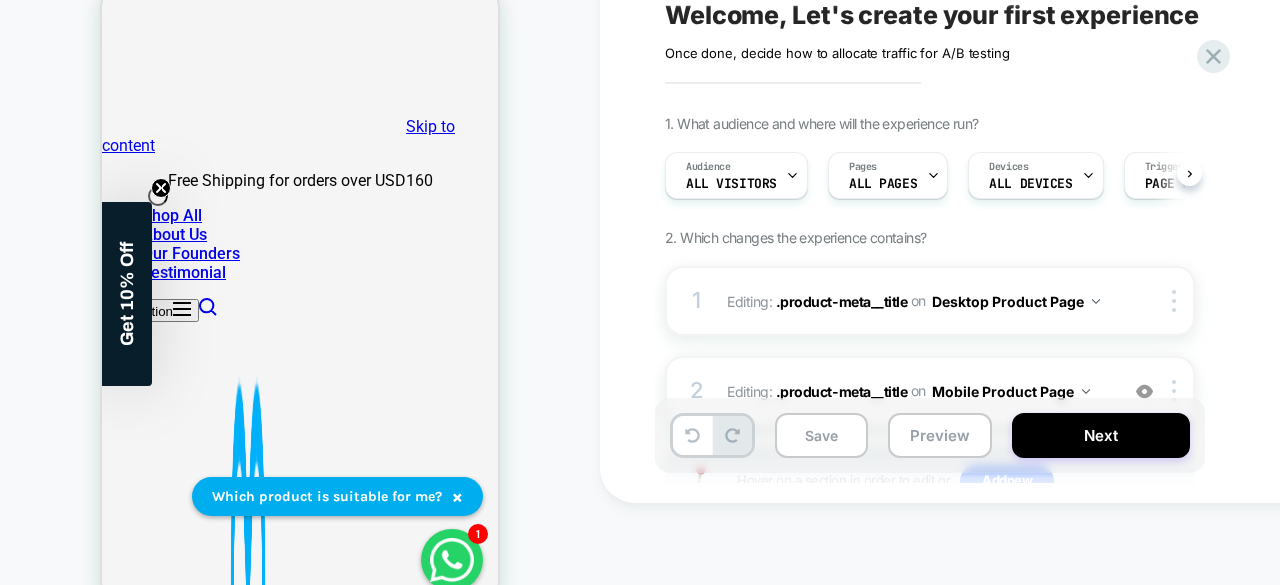 scroll, scrollTop: 0, scrollLeft: 1, axis: horizontal 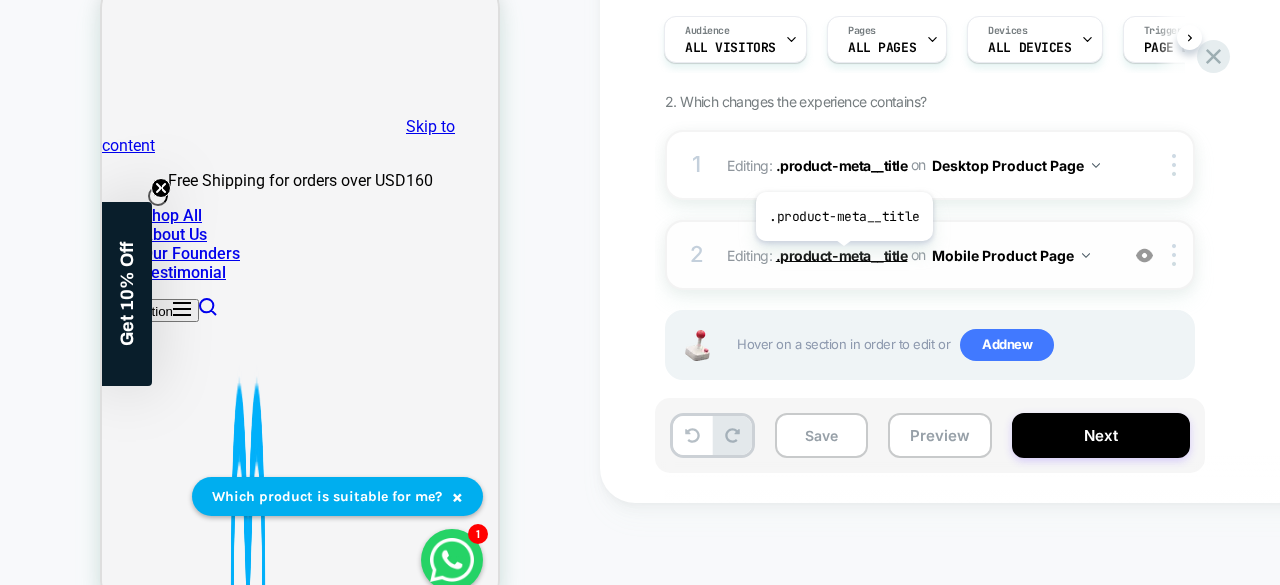 click on ".product-meta__title" at bounding box center [842, 254] 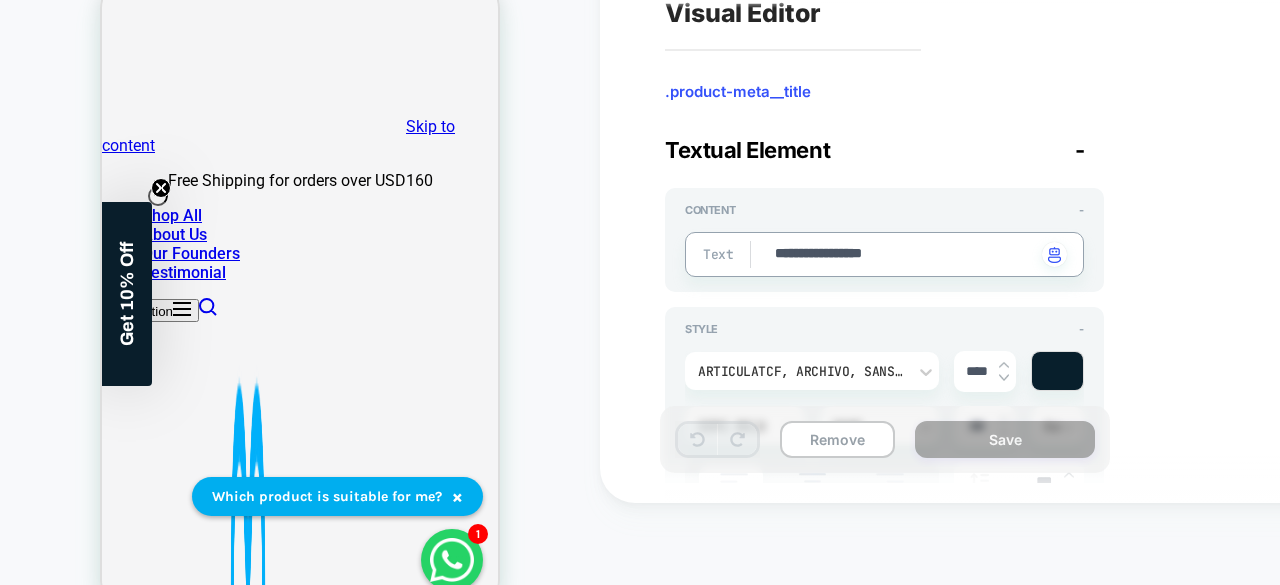 drag, startPoint x: 906, startPoint y: 261, endPoint x: 965, endPoint y: 271, distance: 59.841457 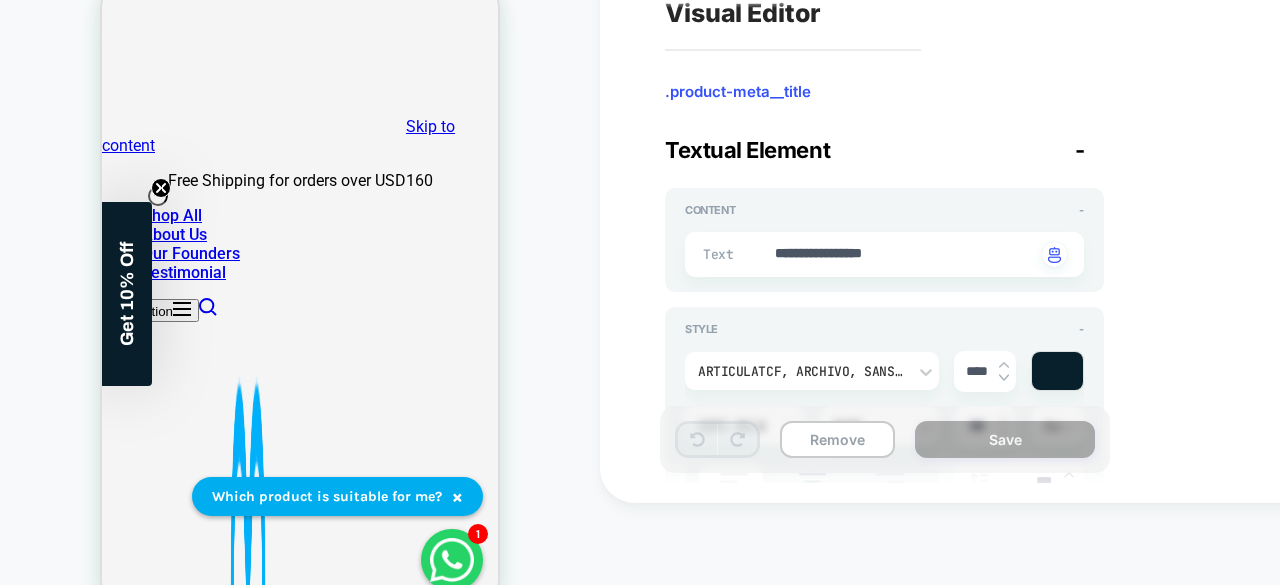 drag, startPoint x: 962, startPoint y: 269, endPoint x: 948, endPoint y: 262, distance: 15.652476 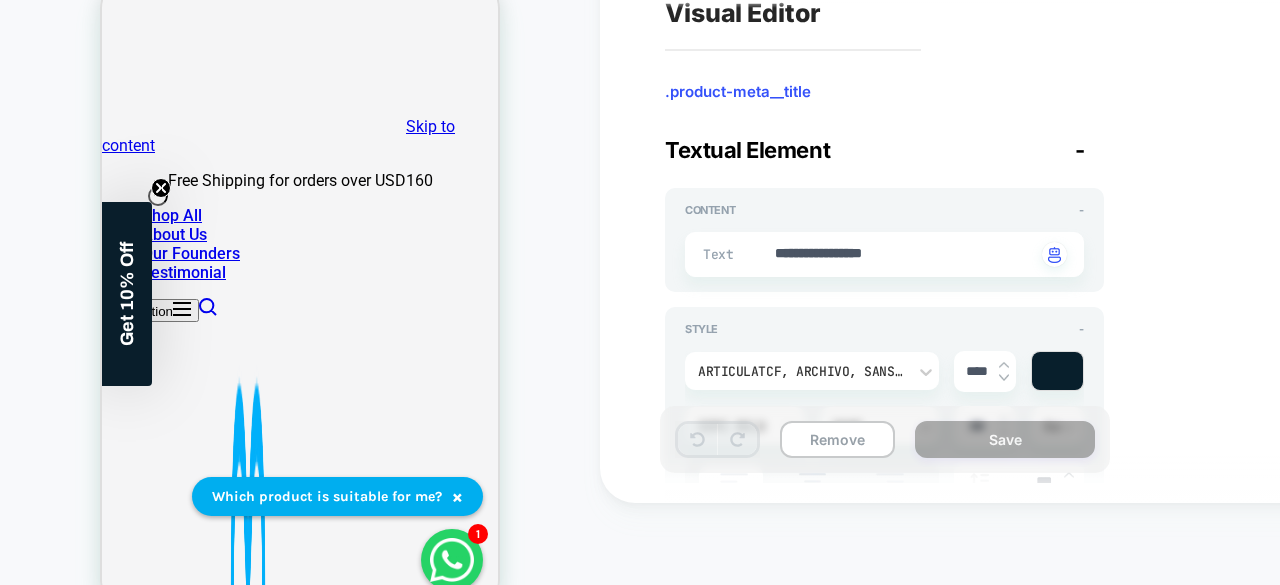 click on "**********" at bounding box center (884, 254) 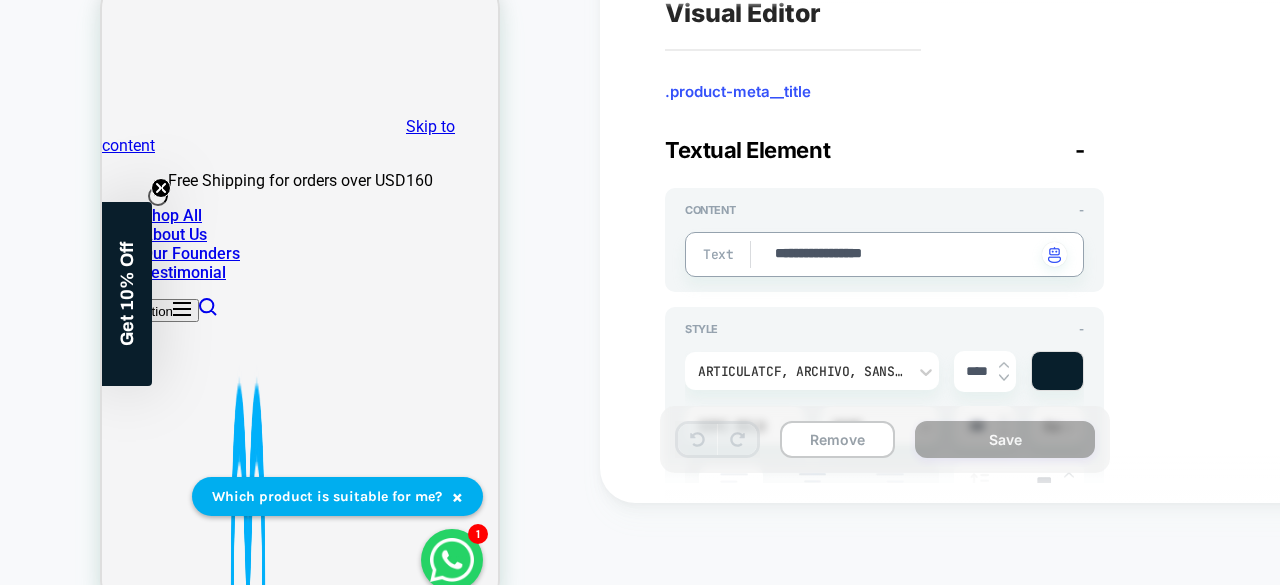click on "**********" at bounding box center (904, 255) 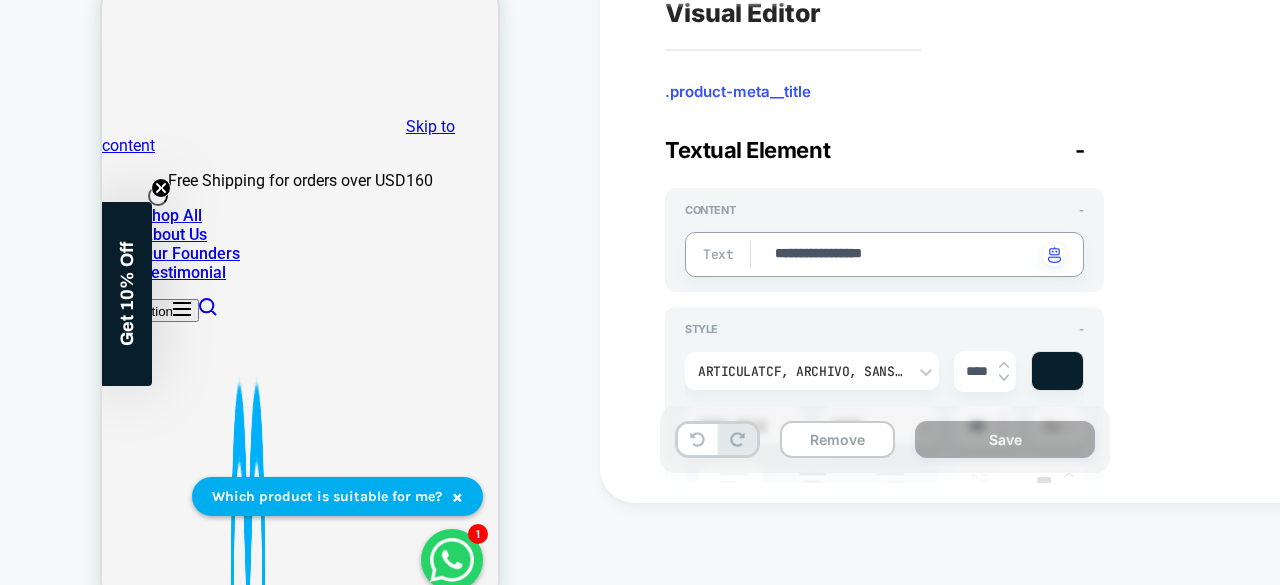 type on "*" 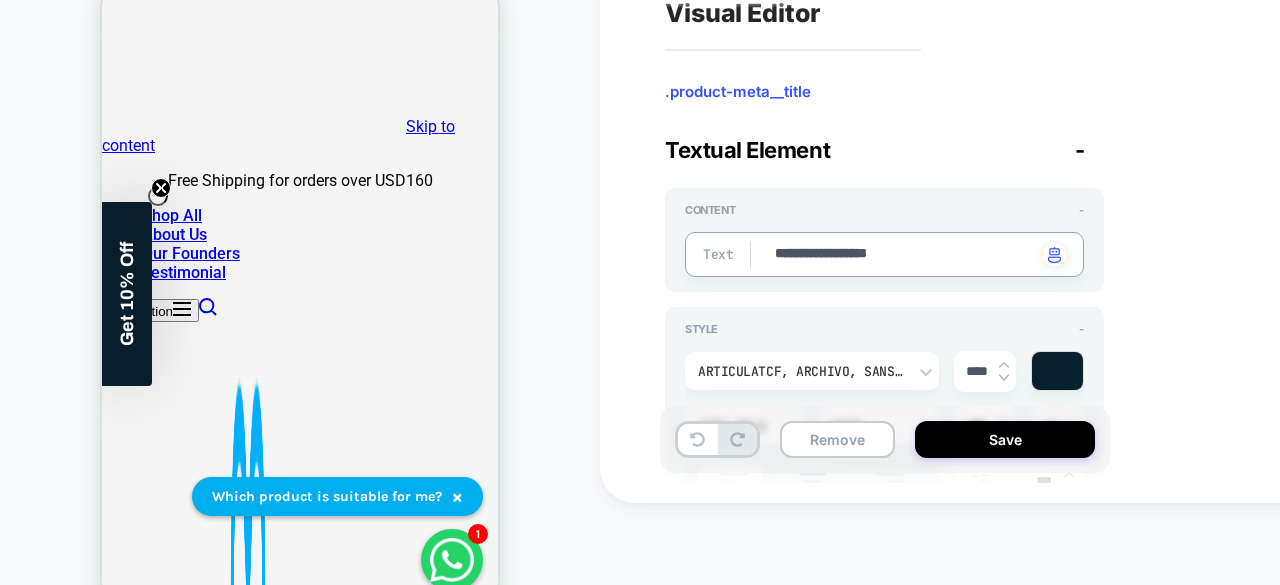 type on "*" 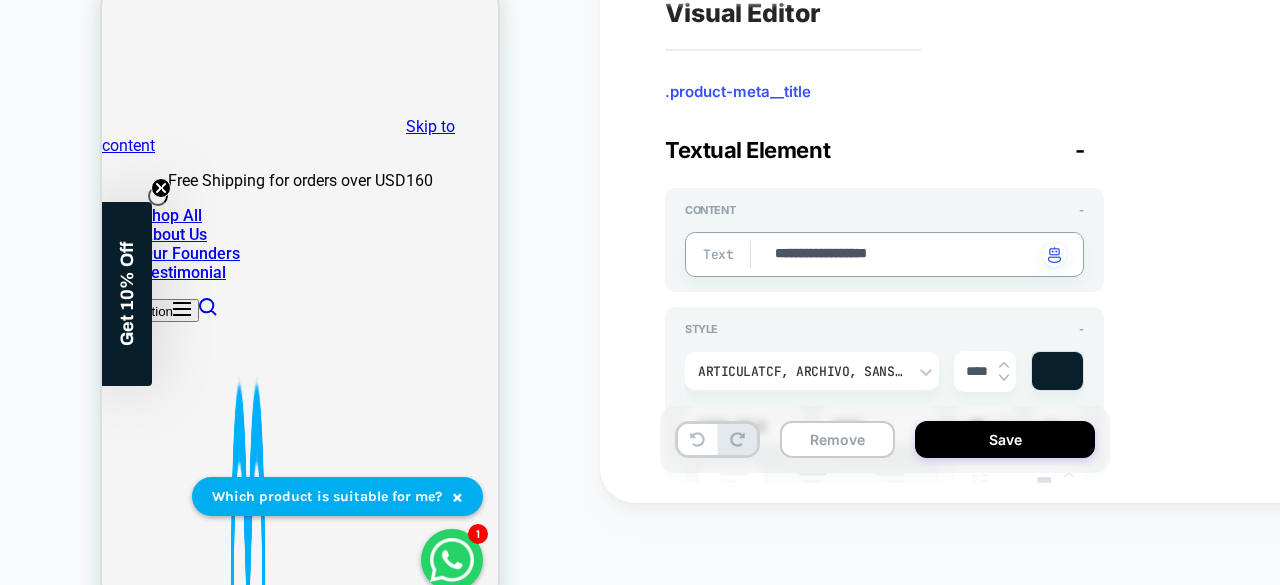 type on "**********" 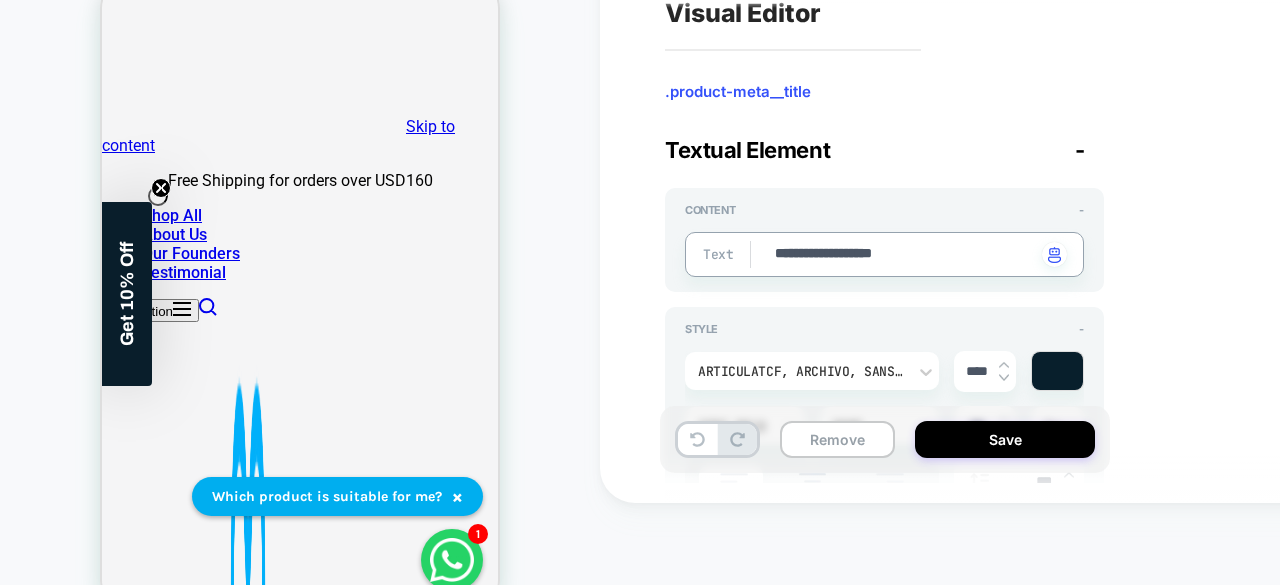 type on "*" 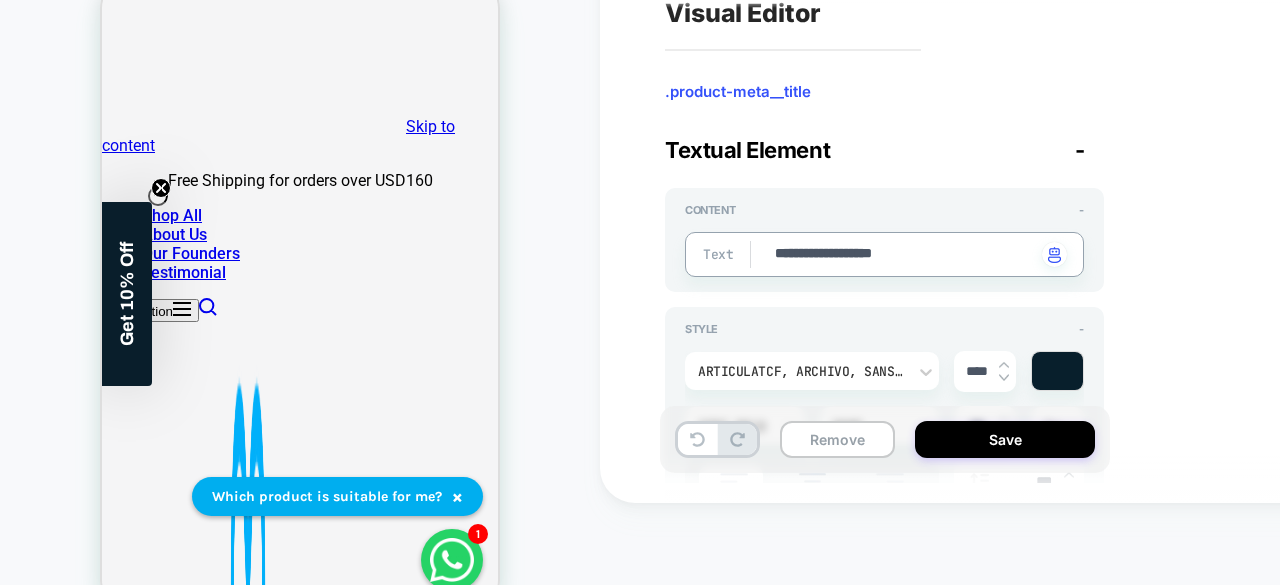 type on "**********" 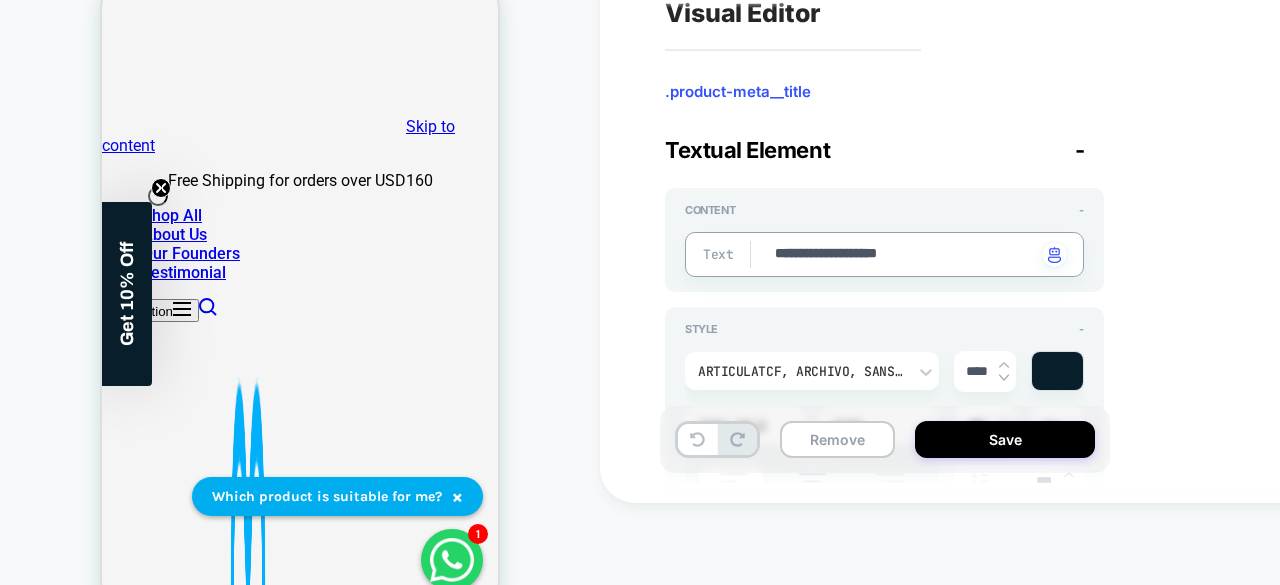 type on "*" 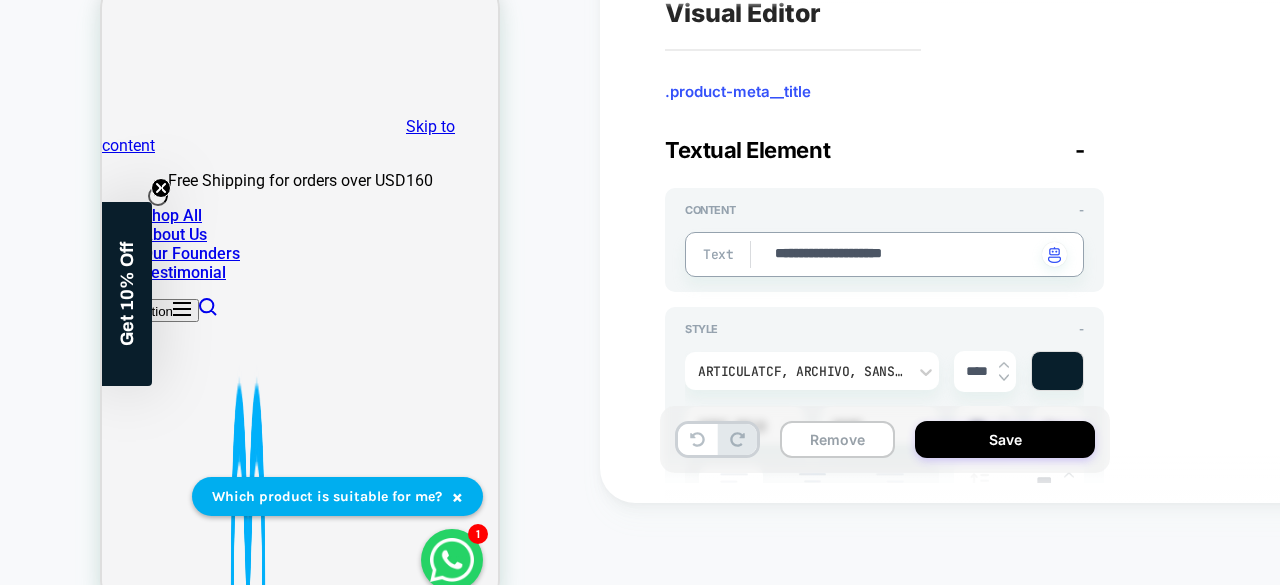 type on "*" 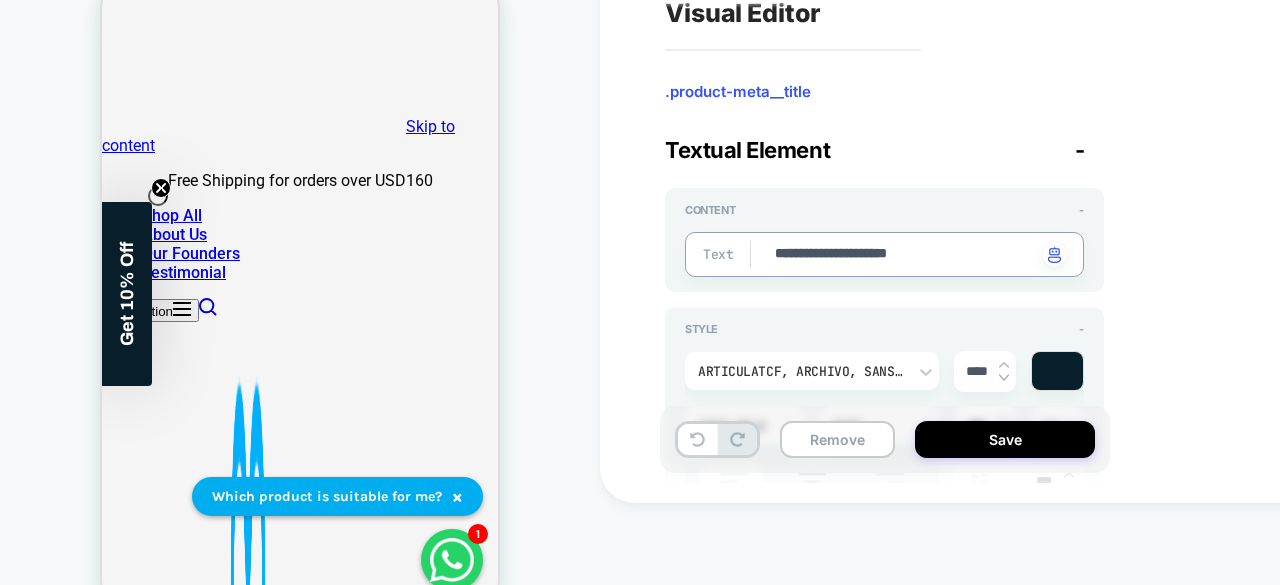 type on "*" 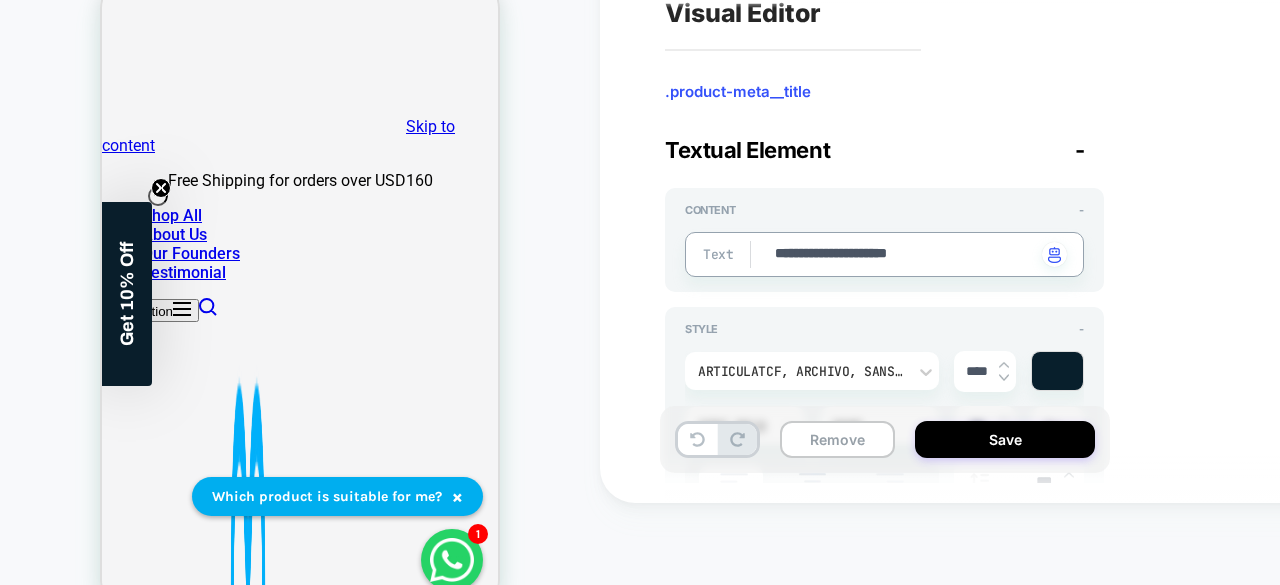 type on "**********" 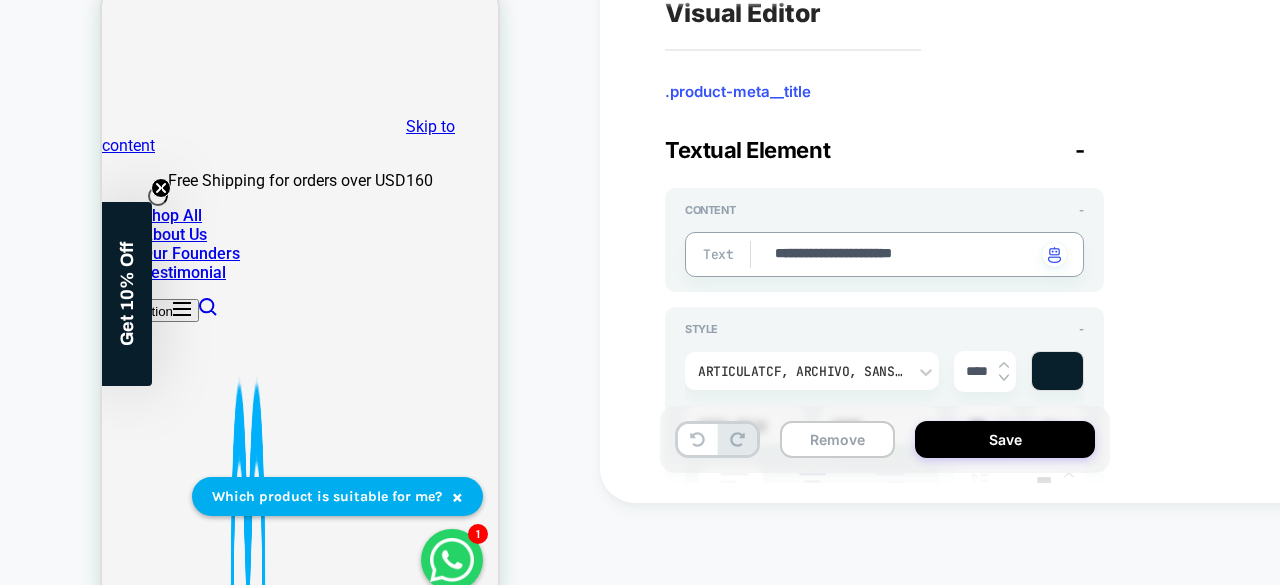 type on "*" 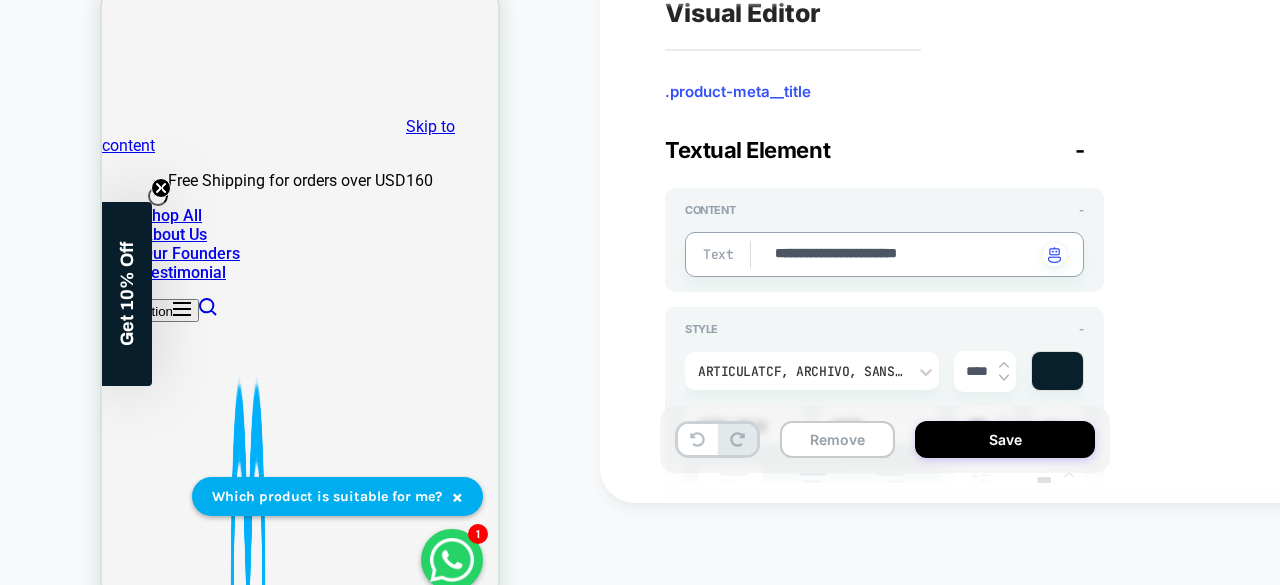 type on "*" 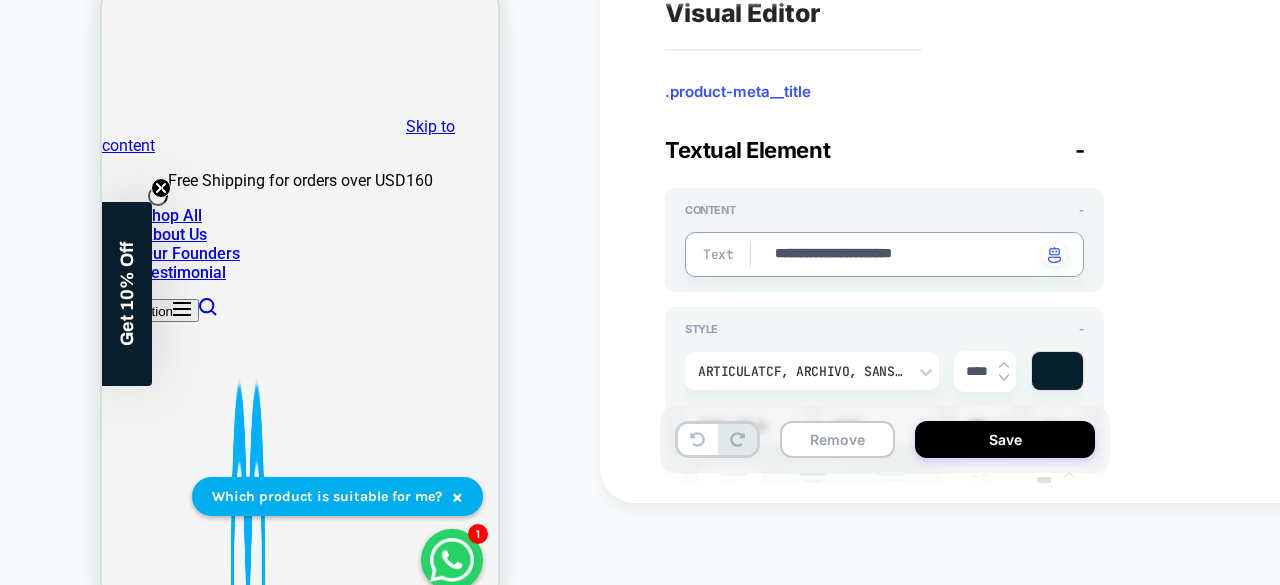 type on "*" 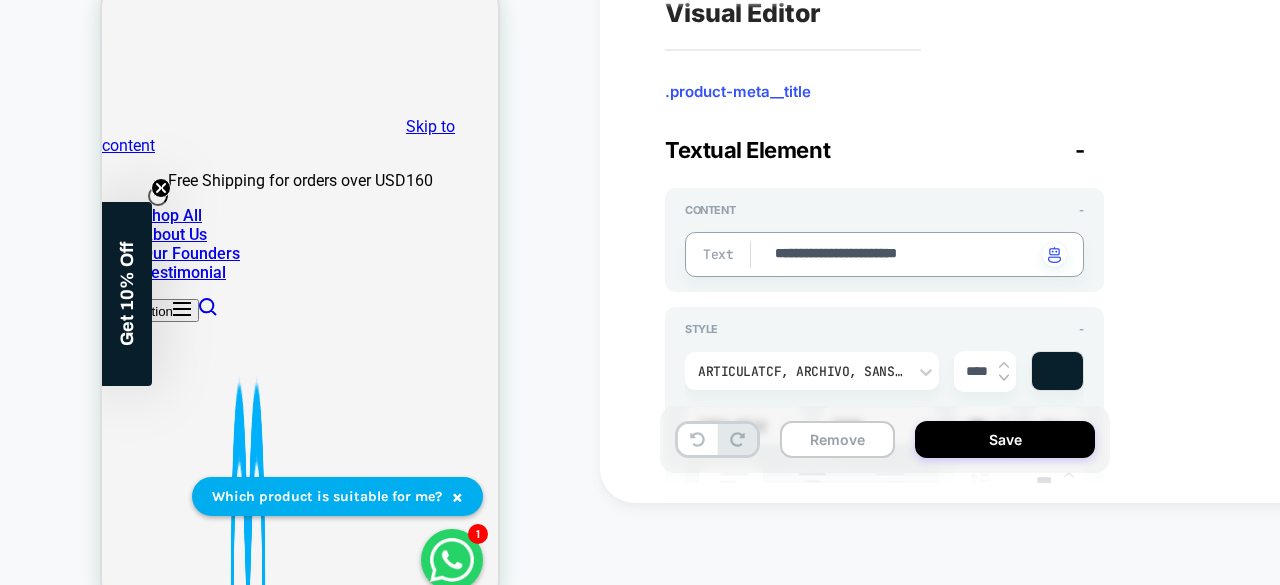 type on "*" 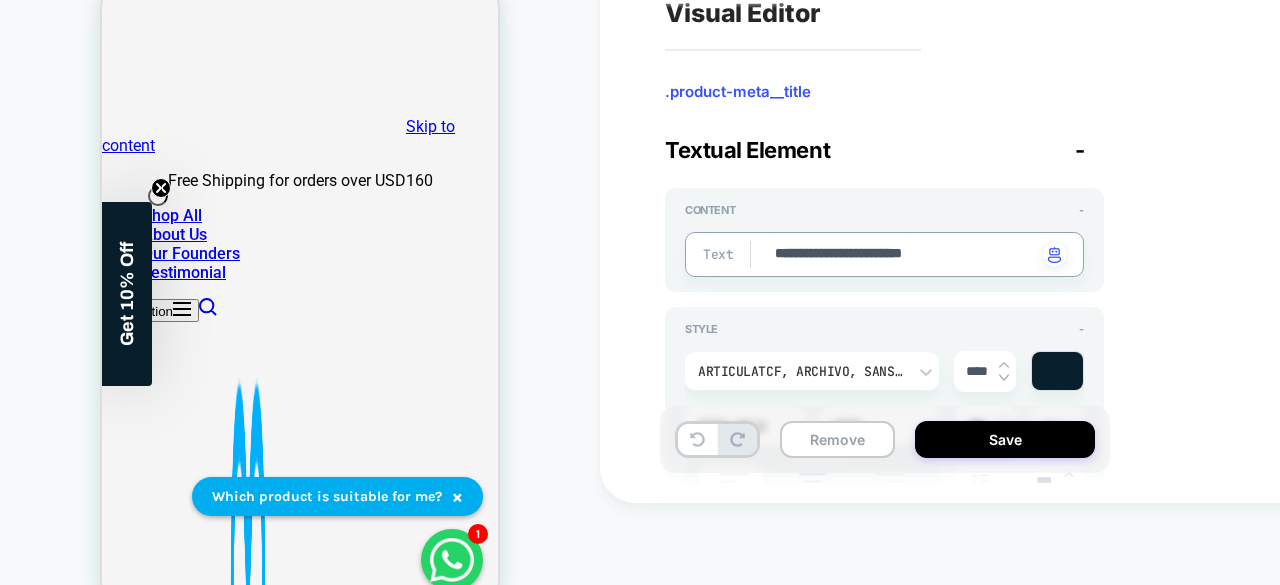 type on "*" 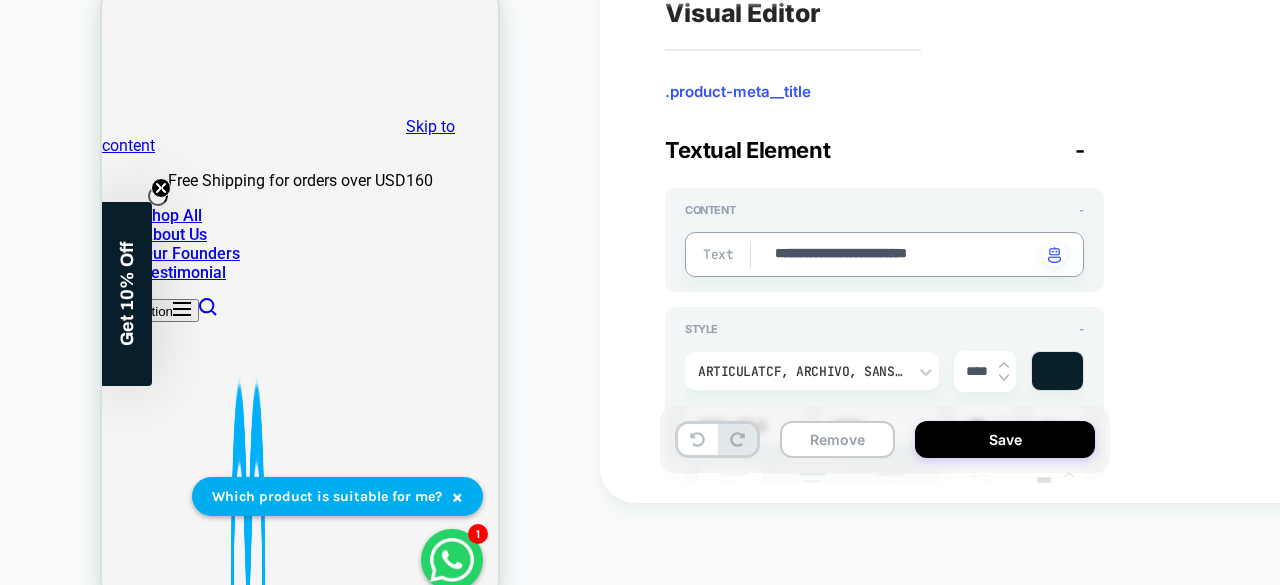 type on "*" 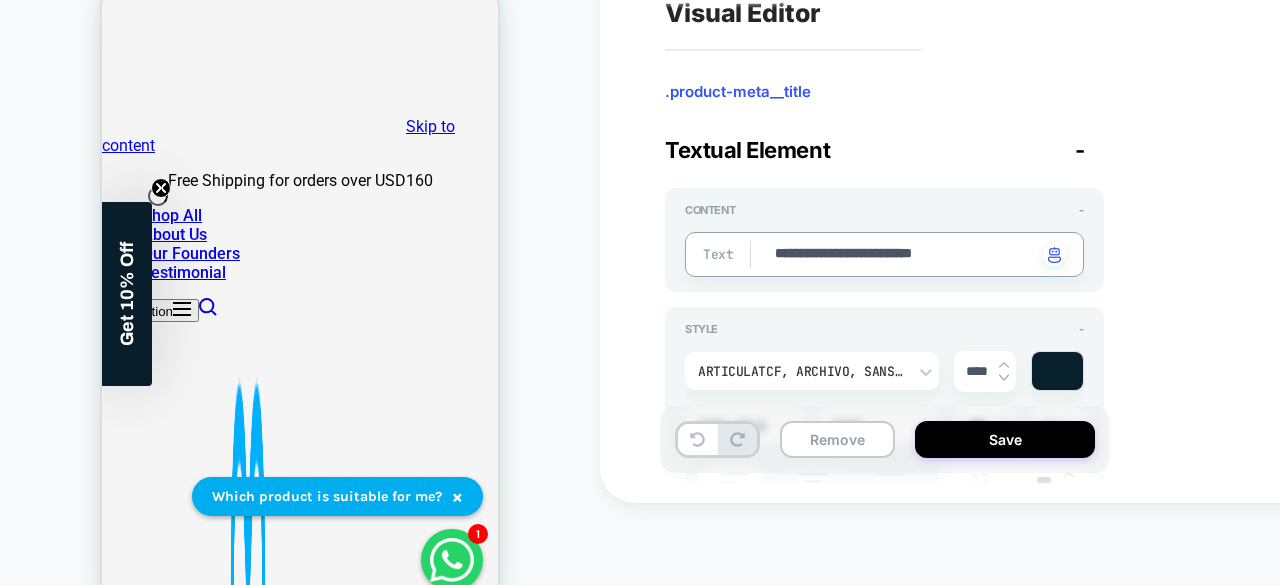 type on "*" 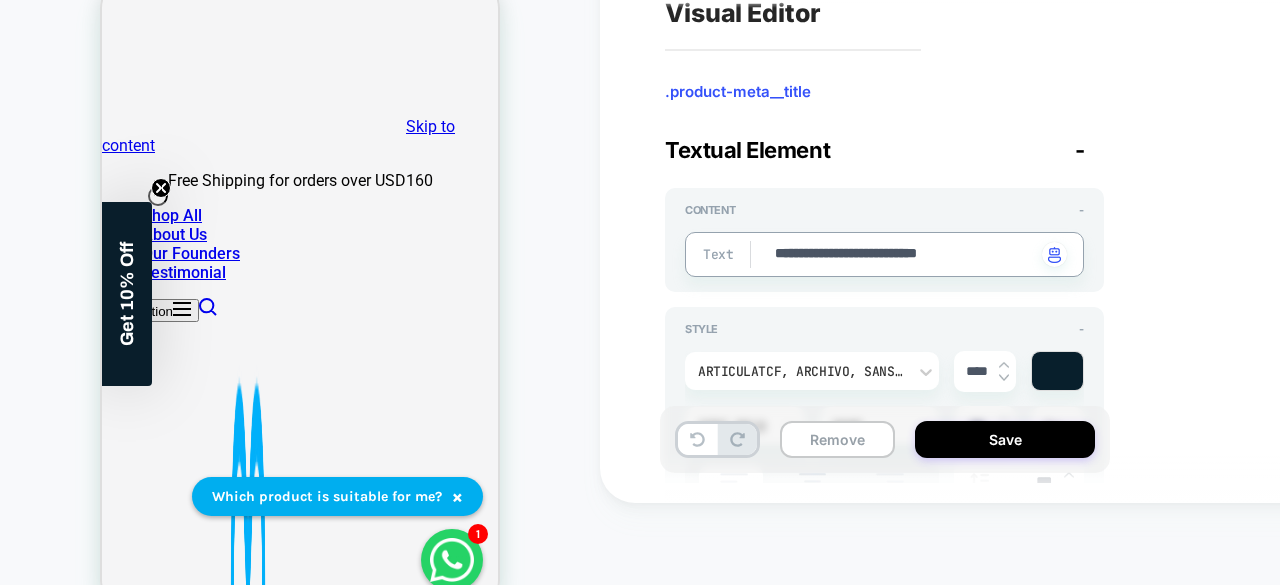 type on "*" 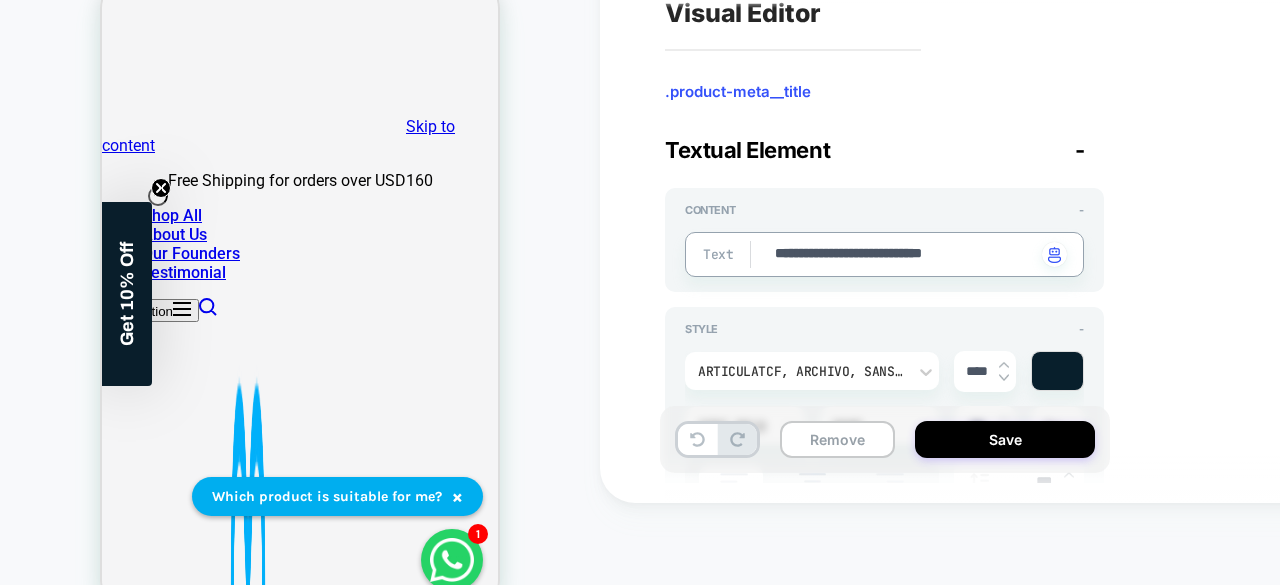 type on "*" 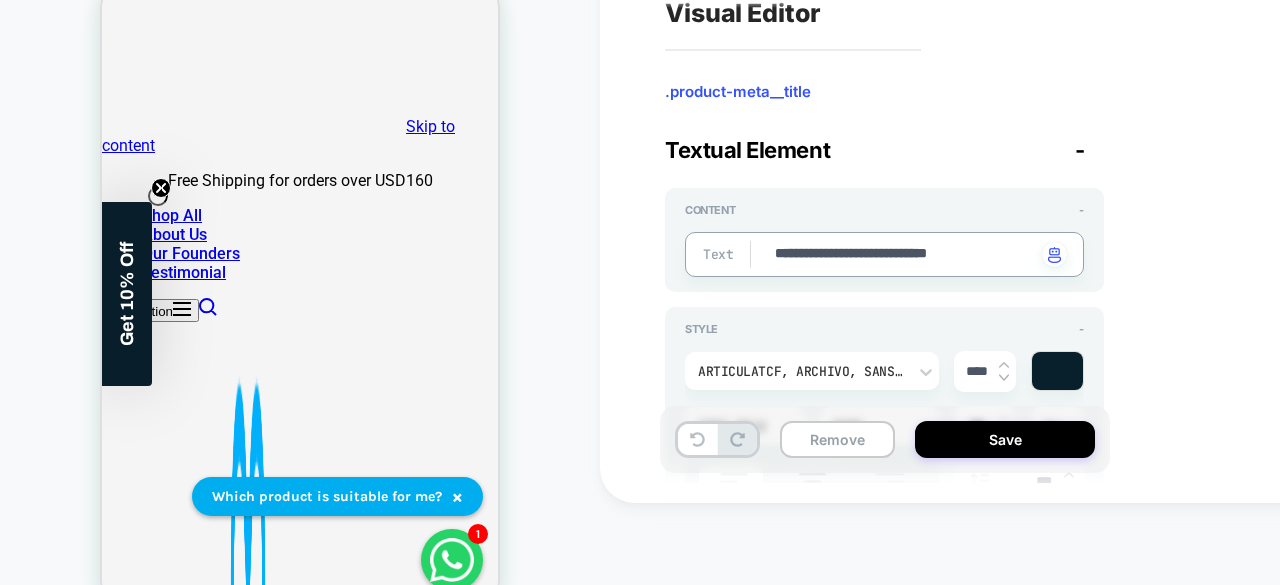 type on "*" 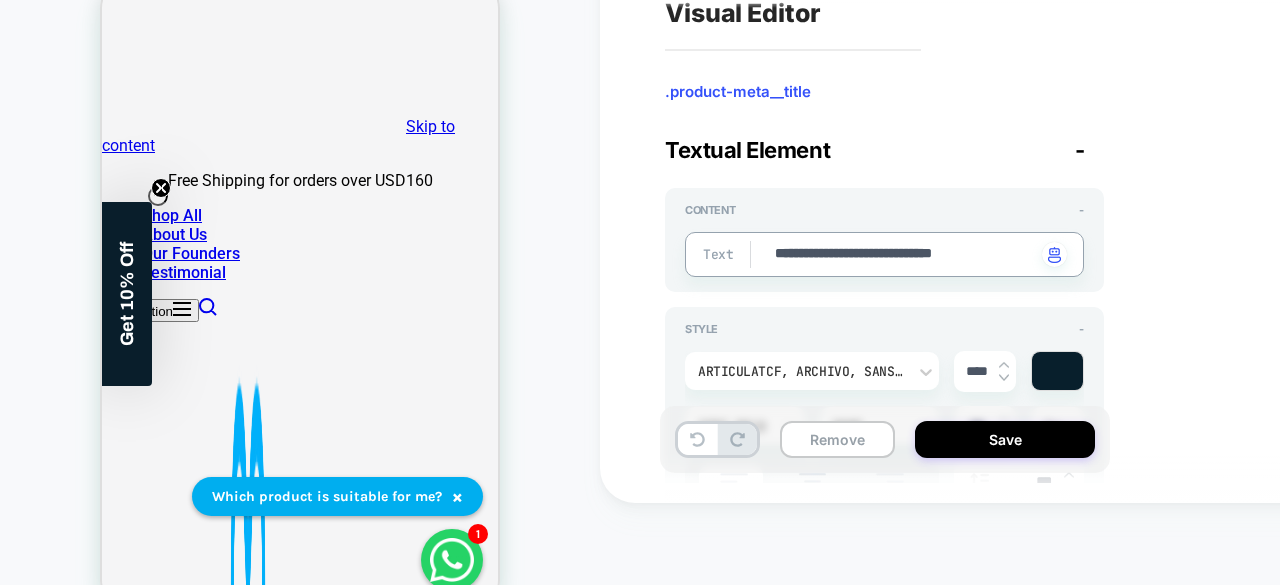 type on "*" 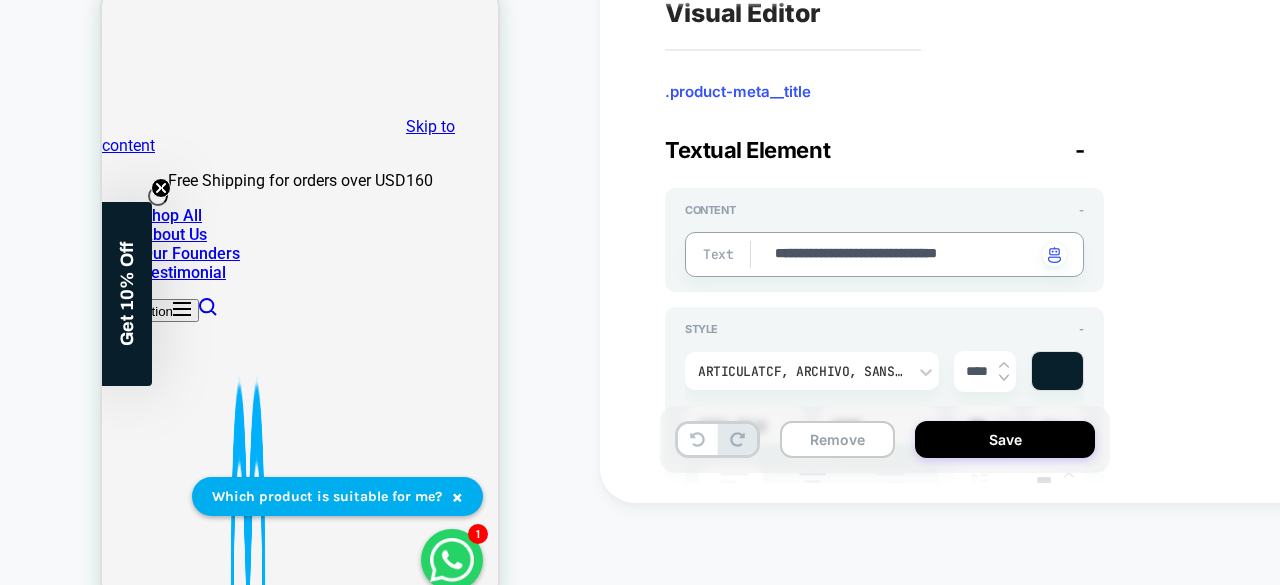type on "*" 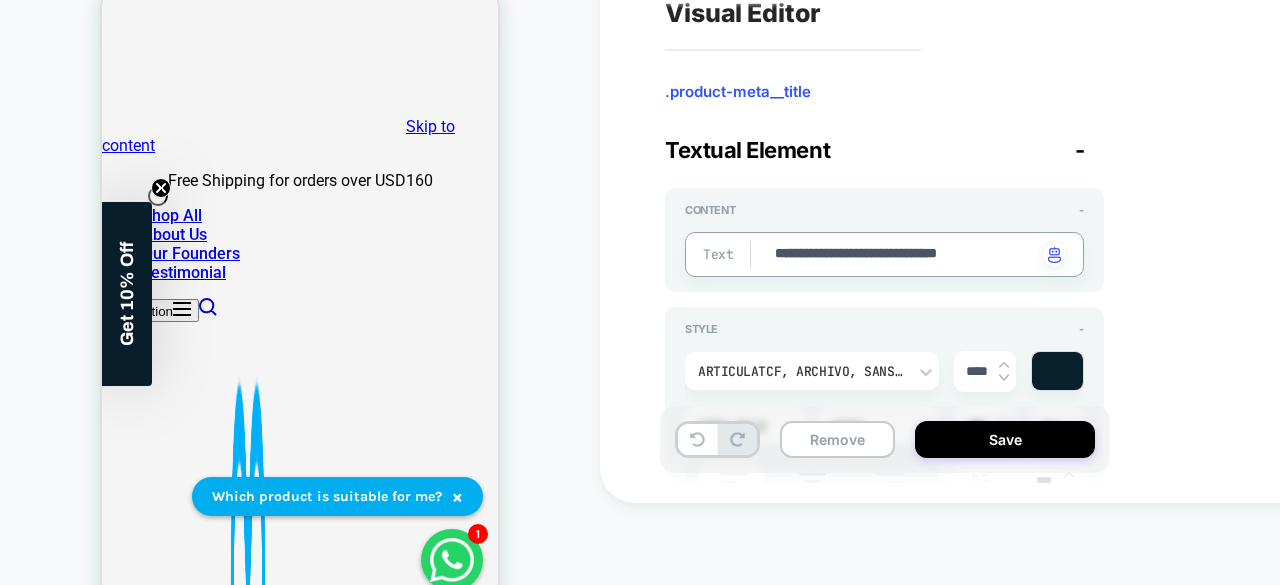type on "**********" 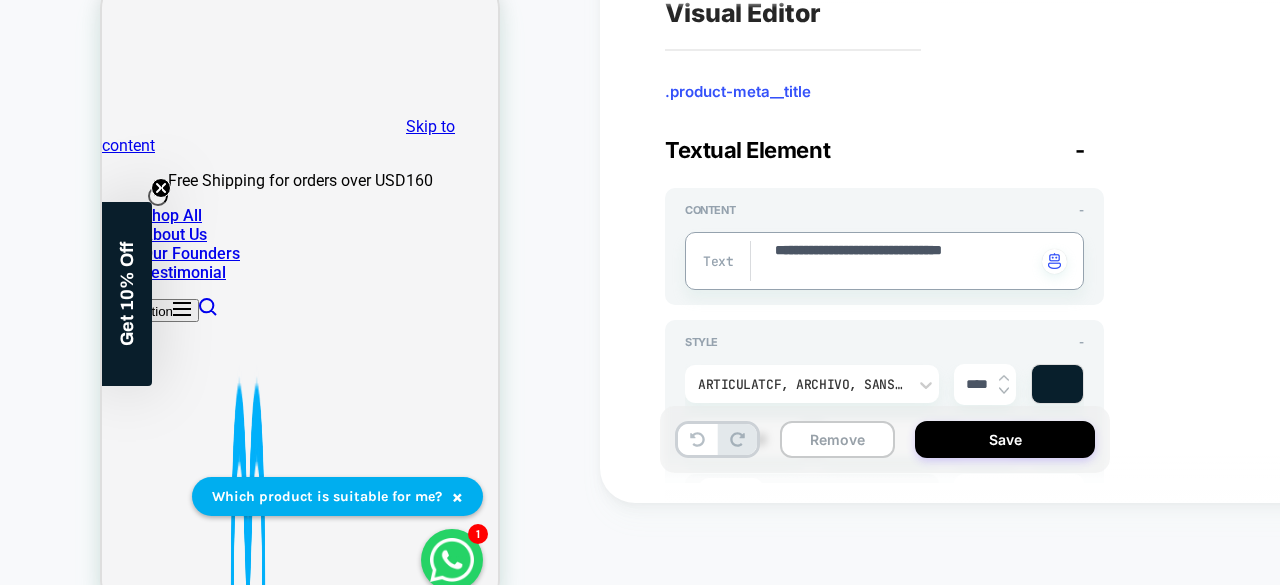 type on "*" 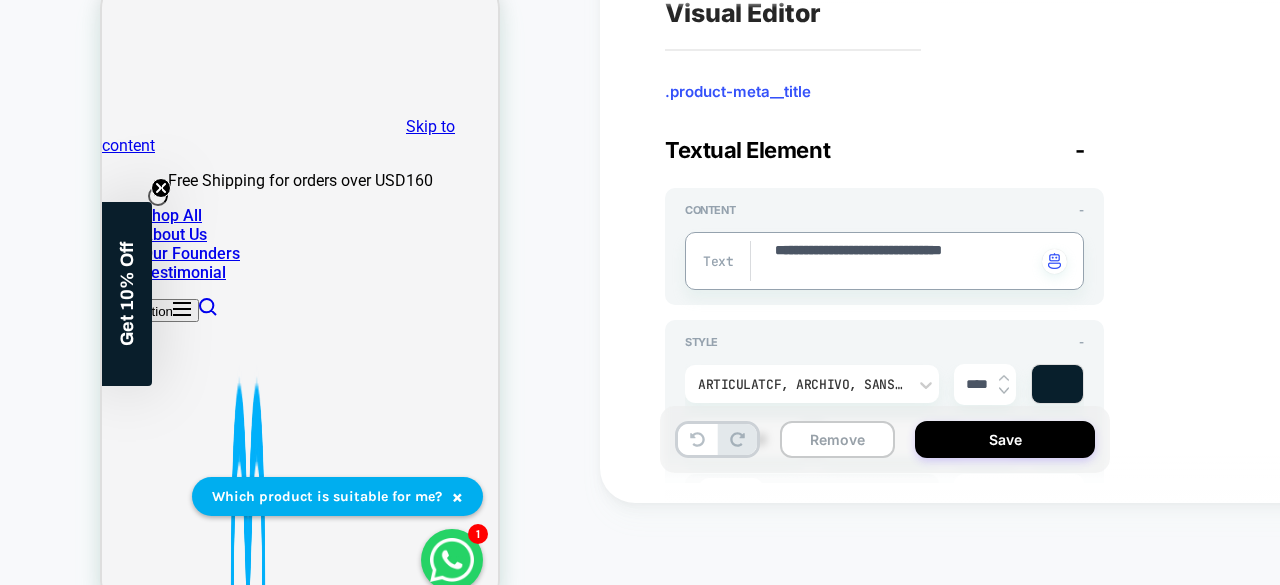 type on "**********" 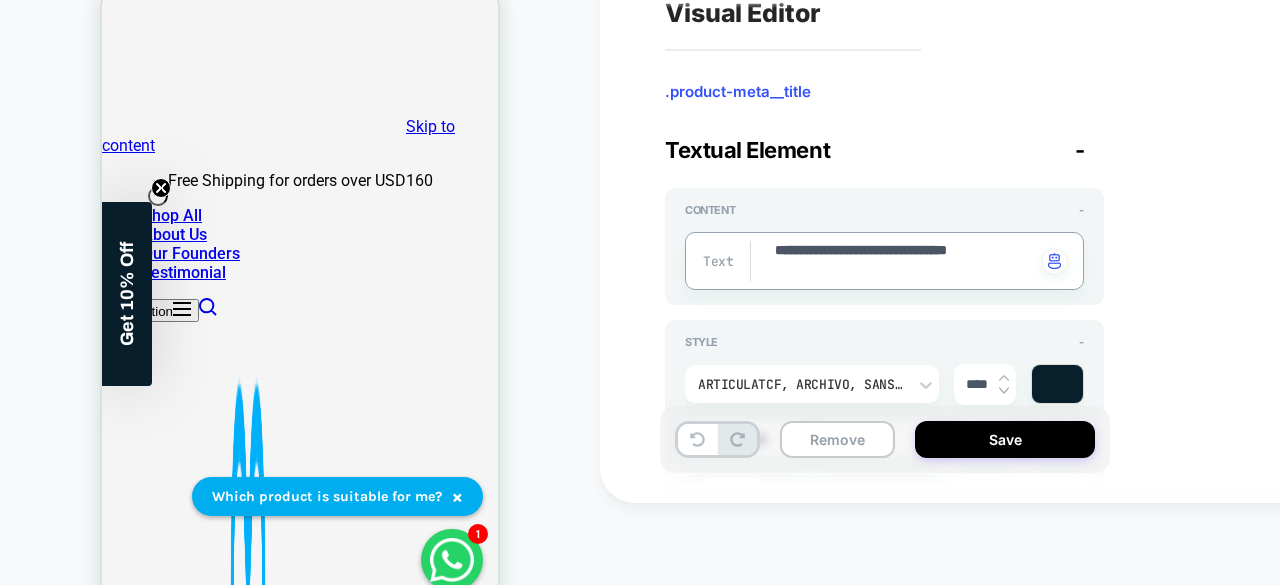 type on "*" 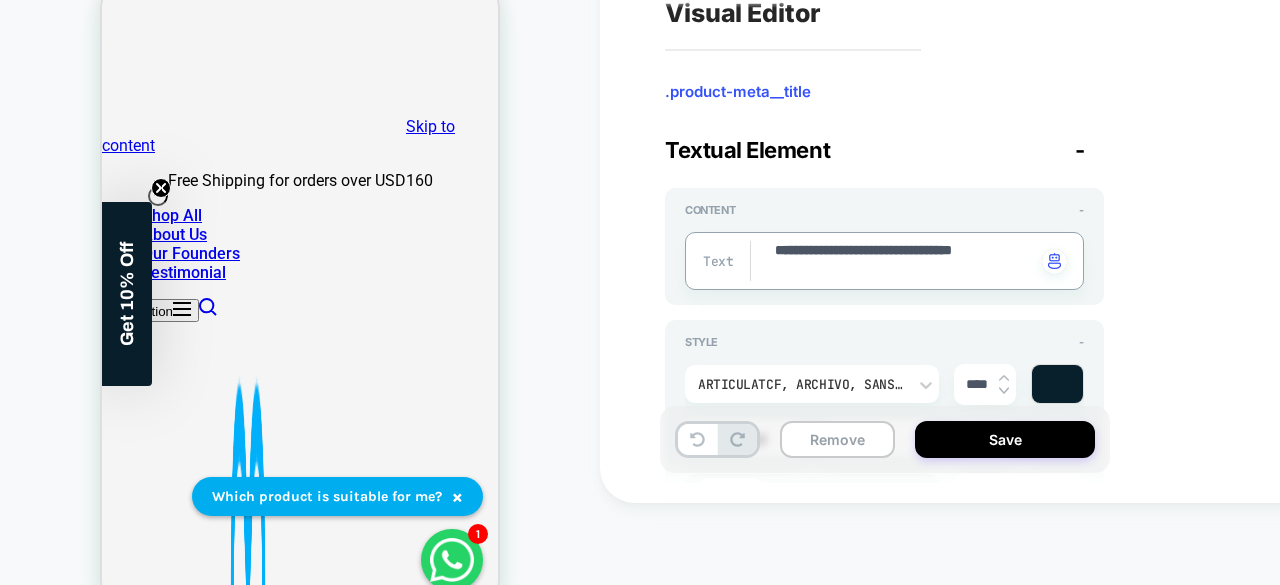 type on "*" 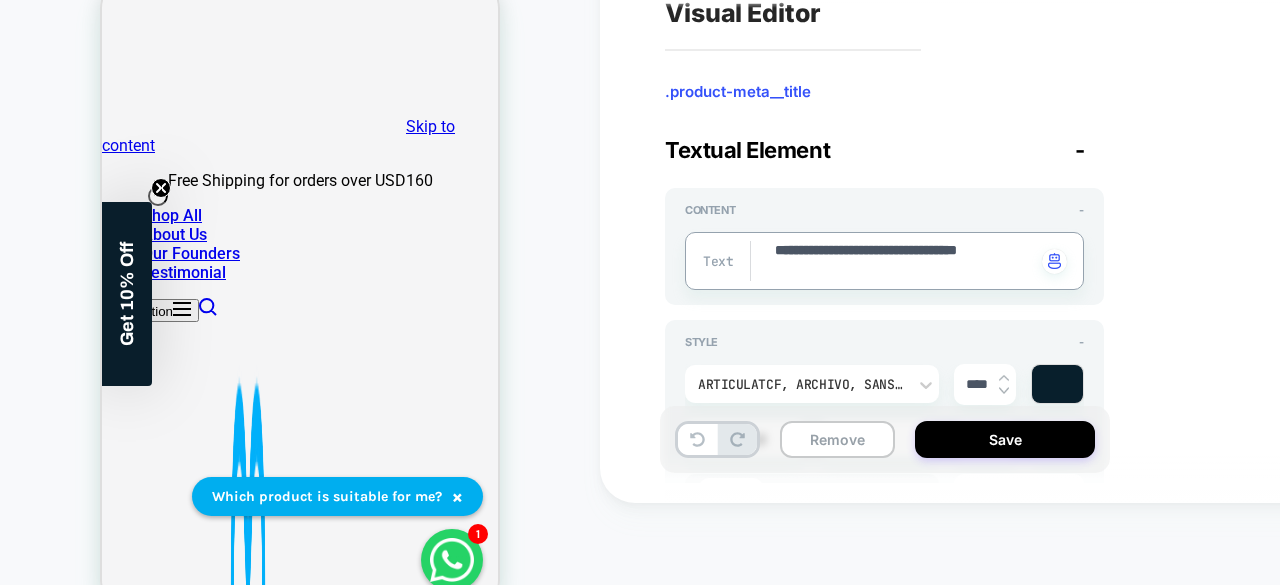 type on "*" 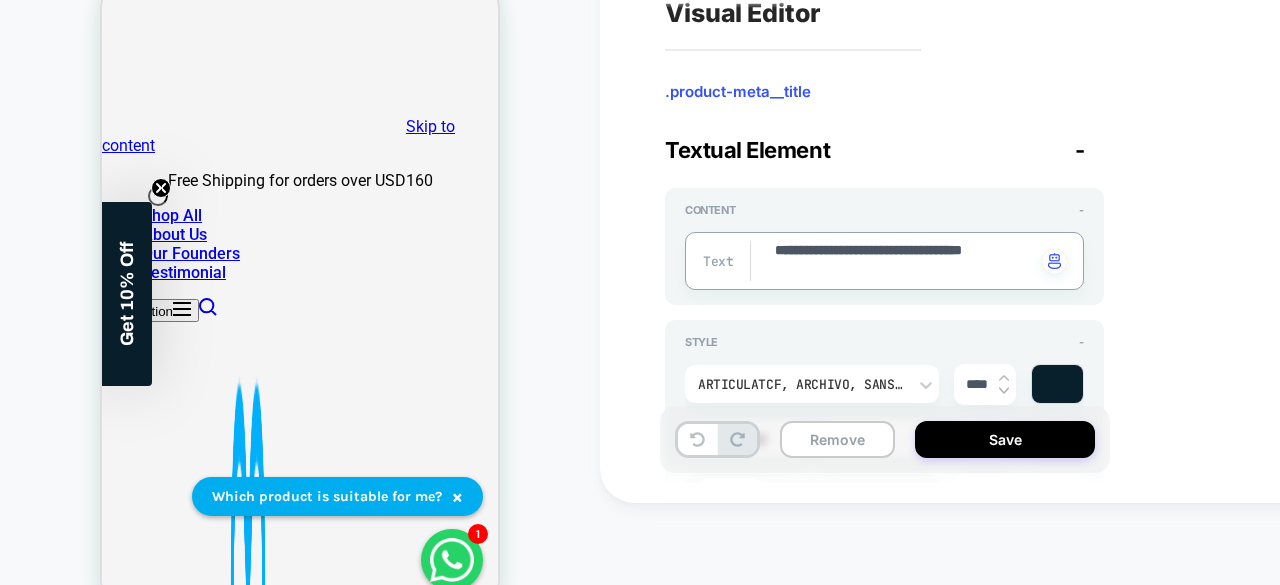 type on "*" 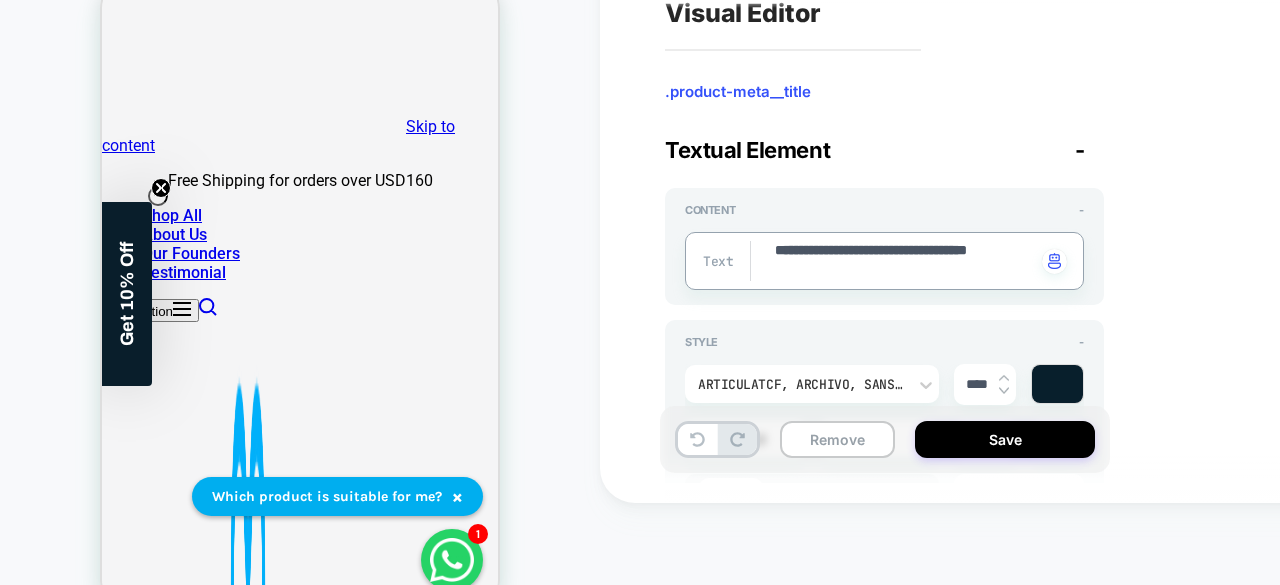type on "*" 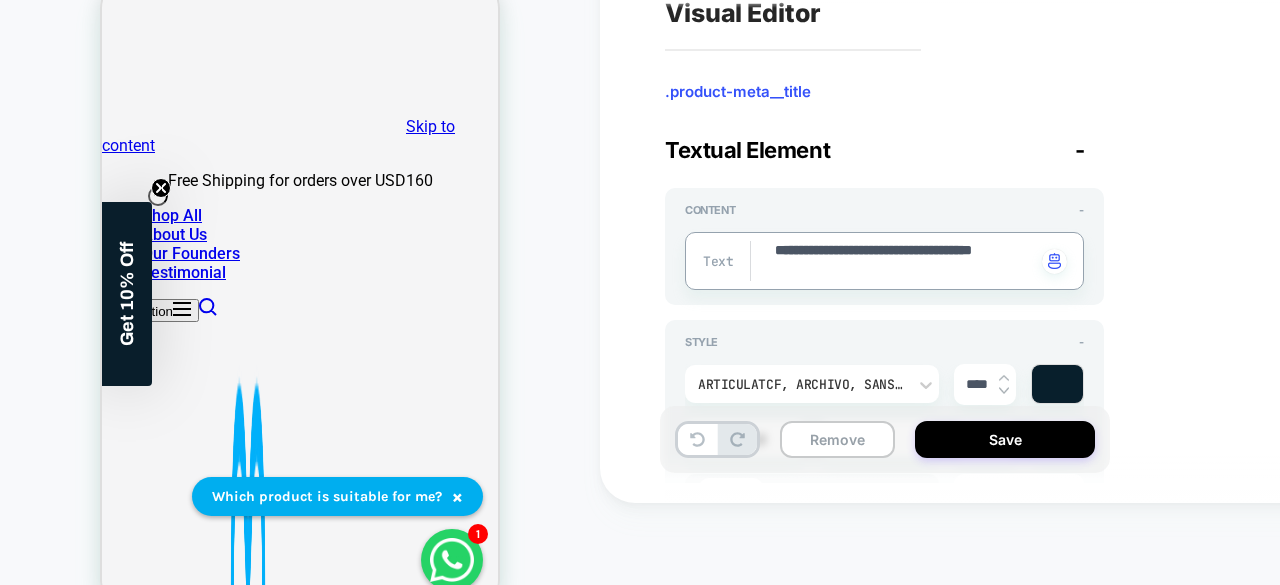 type on "*" 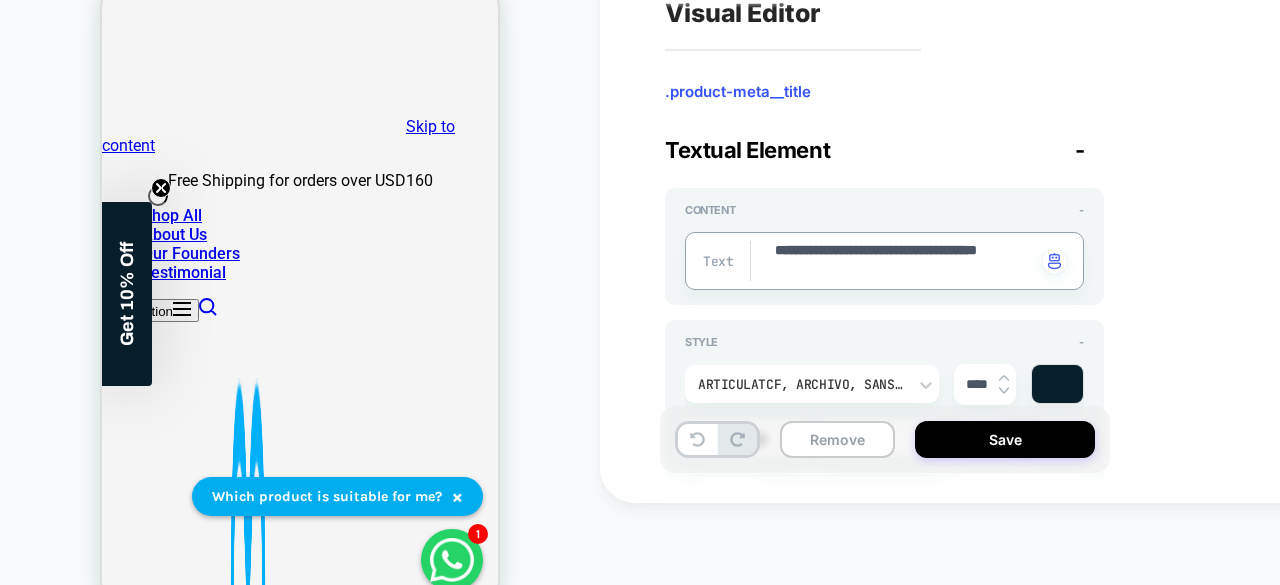 type on "*" 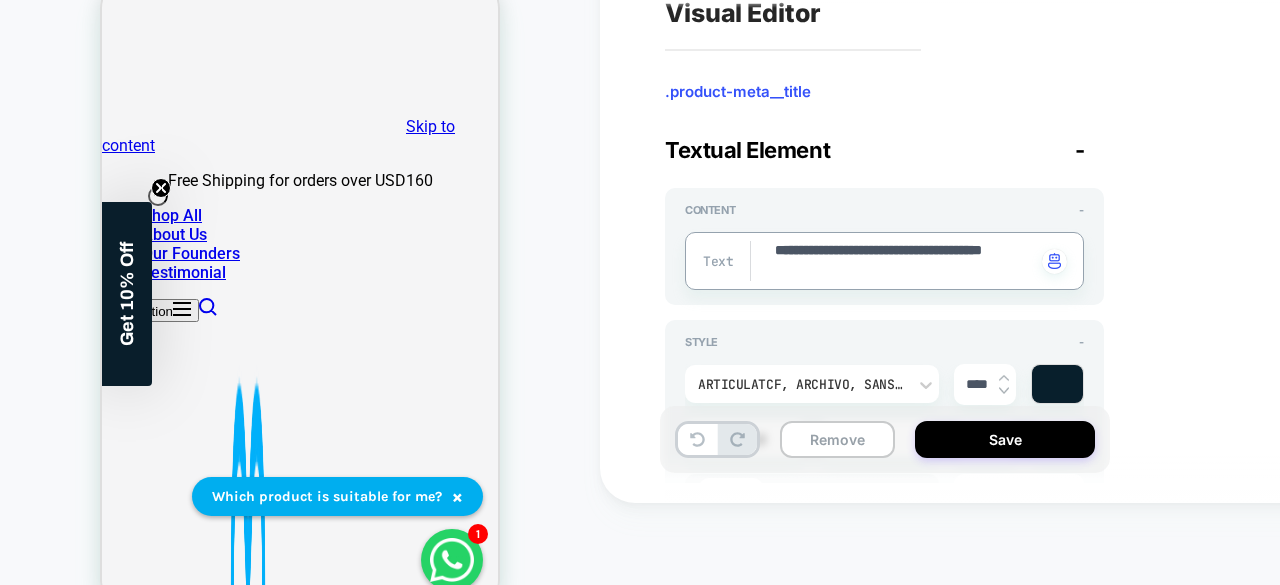 type on "*" 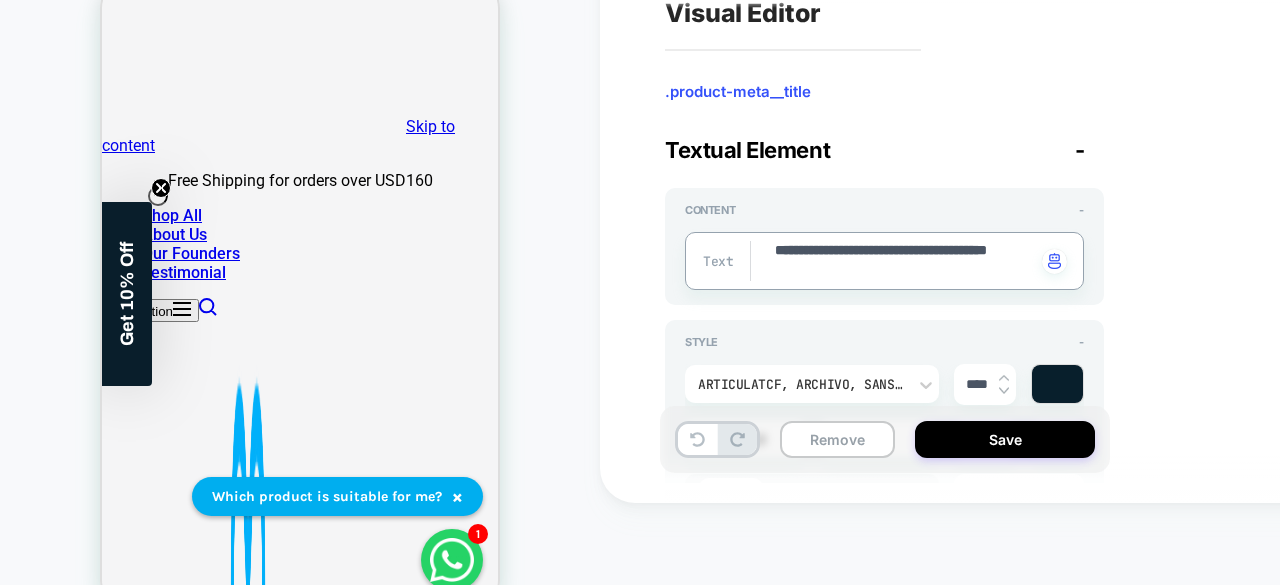 type on "*" 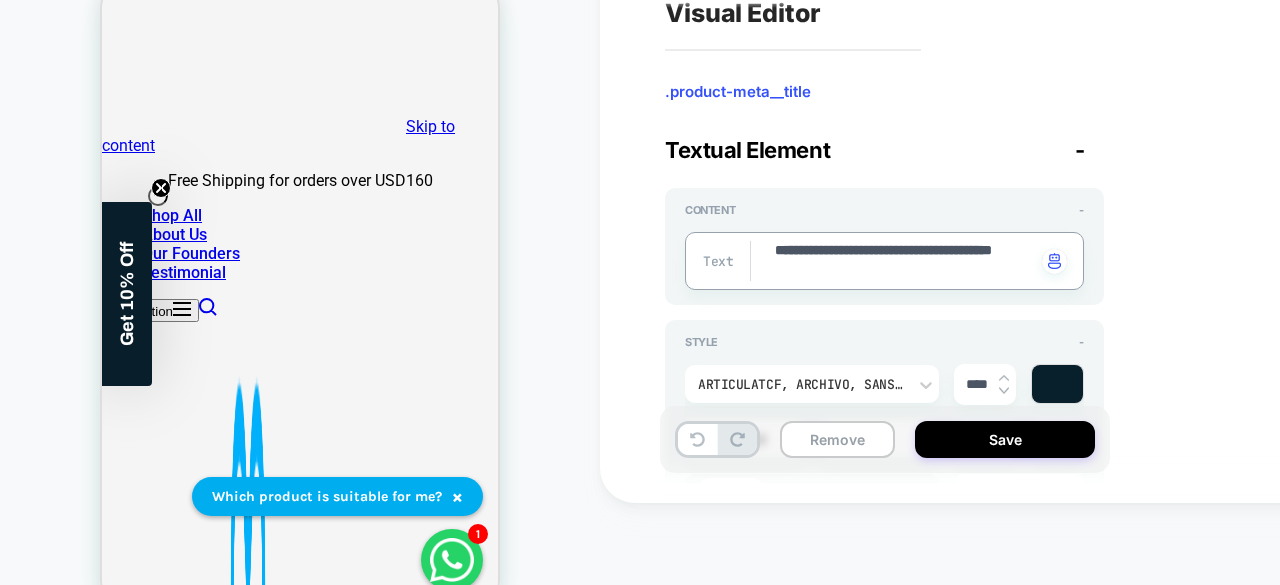 type on "*" 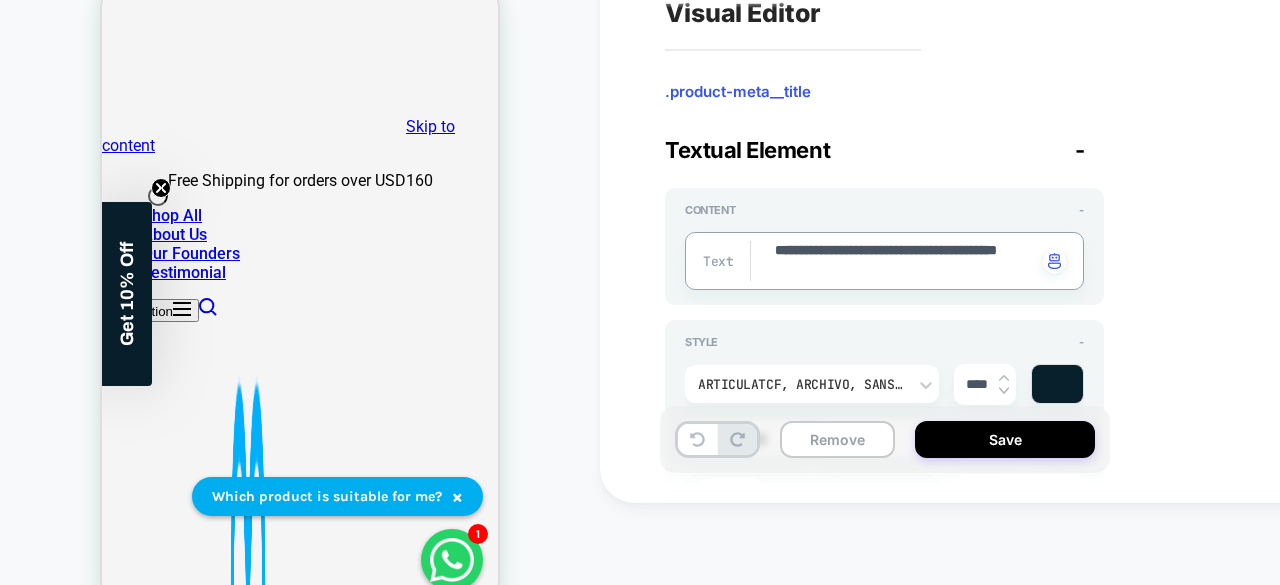 type on "*" 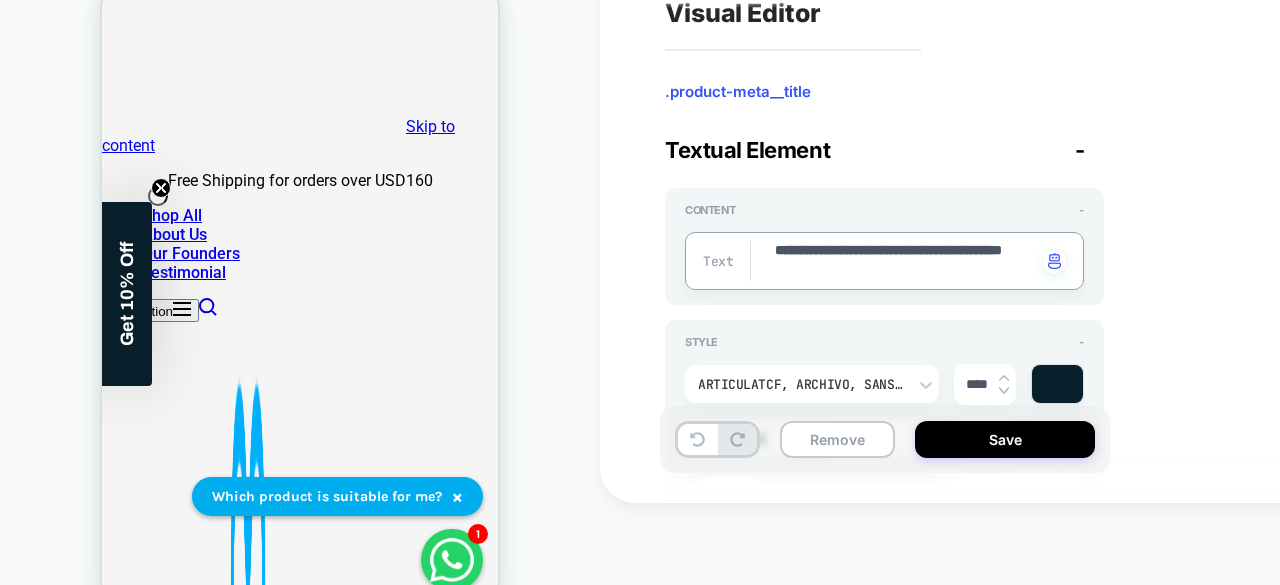 type on "*" 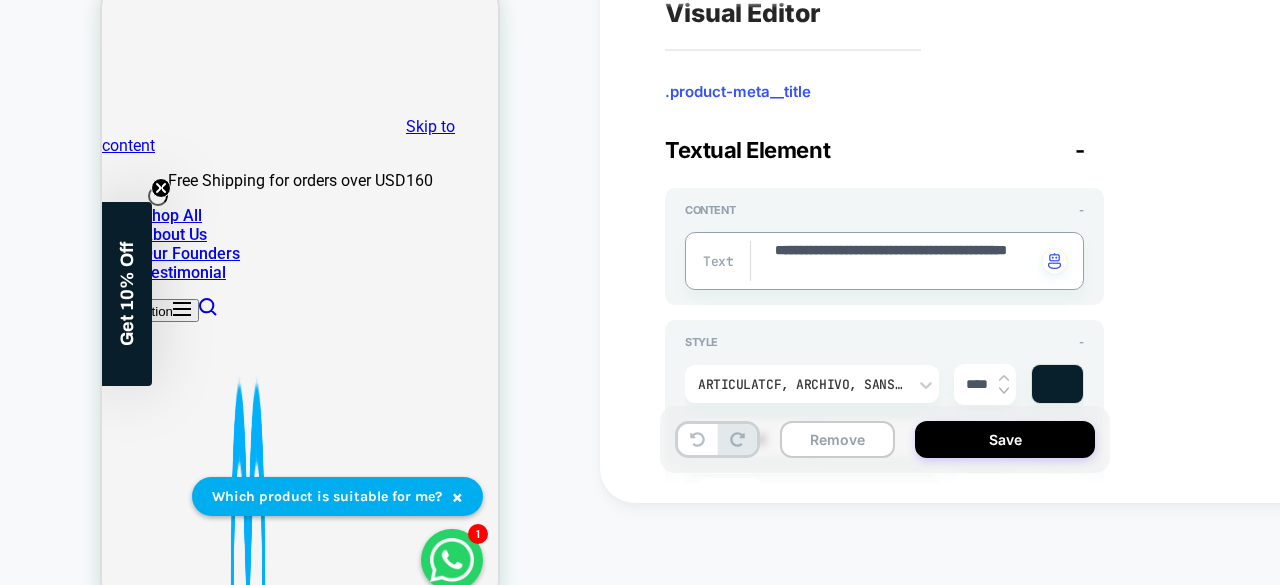 type on "*" 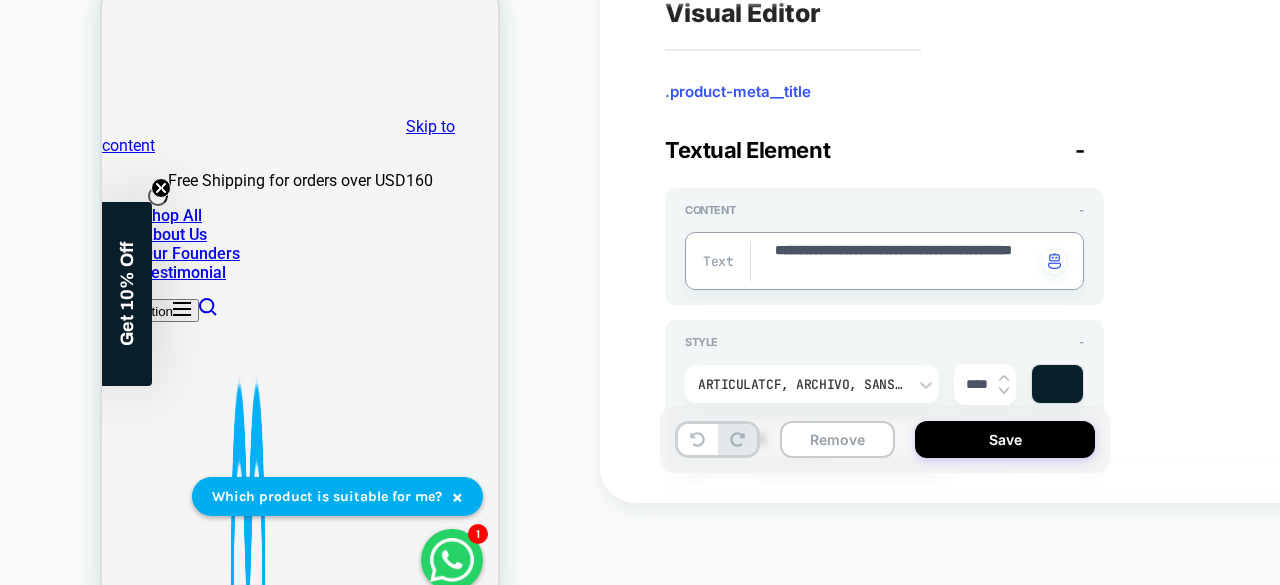 type on "*" 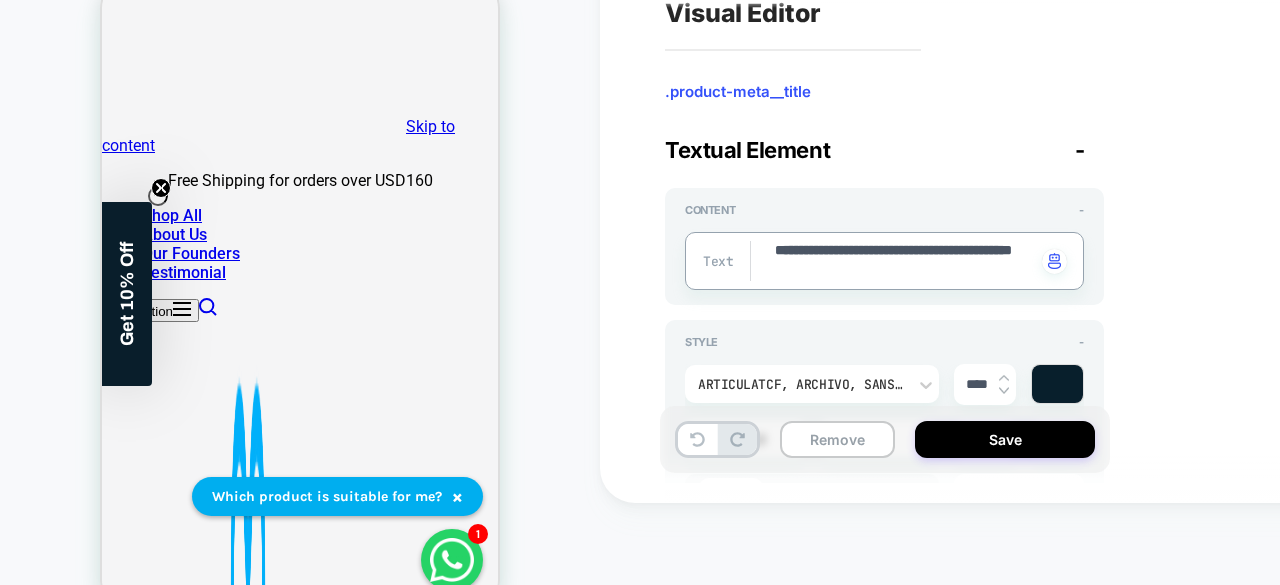 type on "**********" 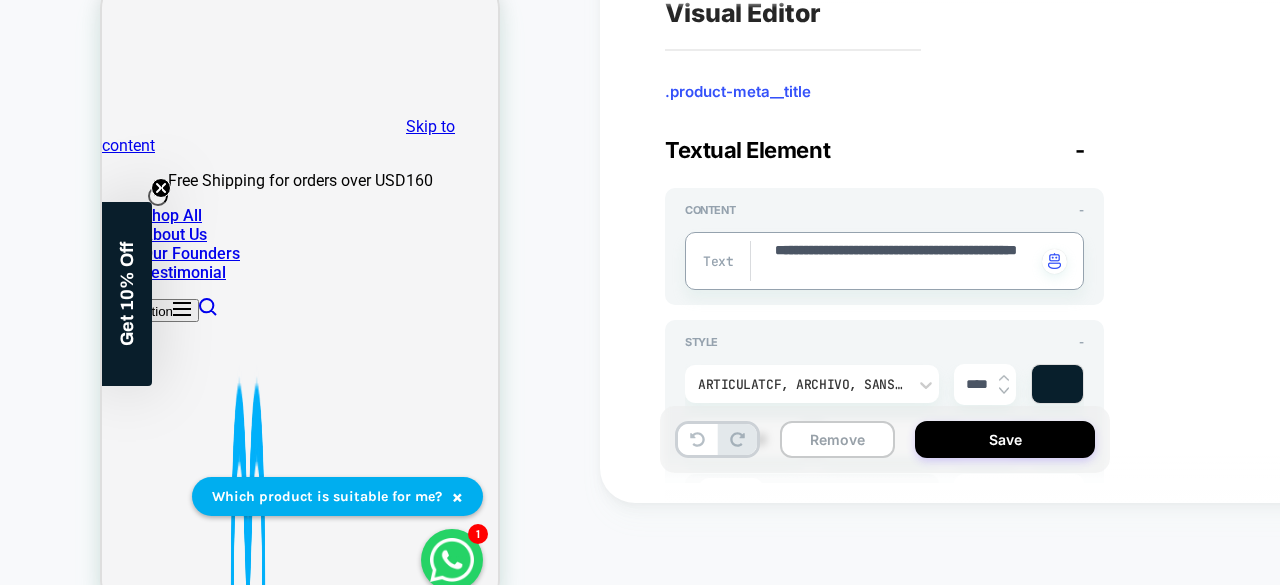 type on "*" 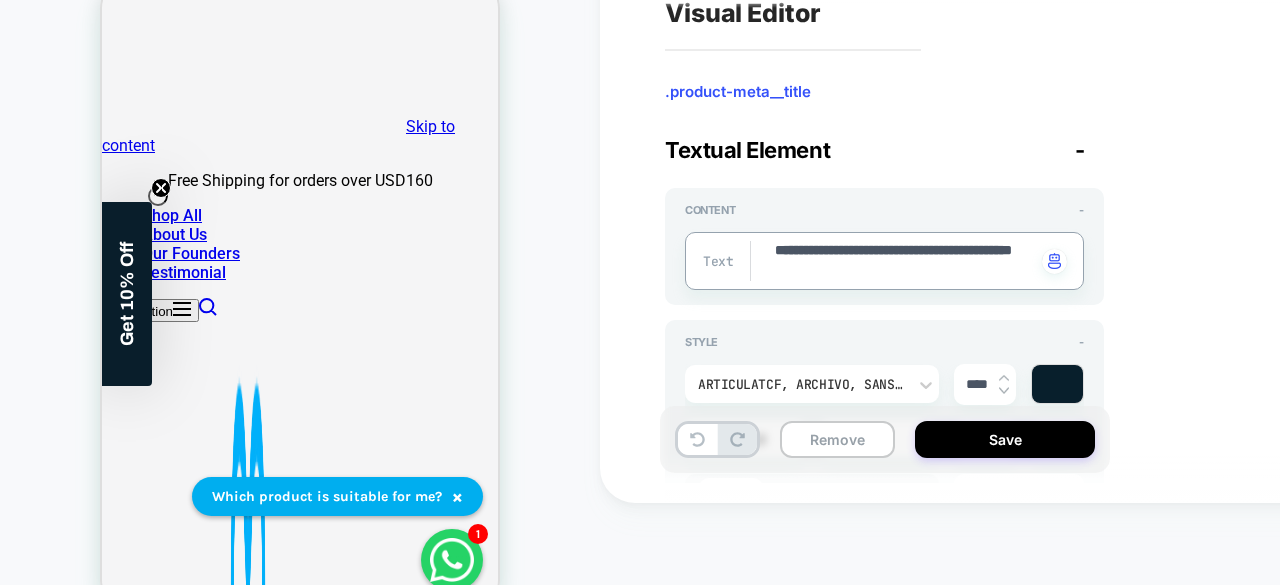 type on "*" 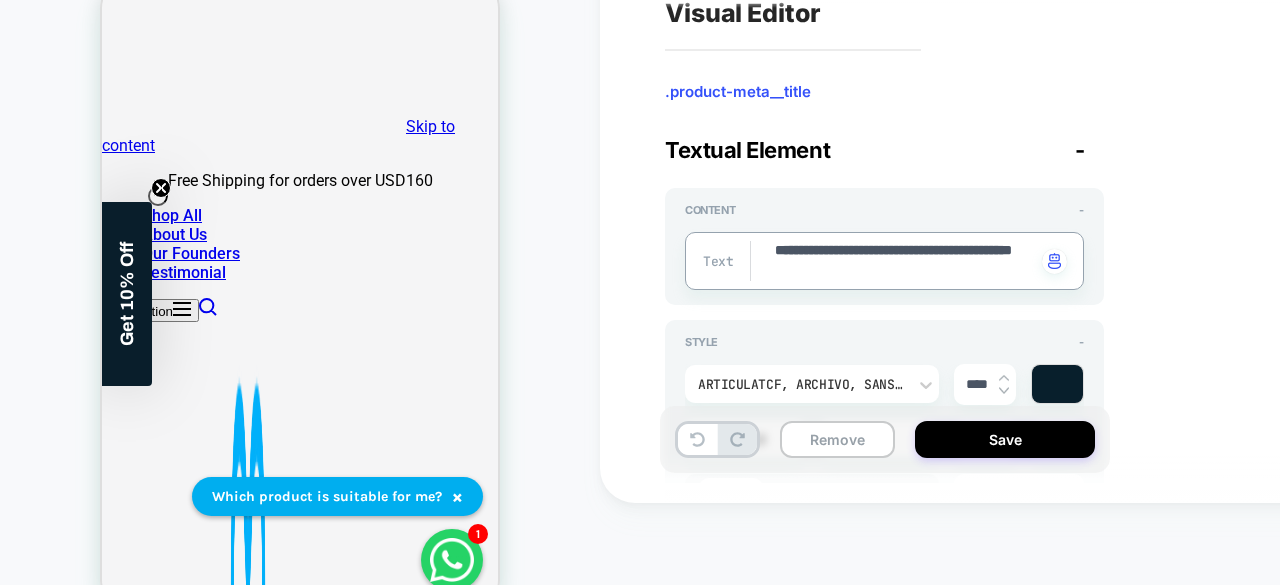 type on "**********" 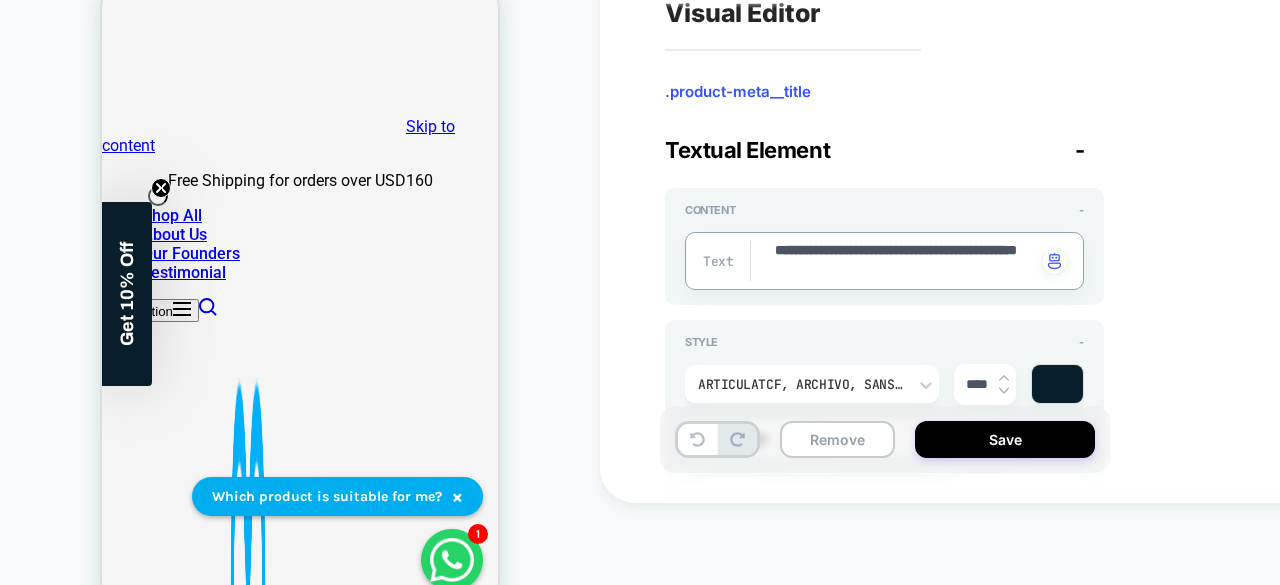 type on "*" 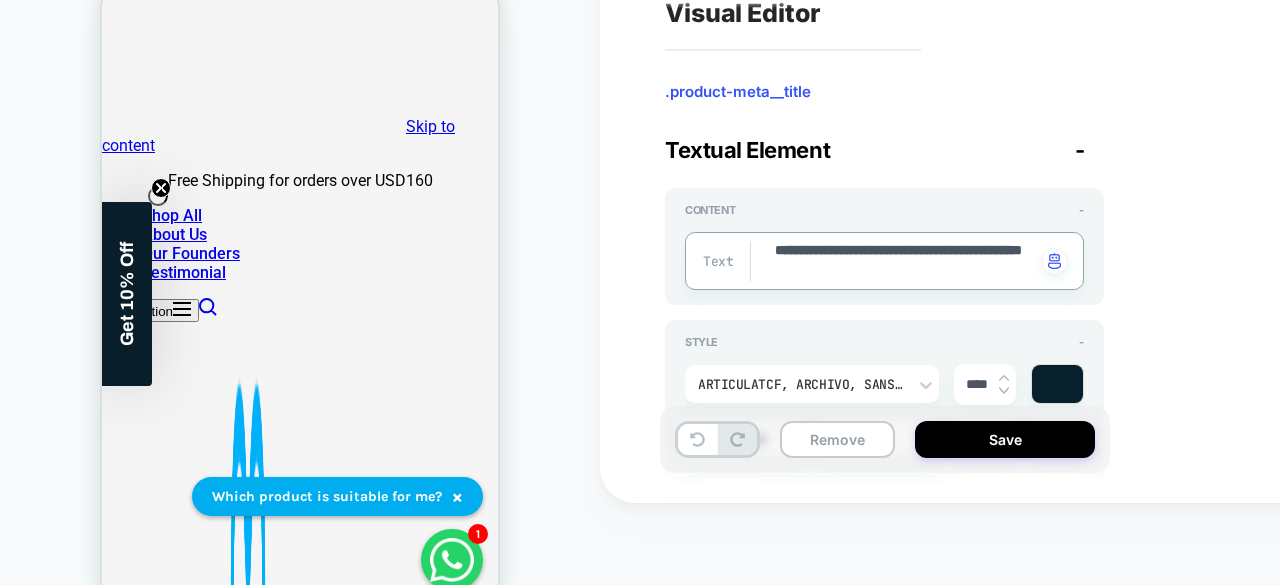 type on "*" 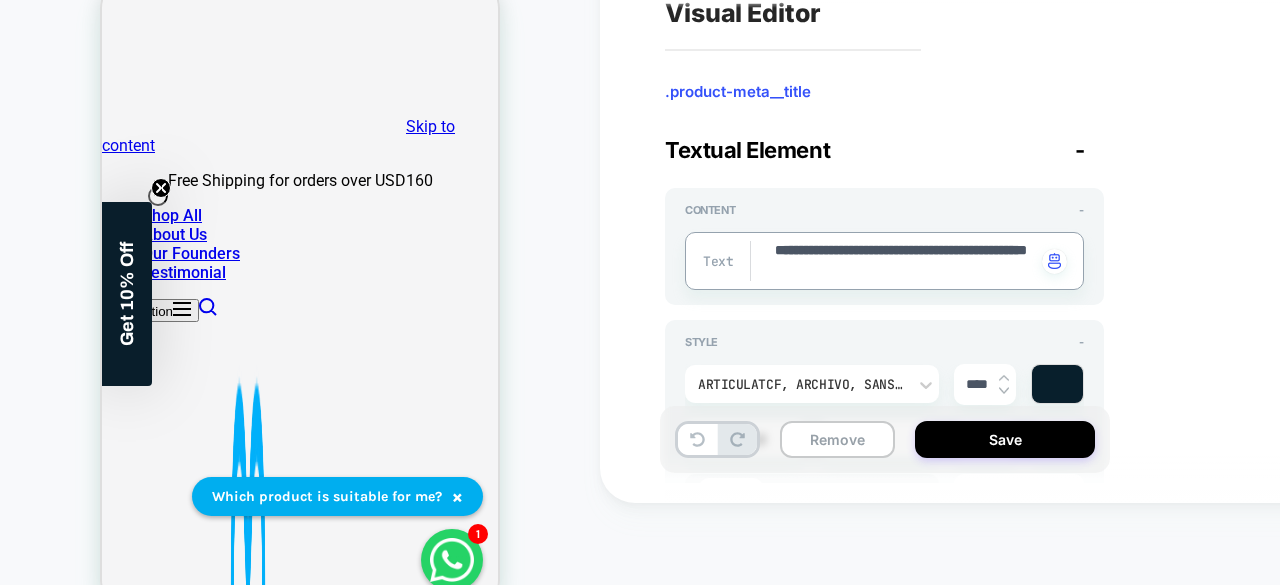 type on "*" 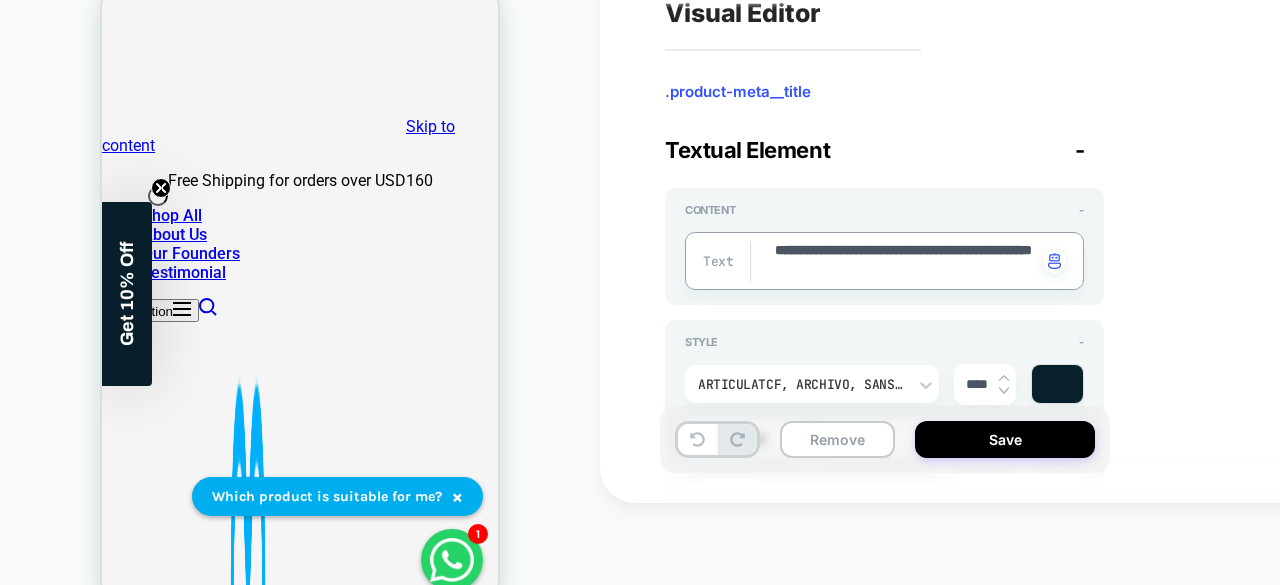 click on "**********" at bounding box center (904, 261) 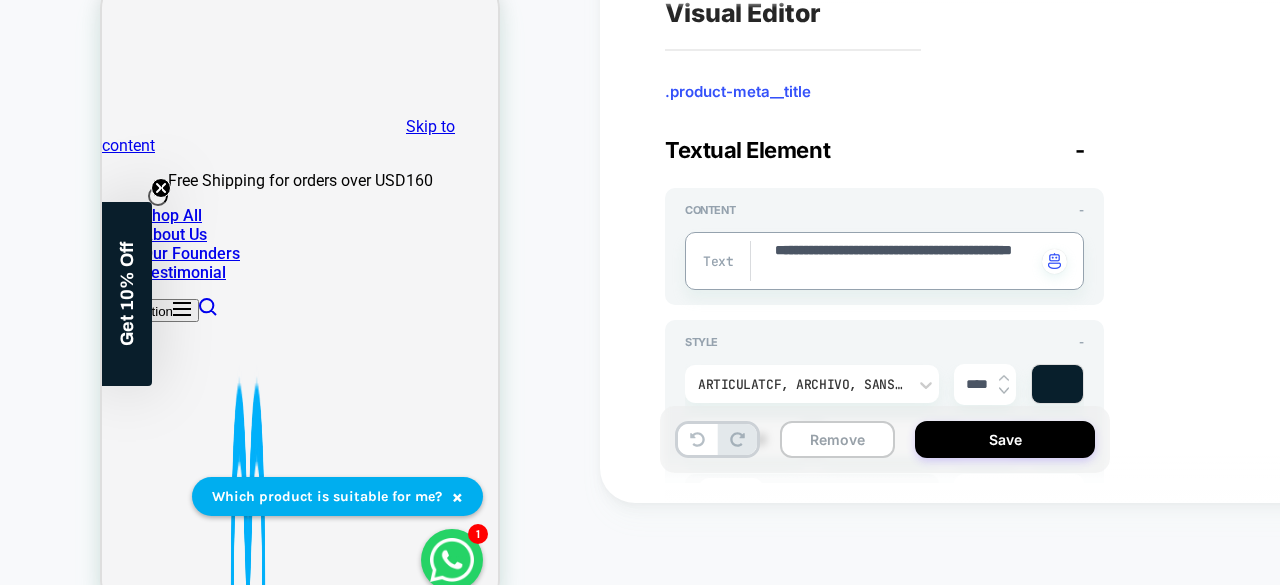 type on "*" 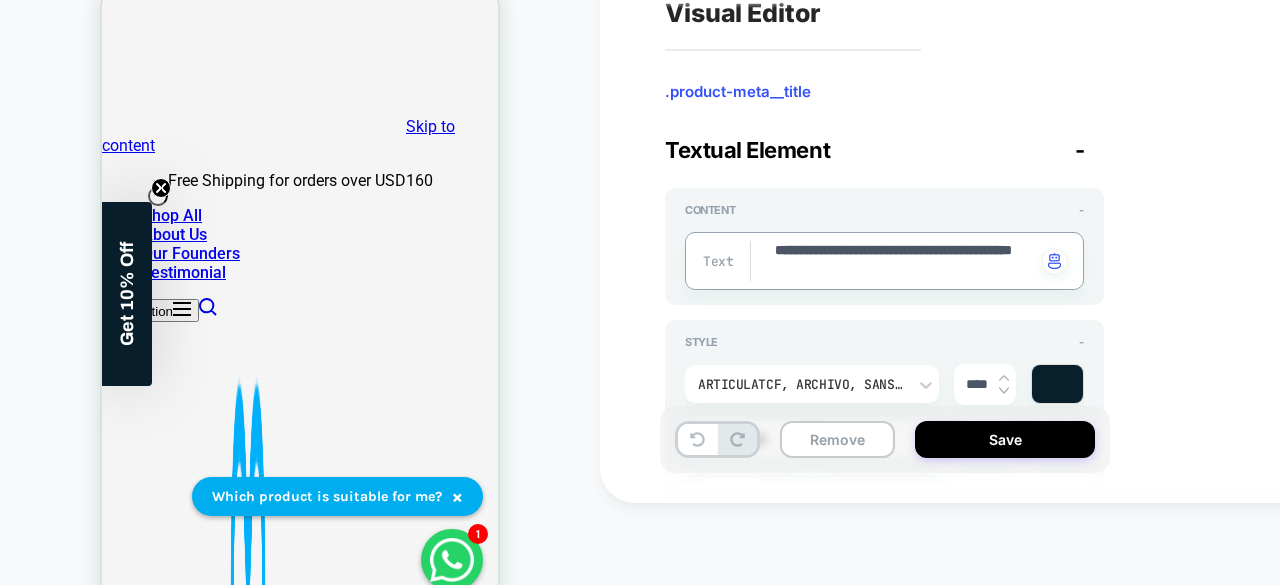type on "**********" 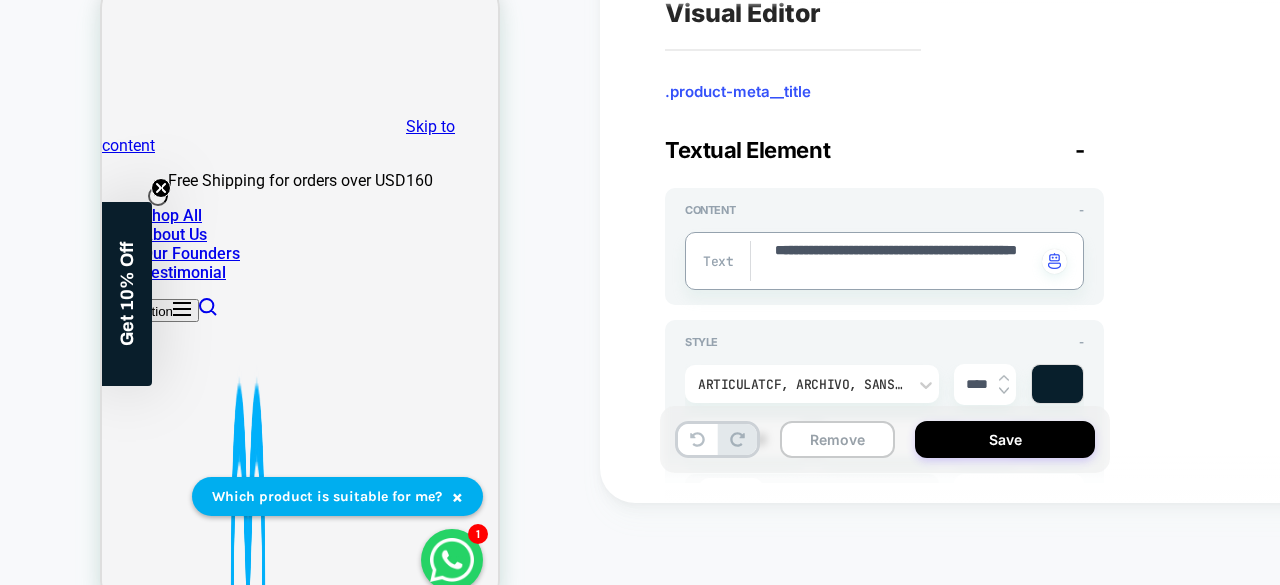 type on "*" 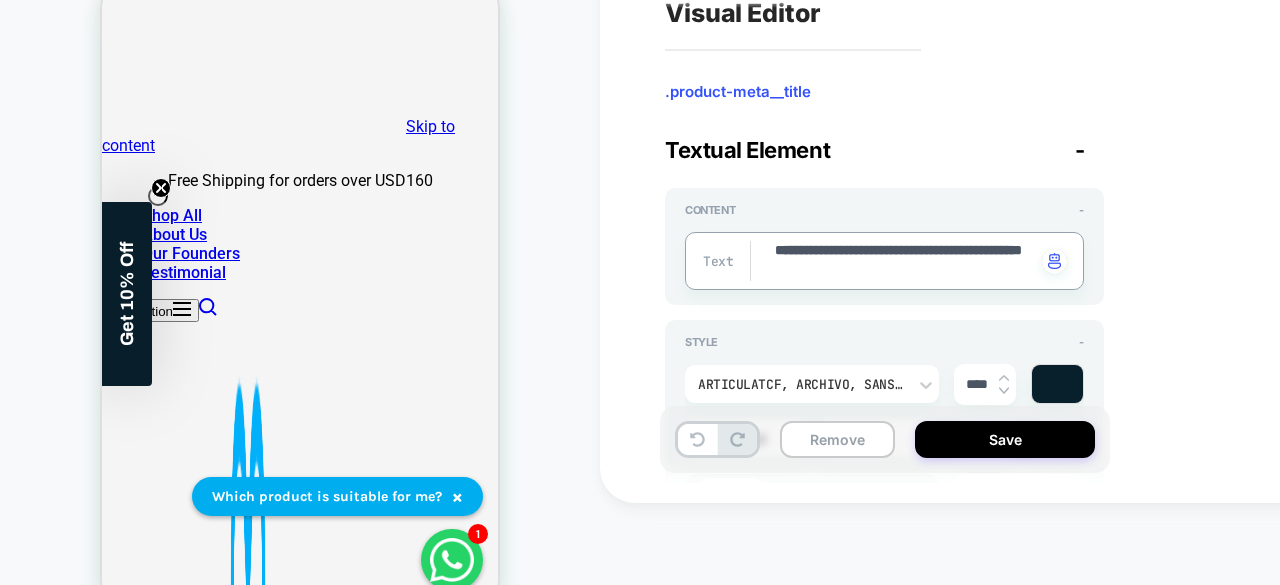 type on "*" 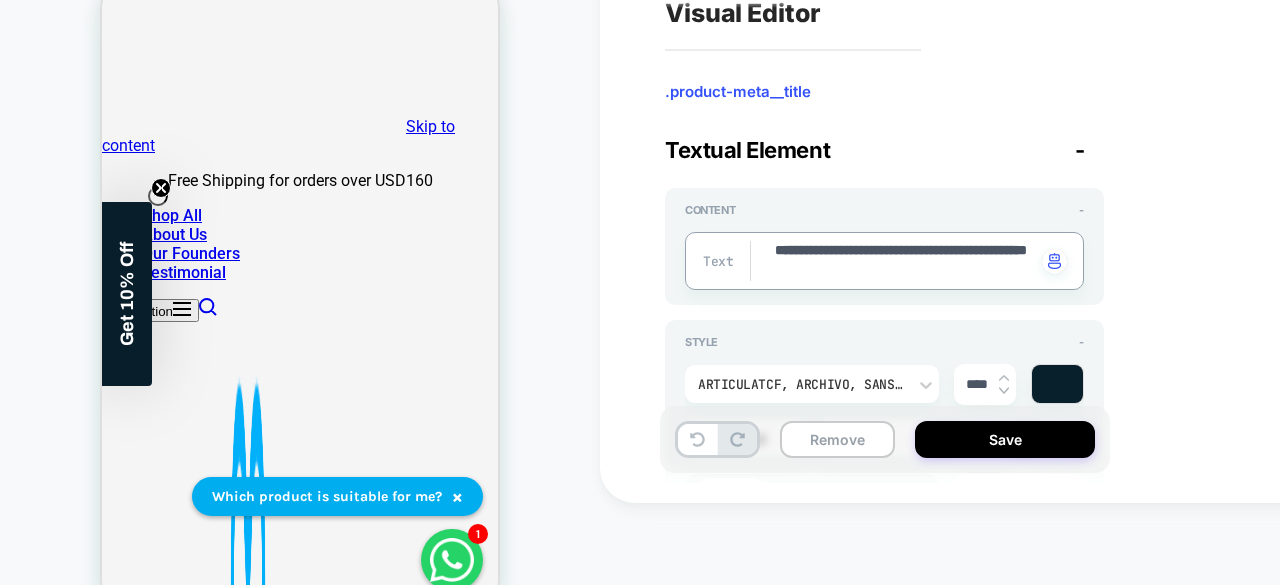 type on "*" 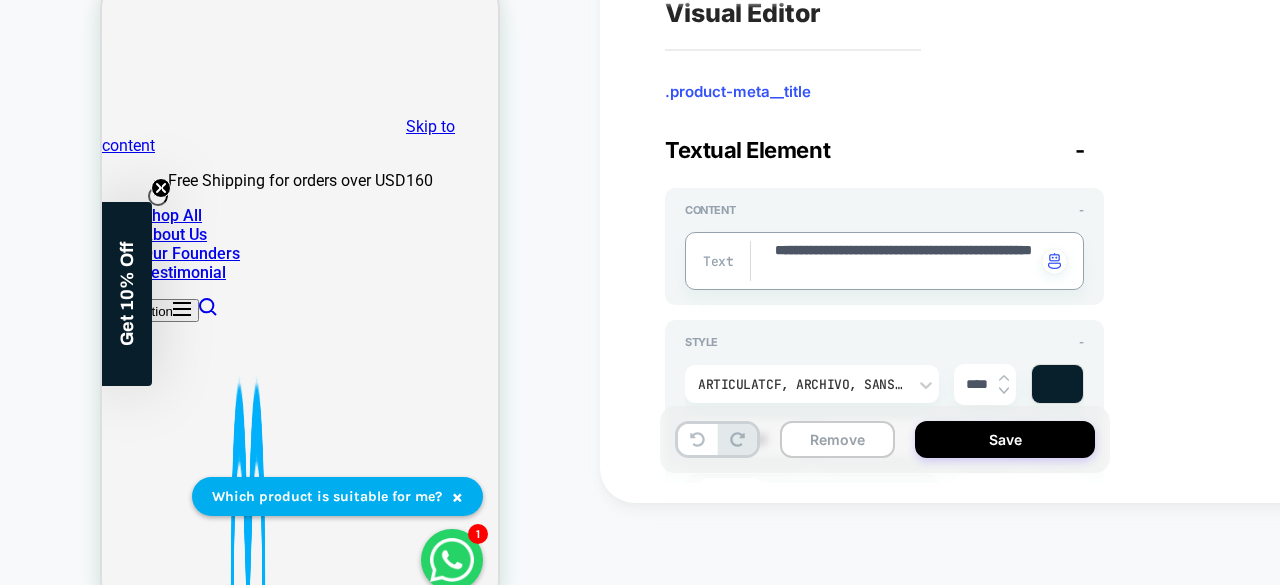 type on "*" 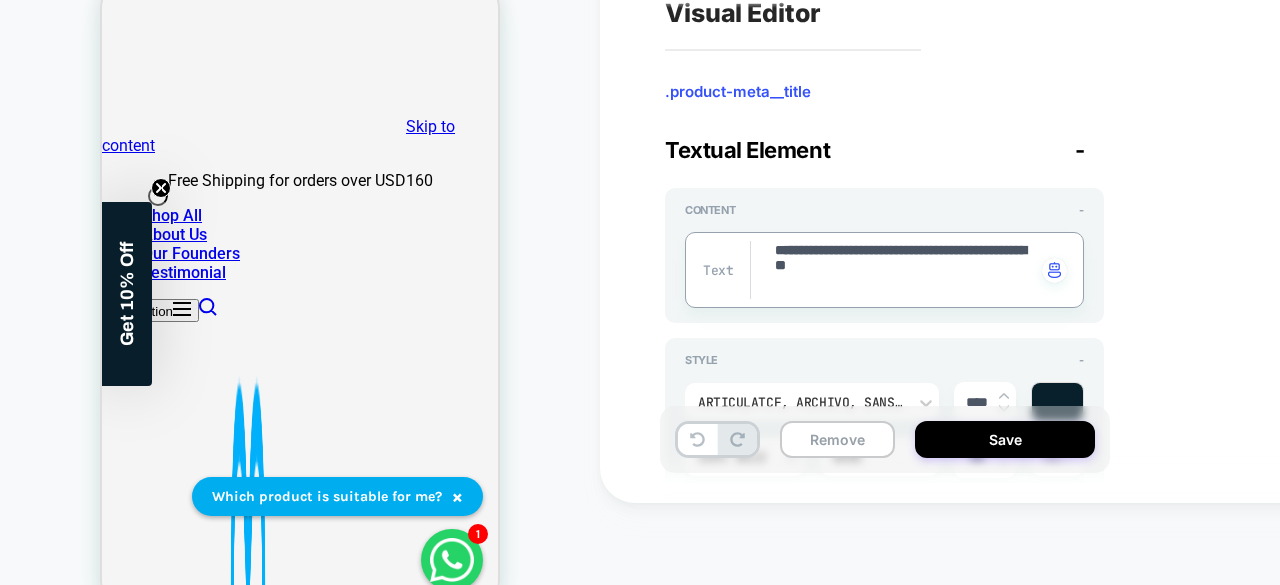 type on "*" 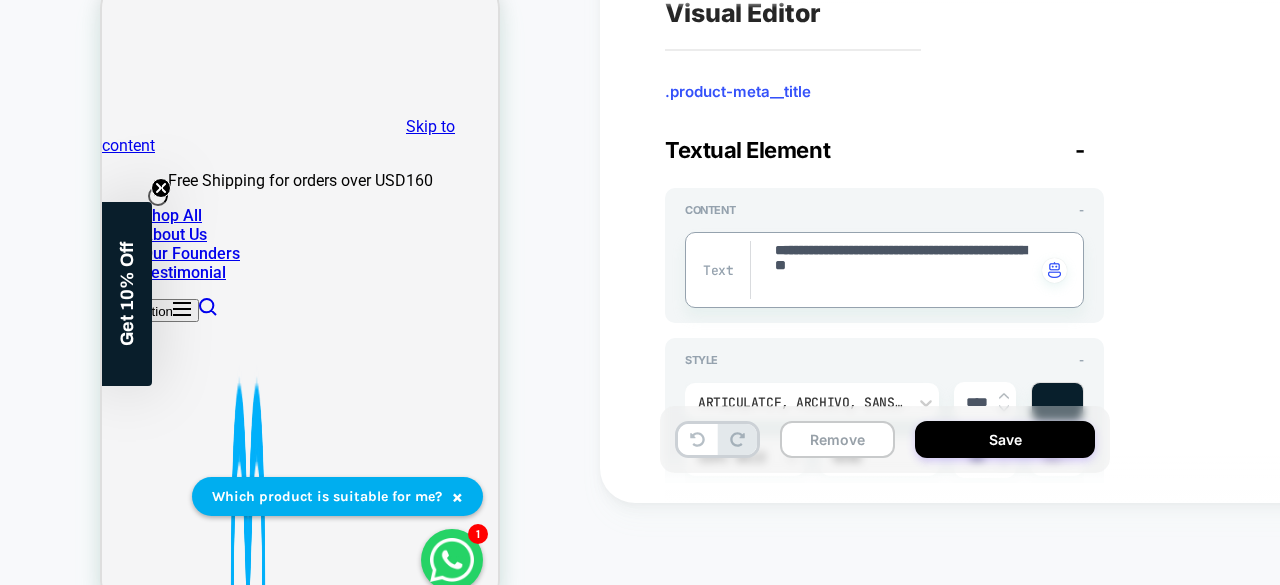 type on "**********" 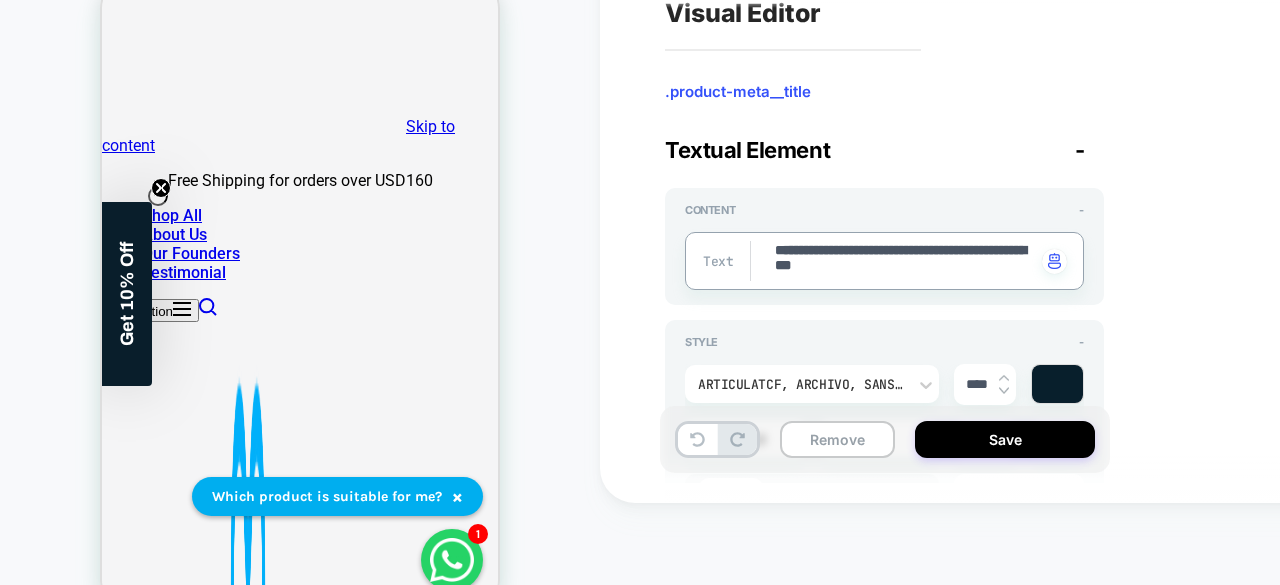 type on "*" 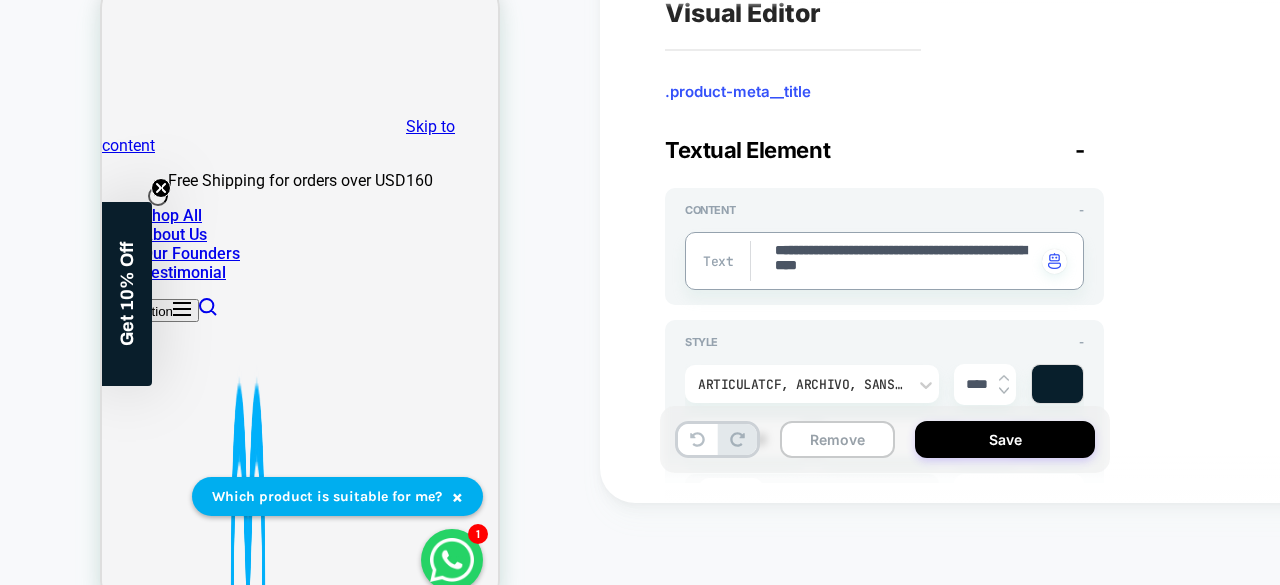 type on "*" 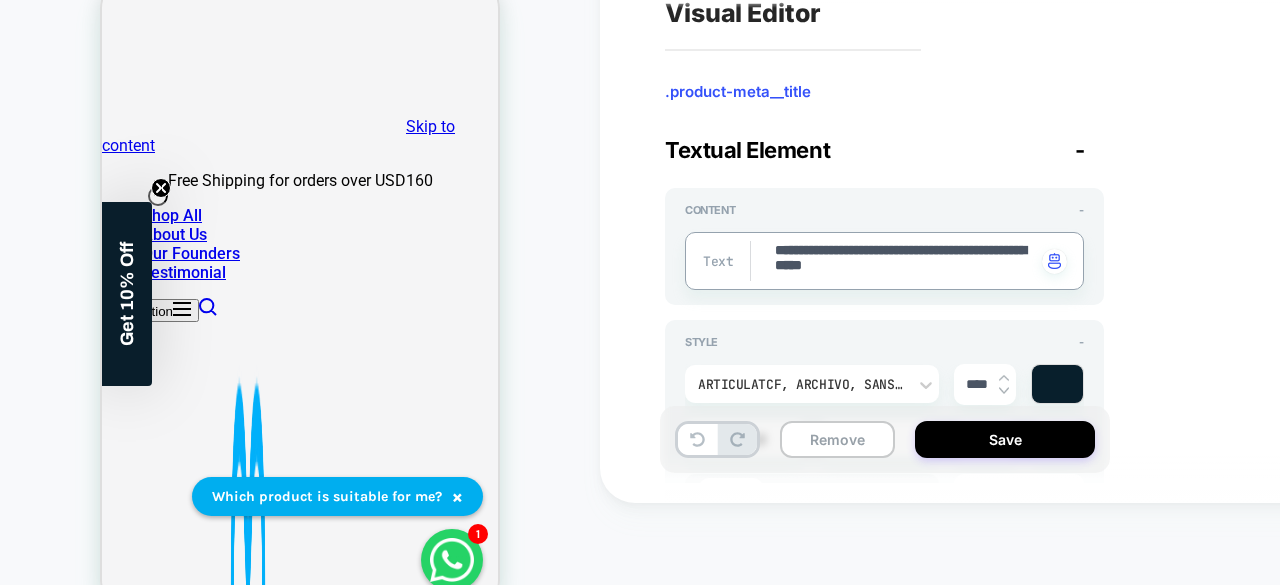 type on "*" 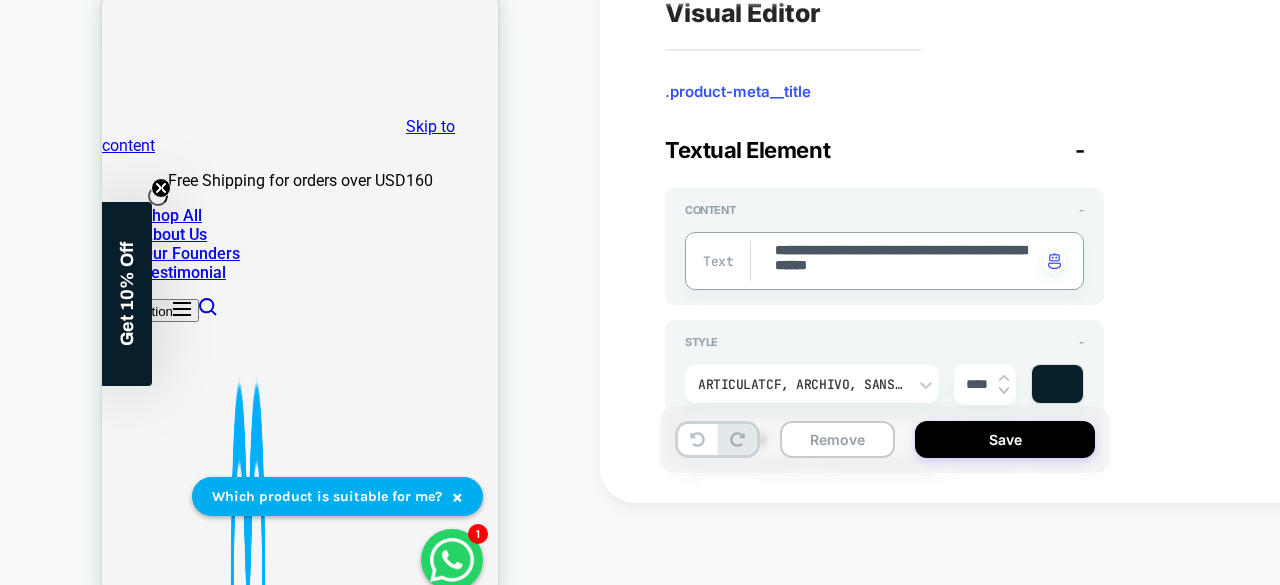 type on "*" 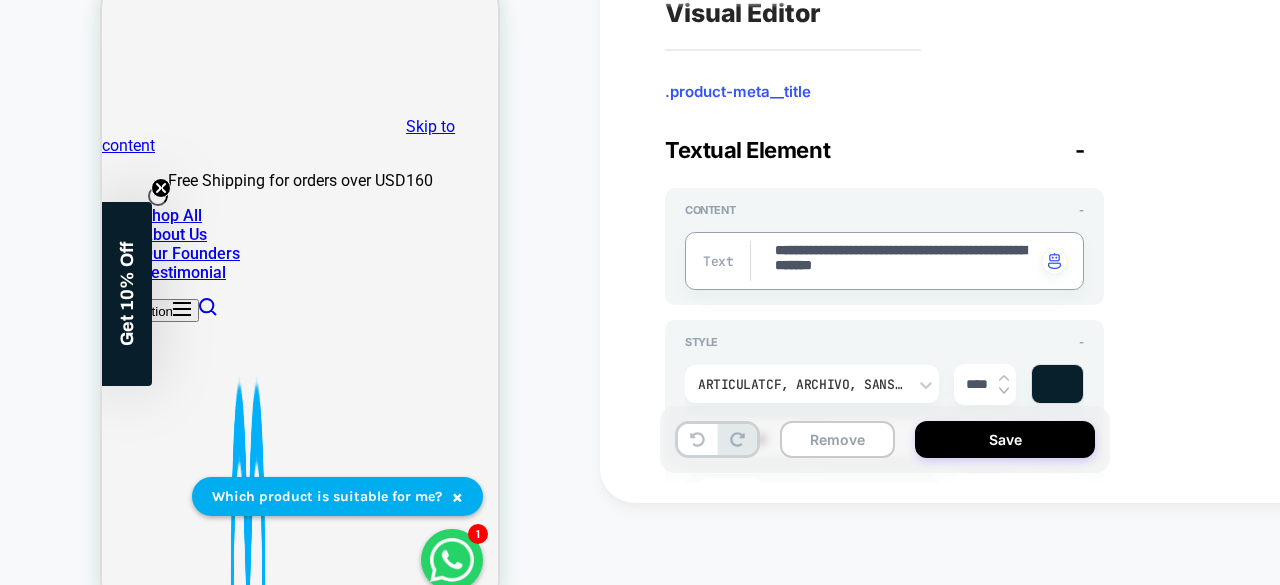 type on "*" 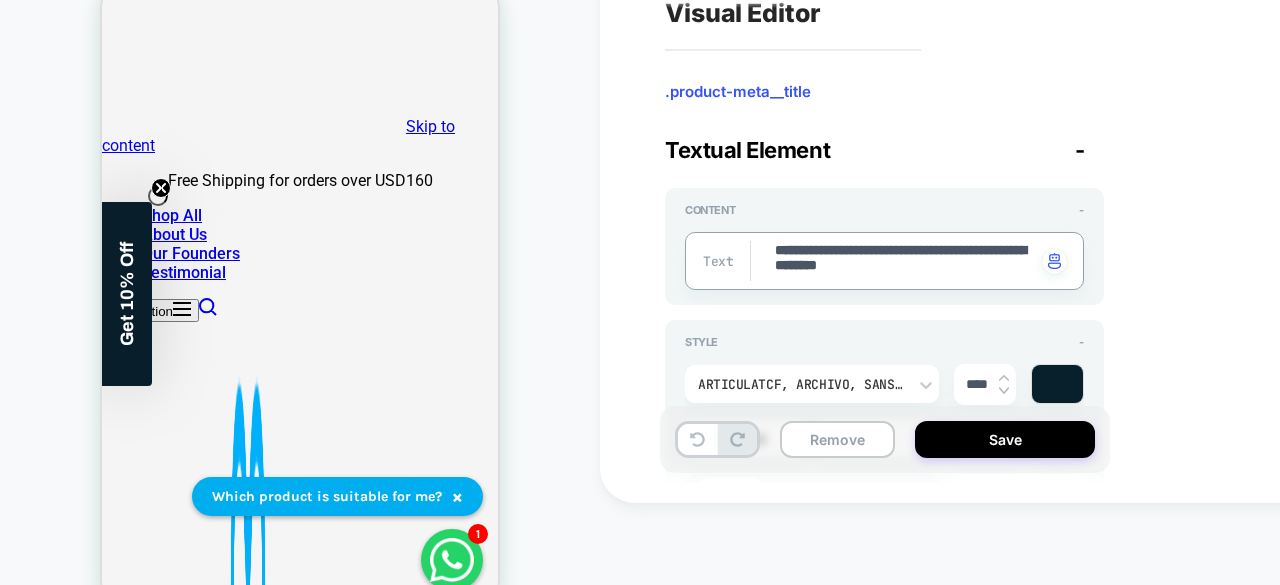 type on "*" 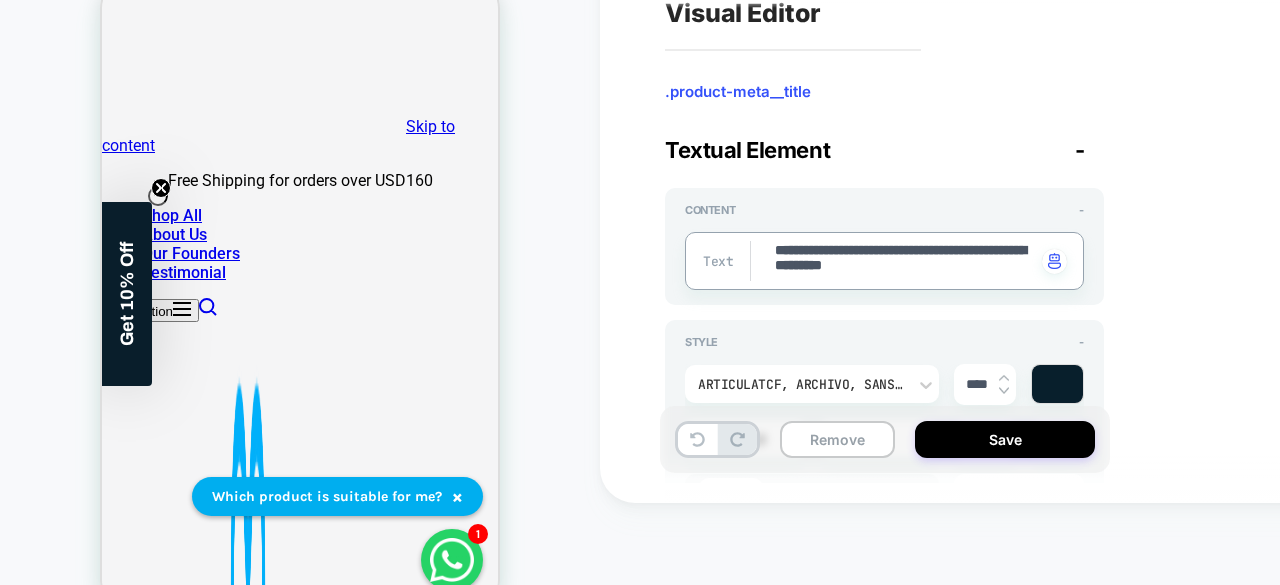 type on "*" 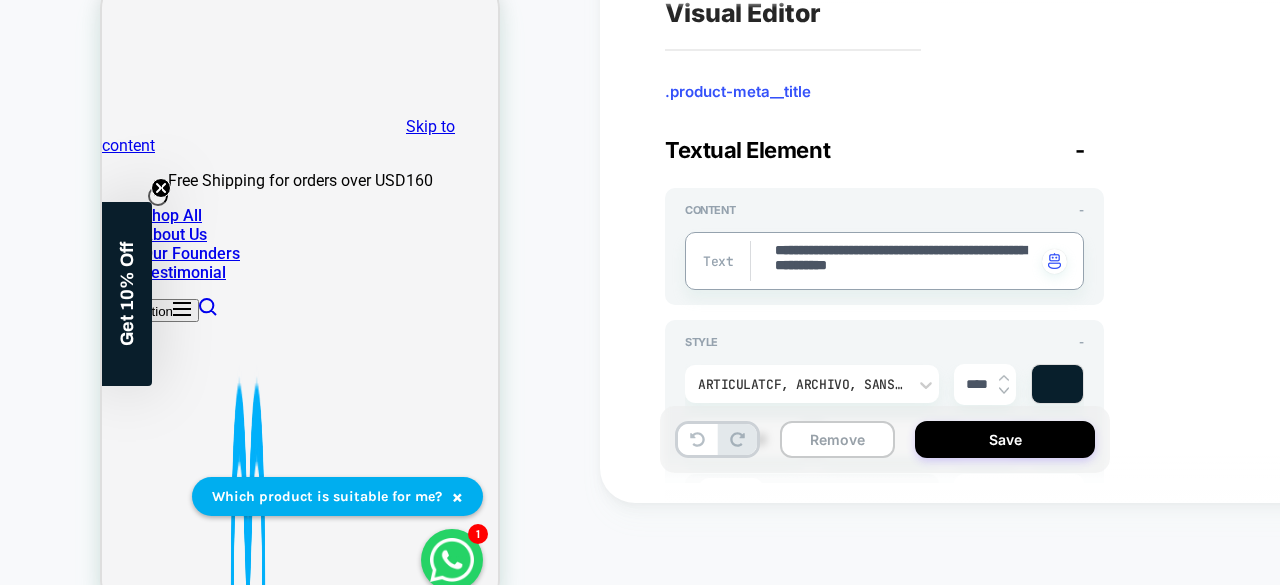 type on "*" 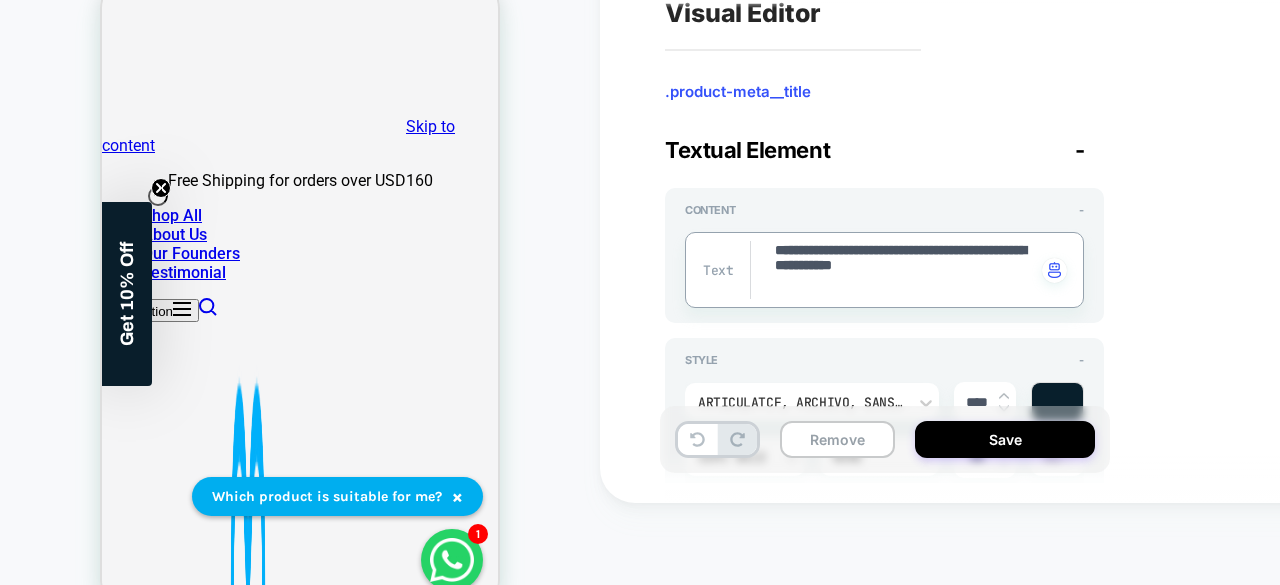 type on "*" 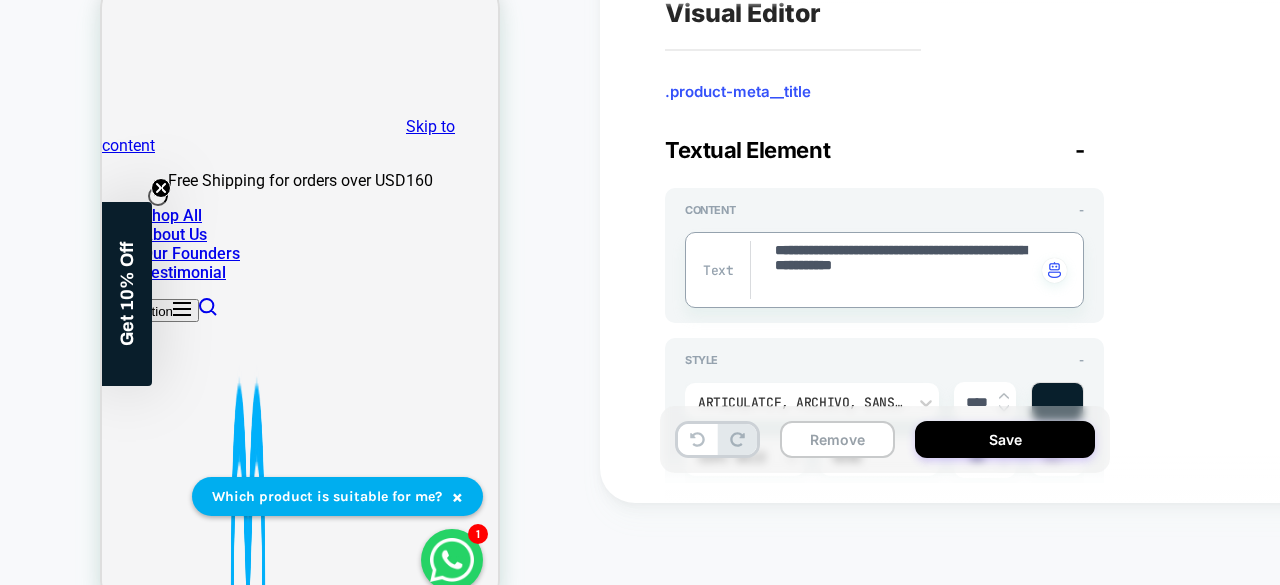 type on "**********" 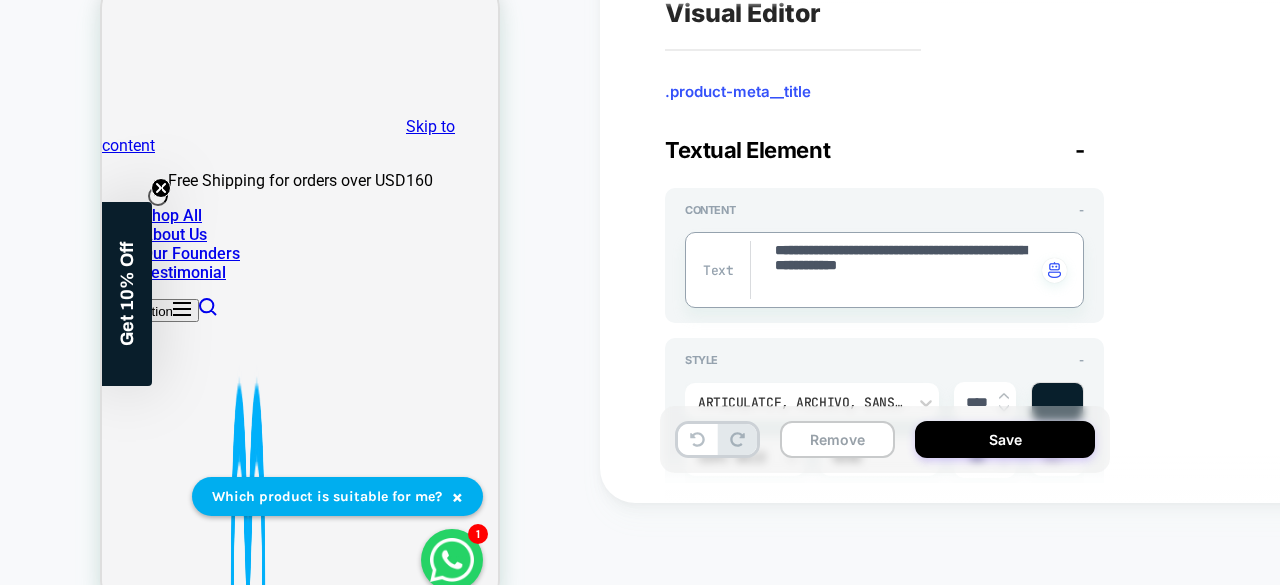 type on "*" 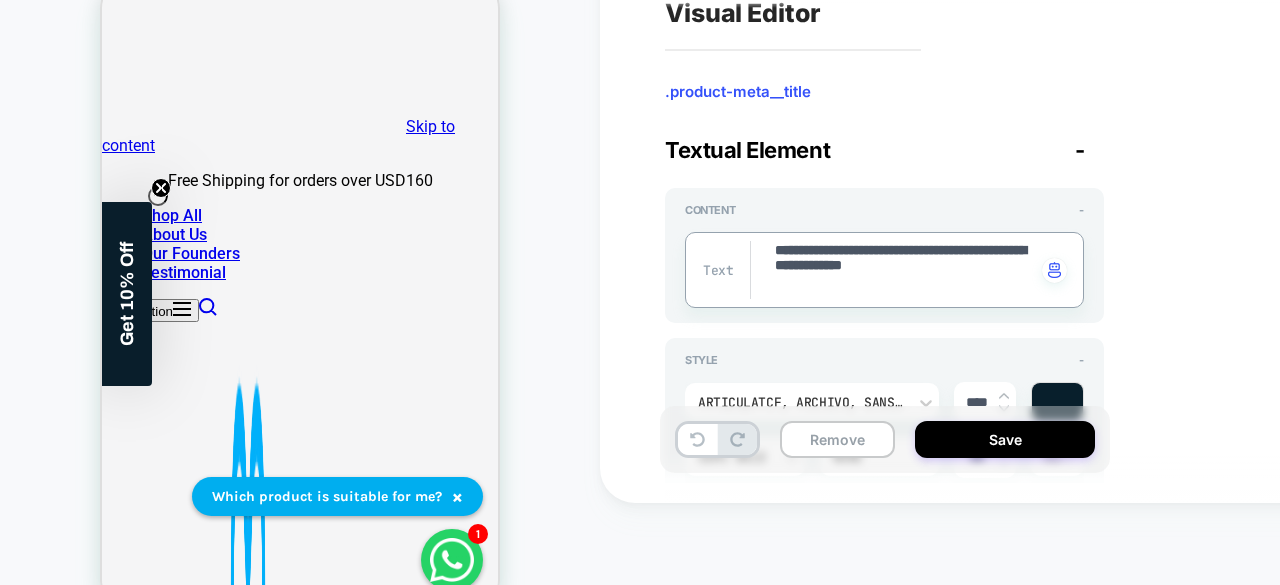 click on "**********" at bounding box center [904, 270] 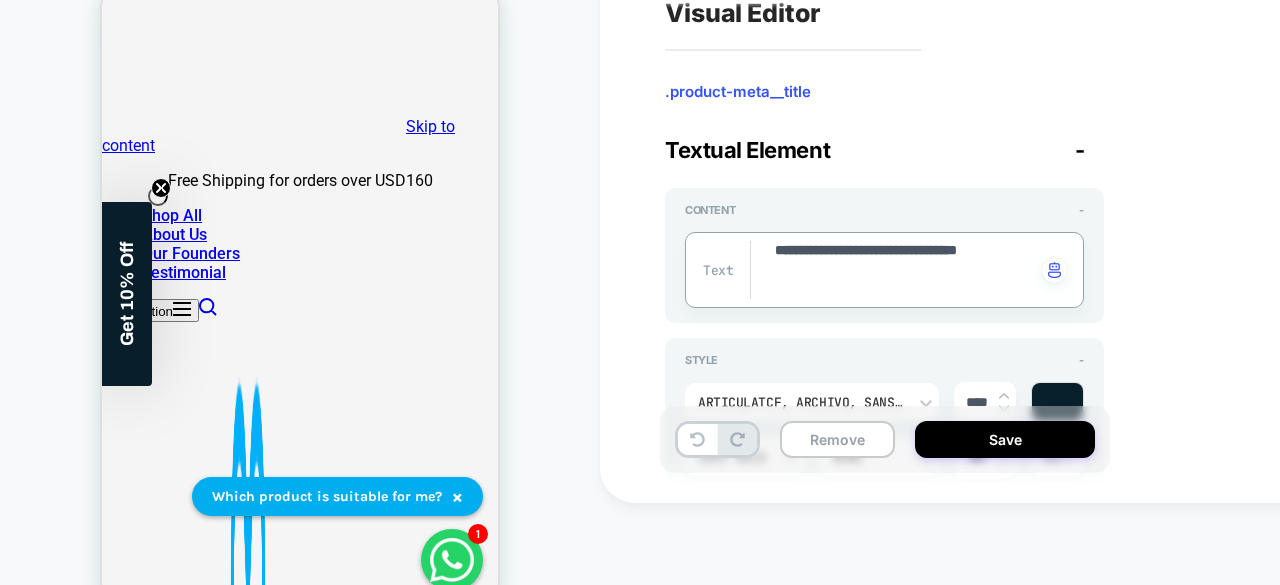 type on "*" 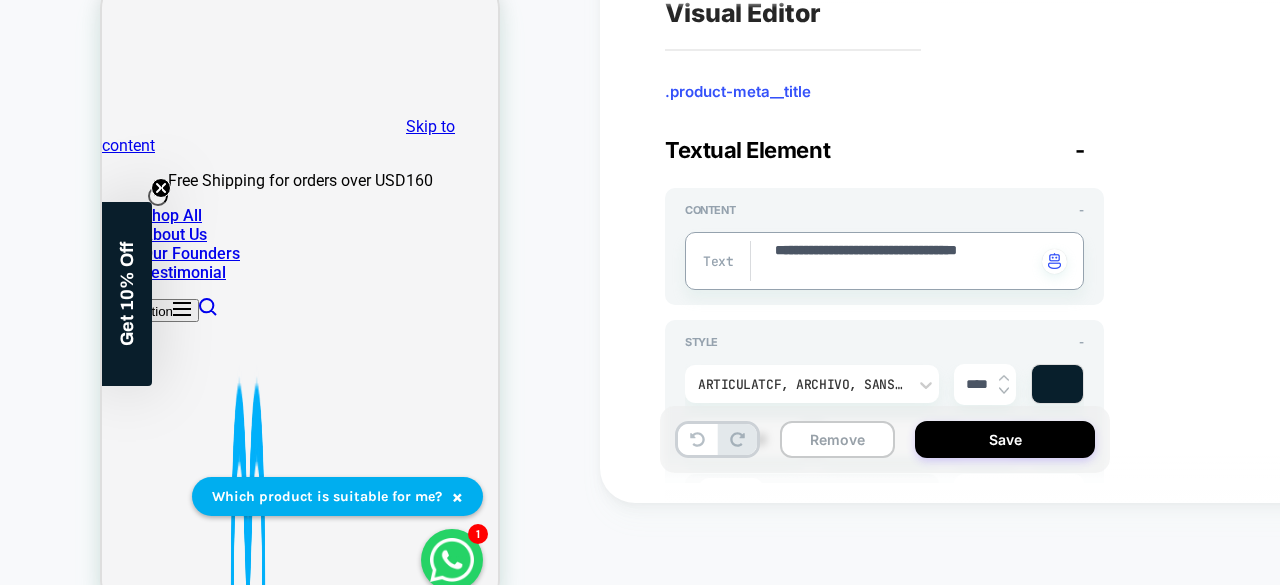 type on "**********" 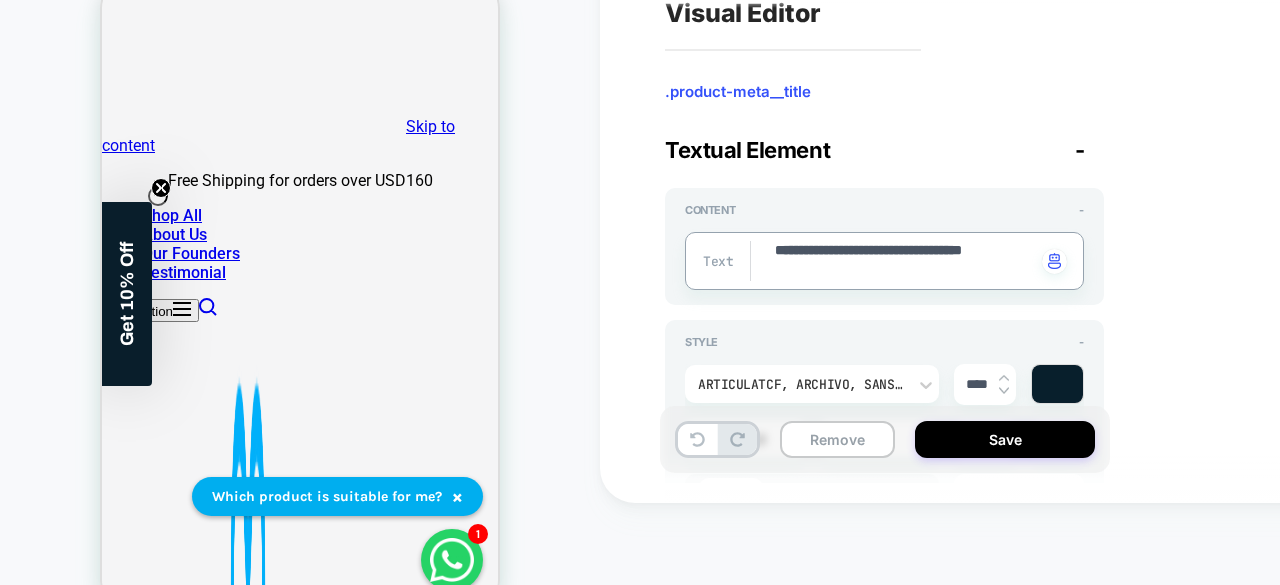 type on "*" 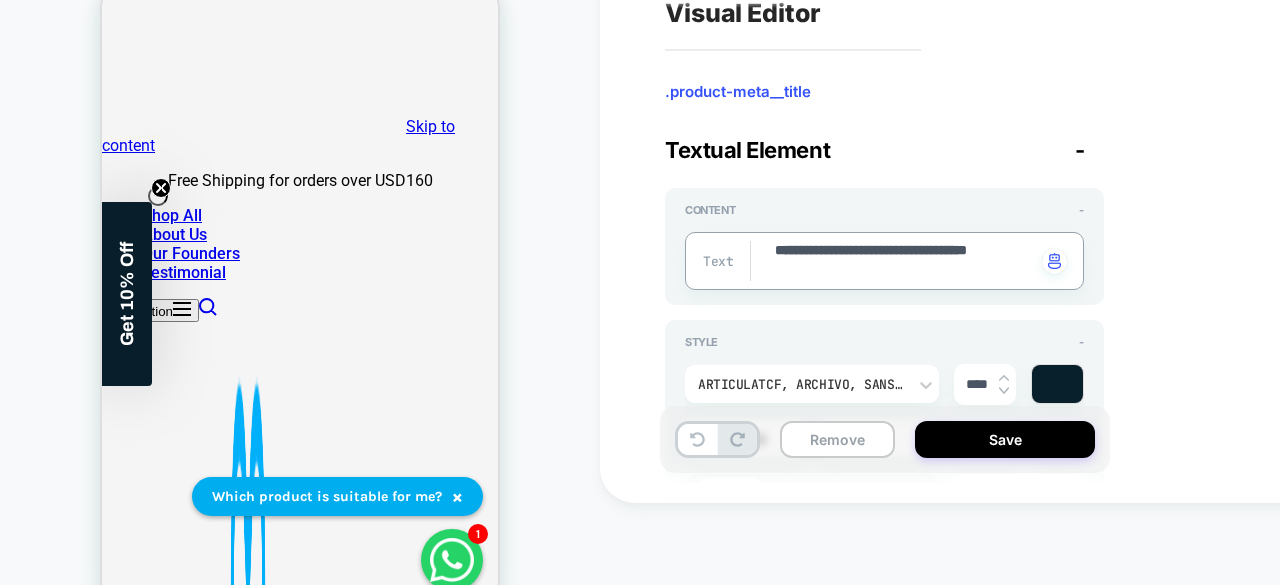 type on "*" 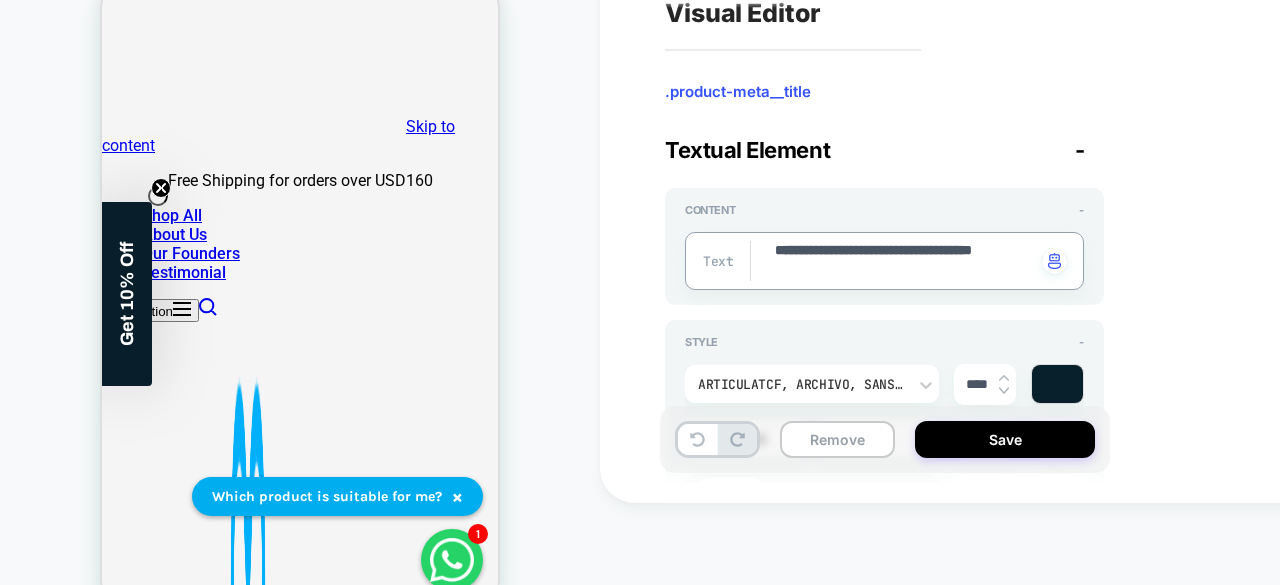 type on "*" 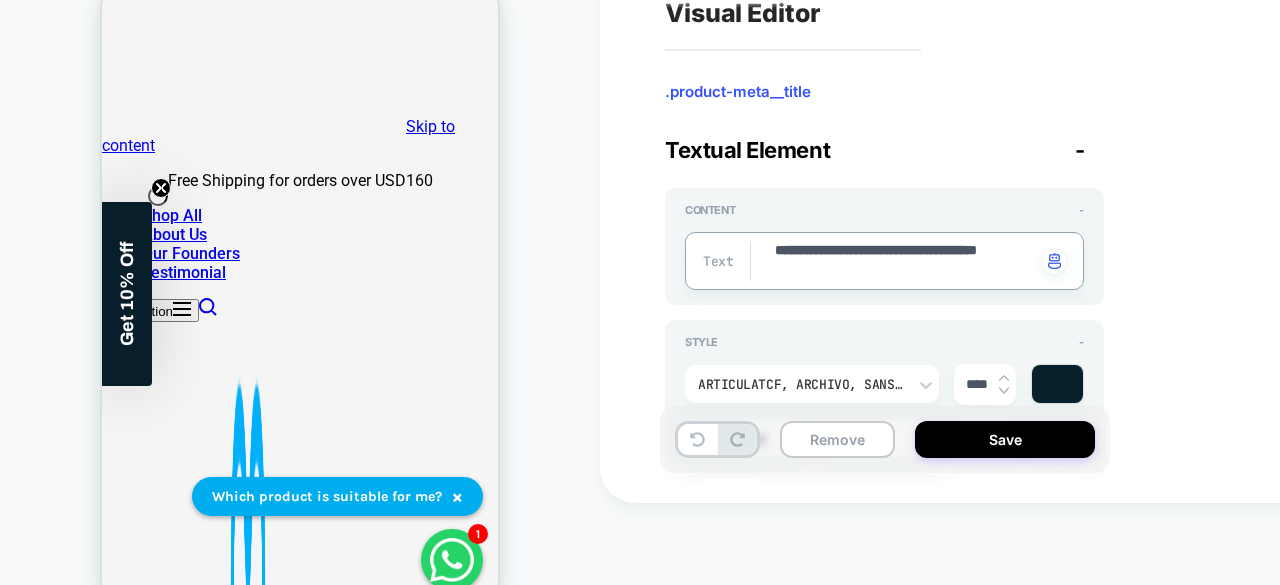 type on "*" 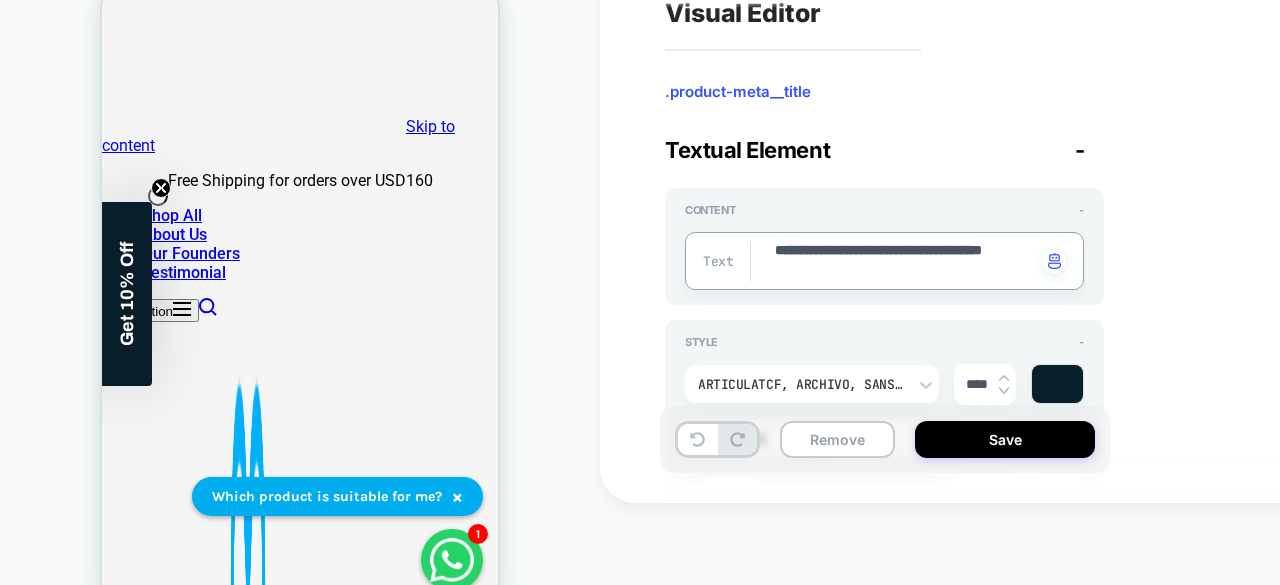 type on "*" 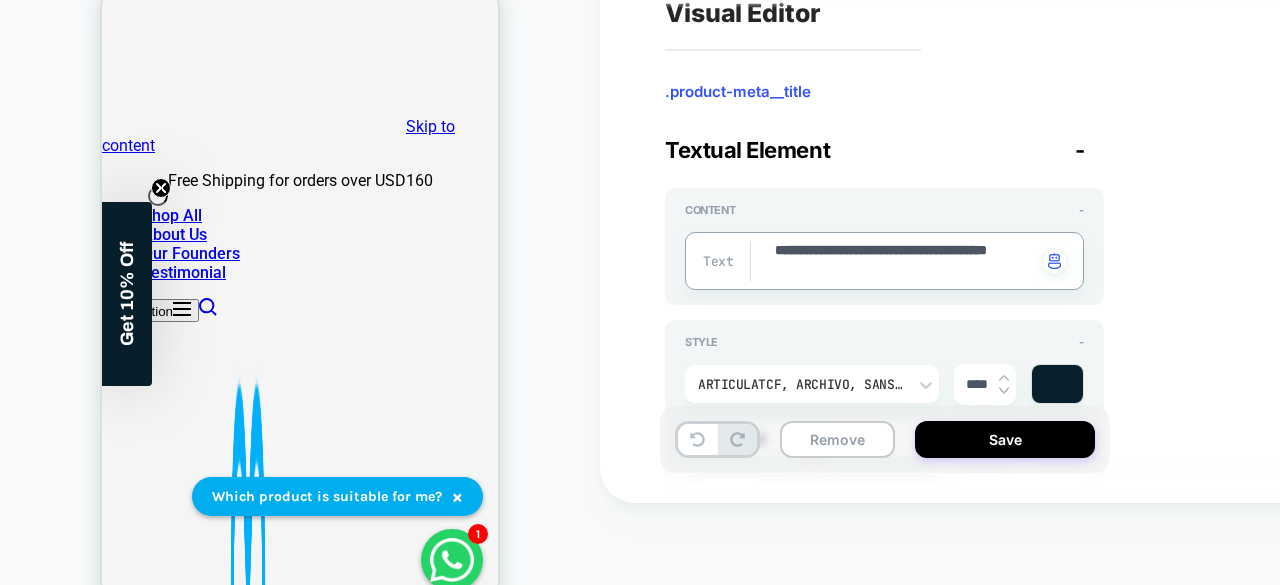 type on "*" 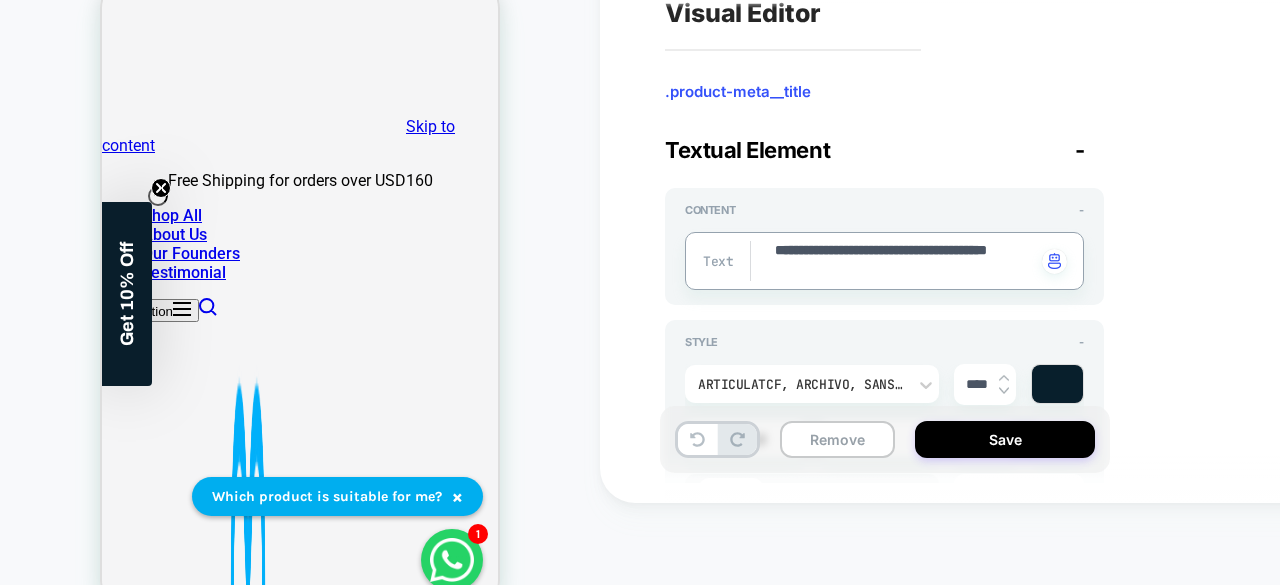 type on "**********" 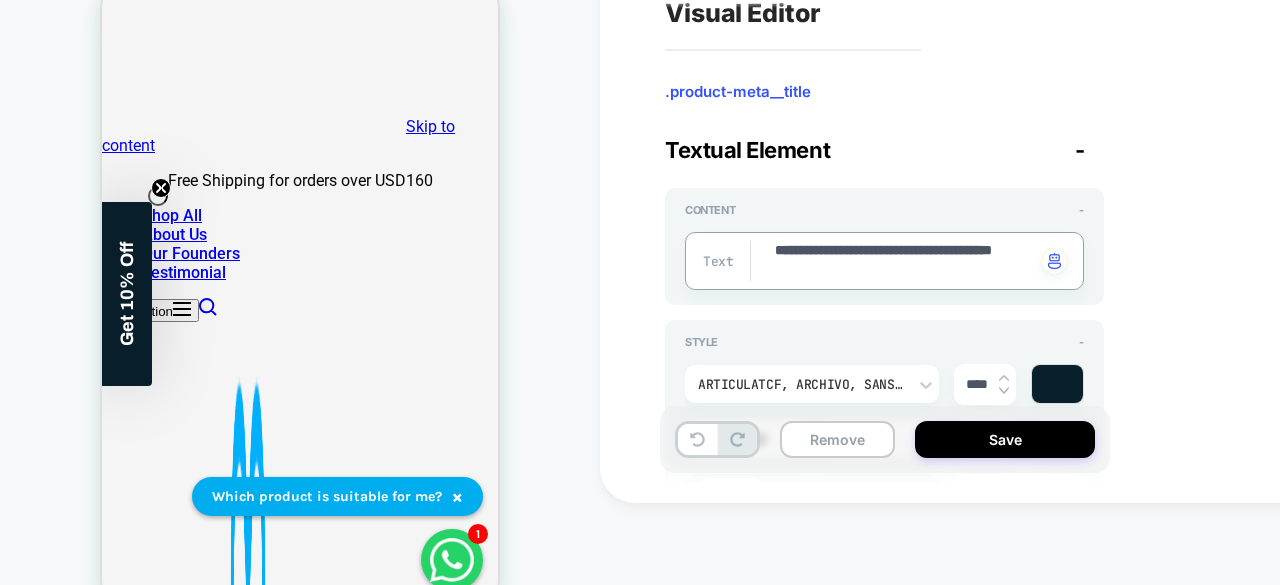 type on "*" 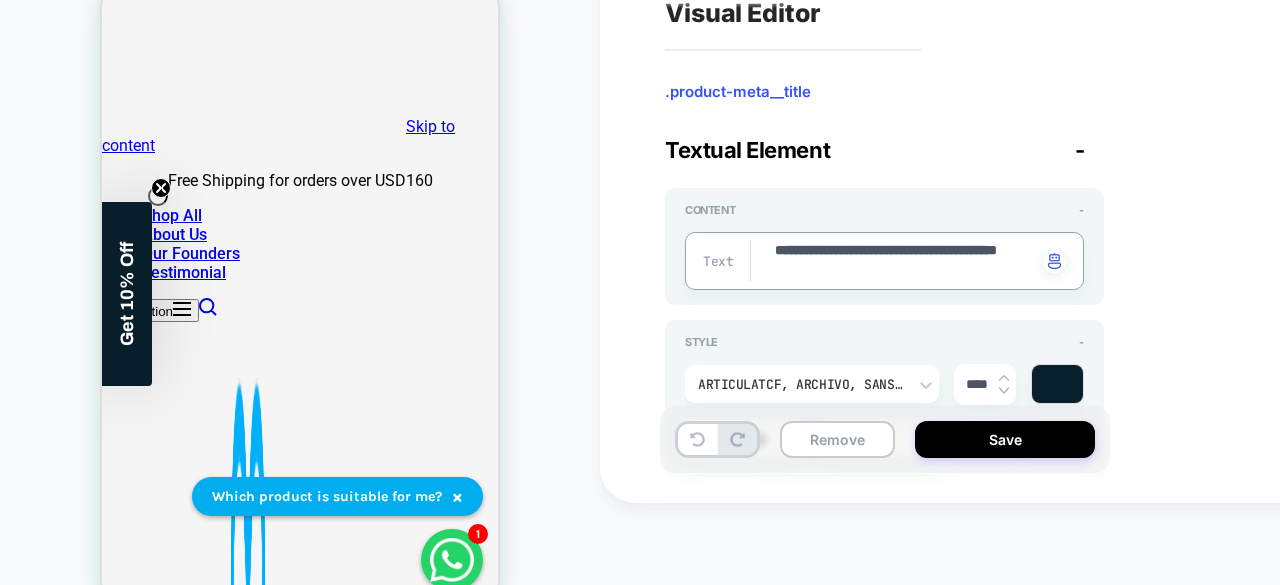 type on "*" 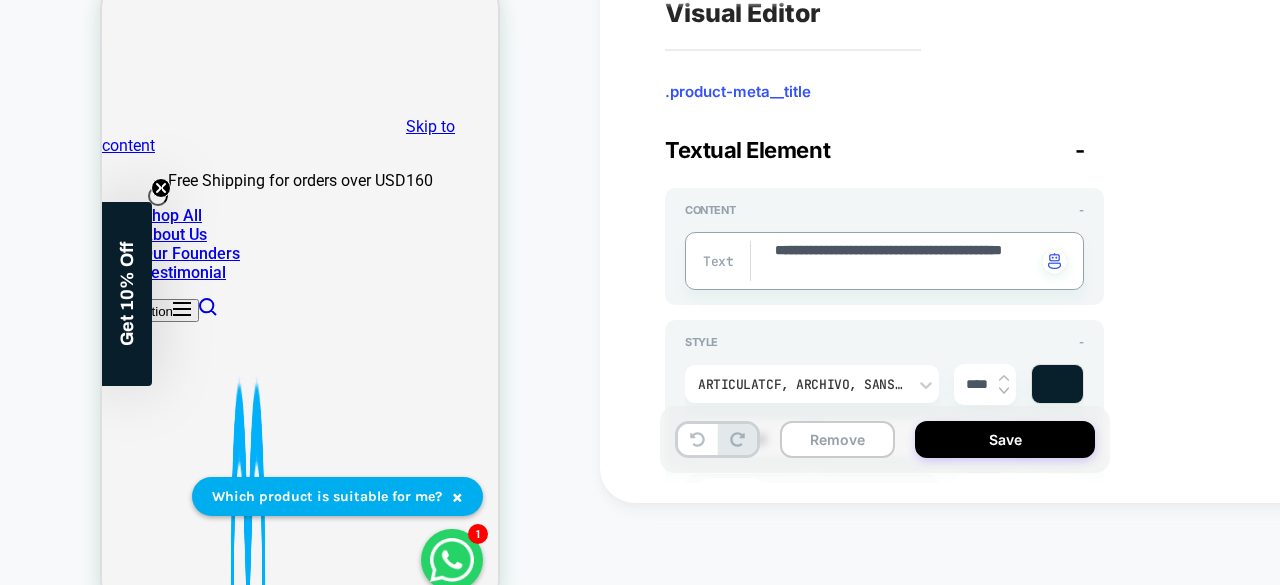 type on "*" 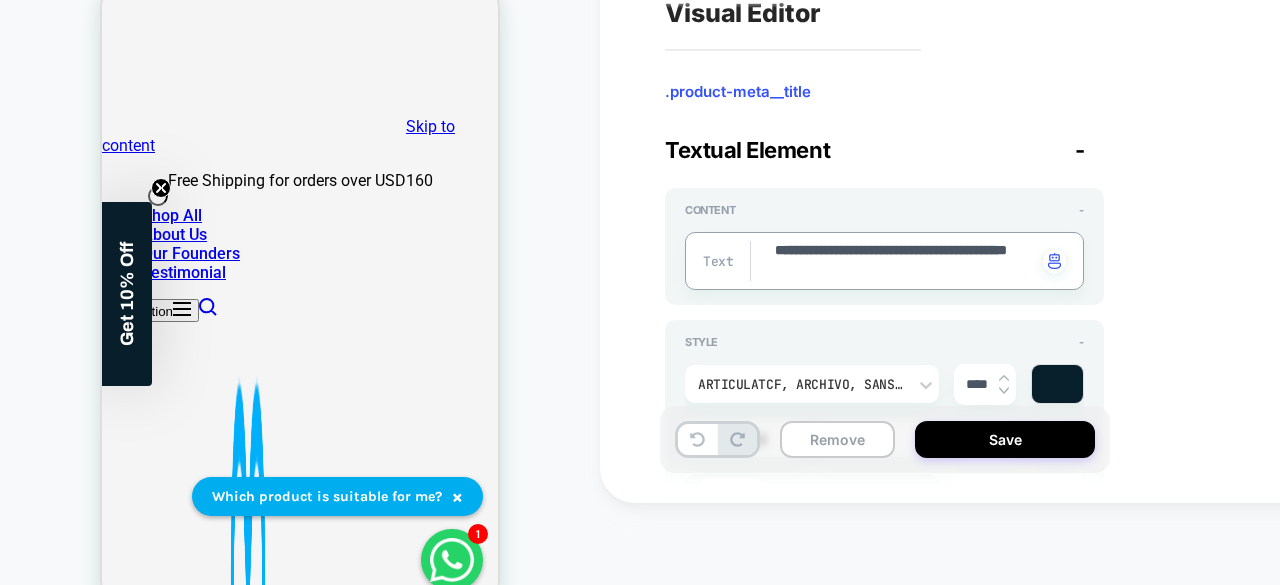 type 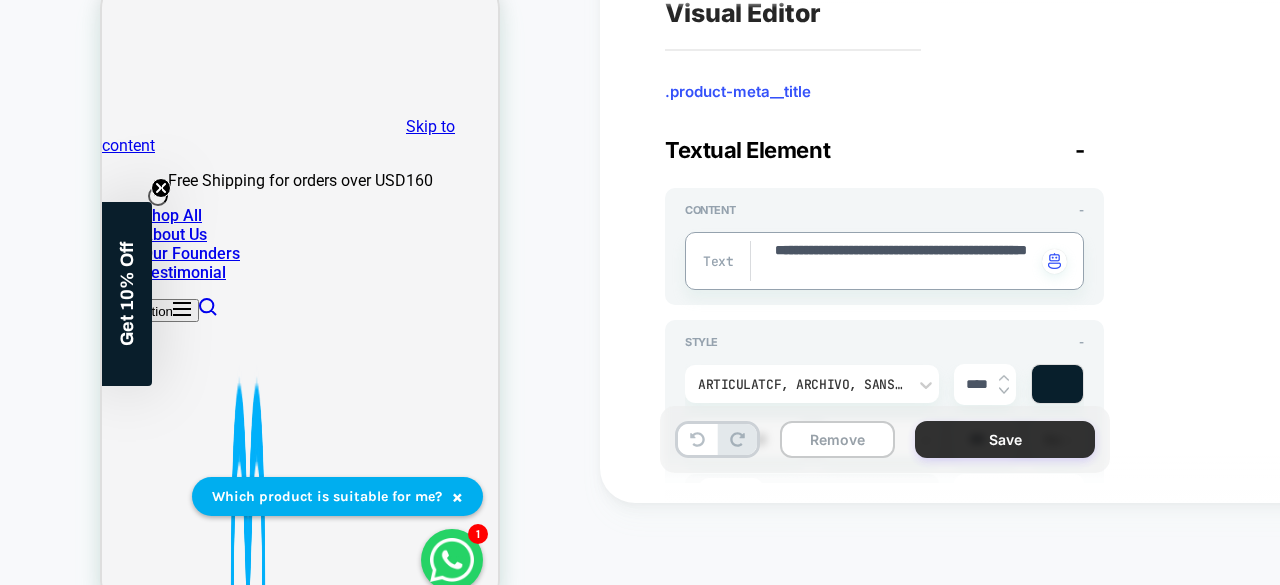 click on "Save" at bounding box center [1005, 439] 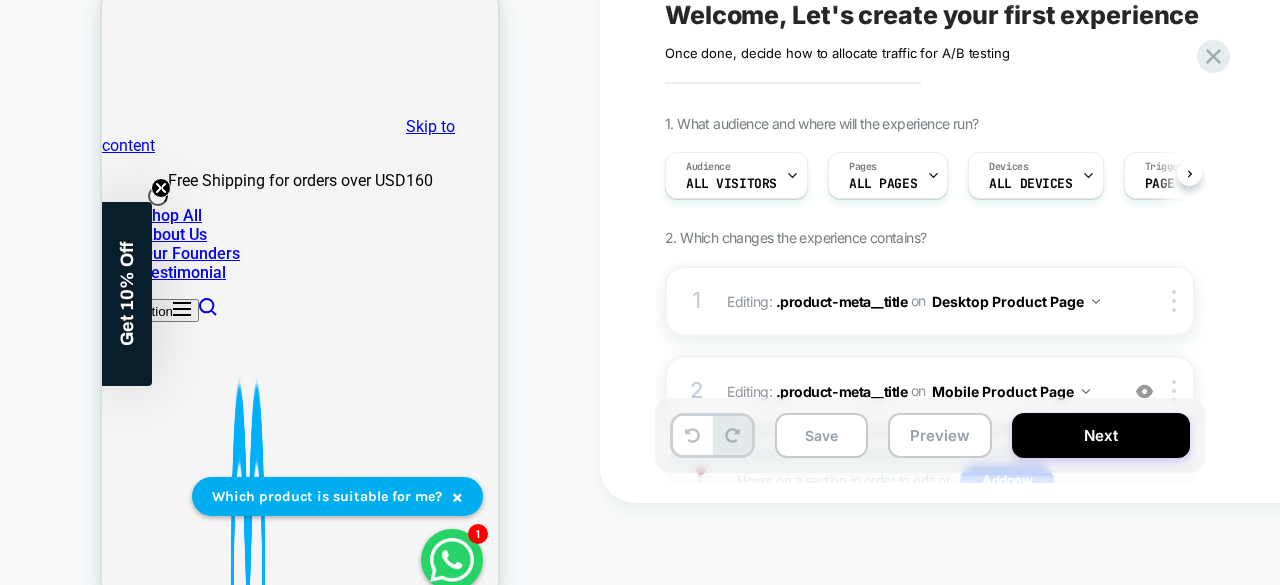 scroll, scrollTop: 0, scrollLeft: 1, axis: horizontal 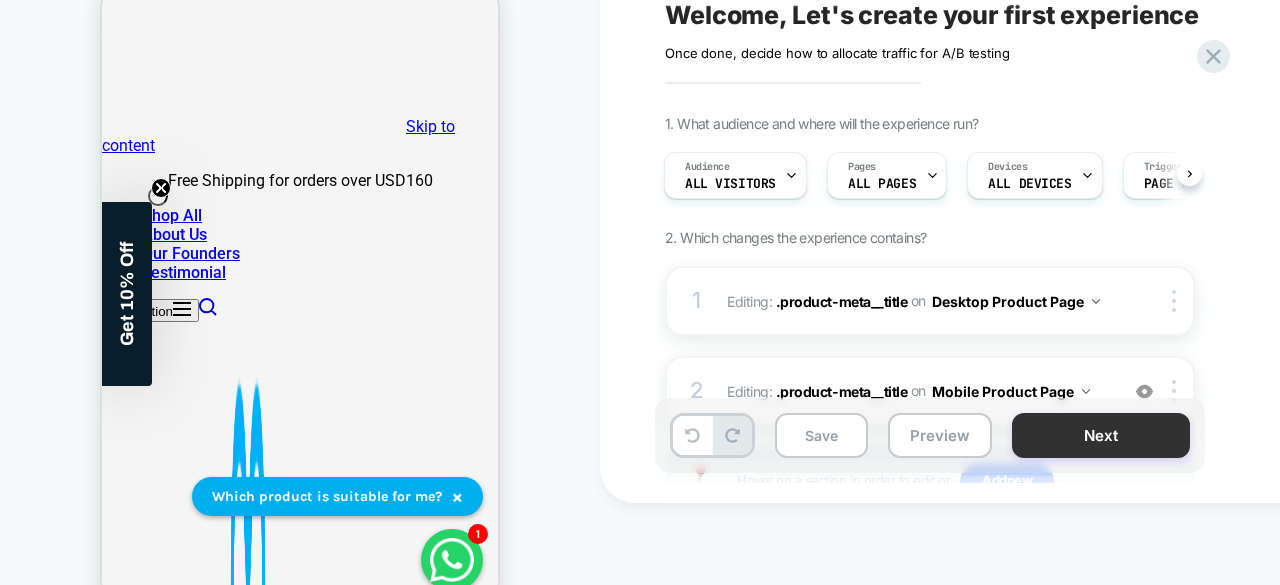click on "Next" at bounding box center [1101, 435] 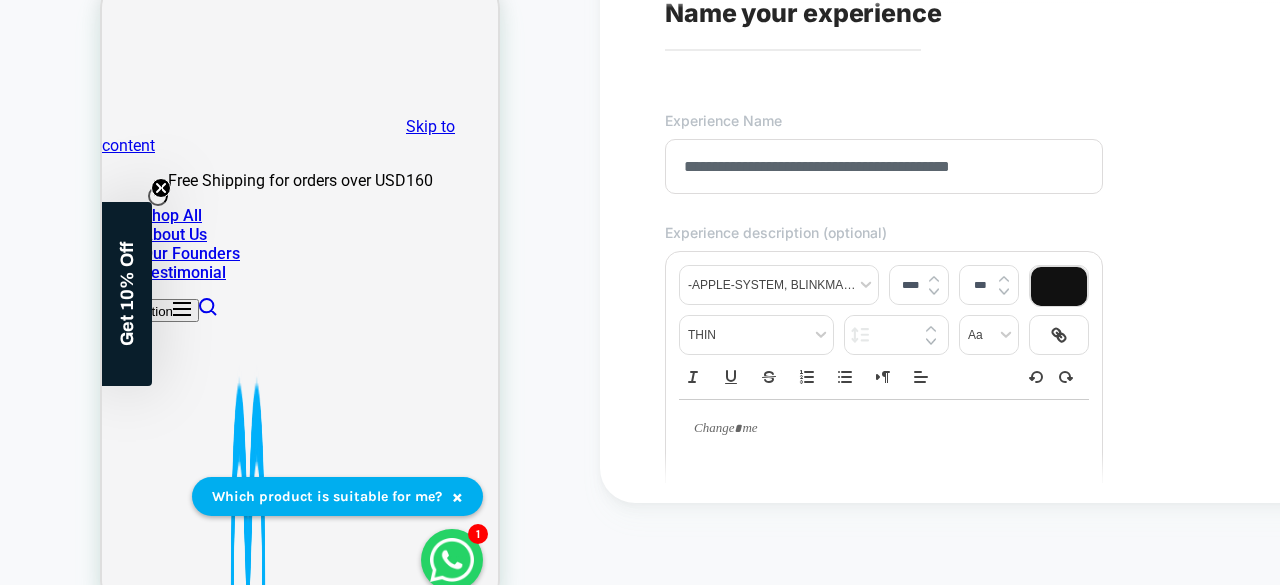 click at bounding box center (884, 429) 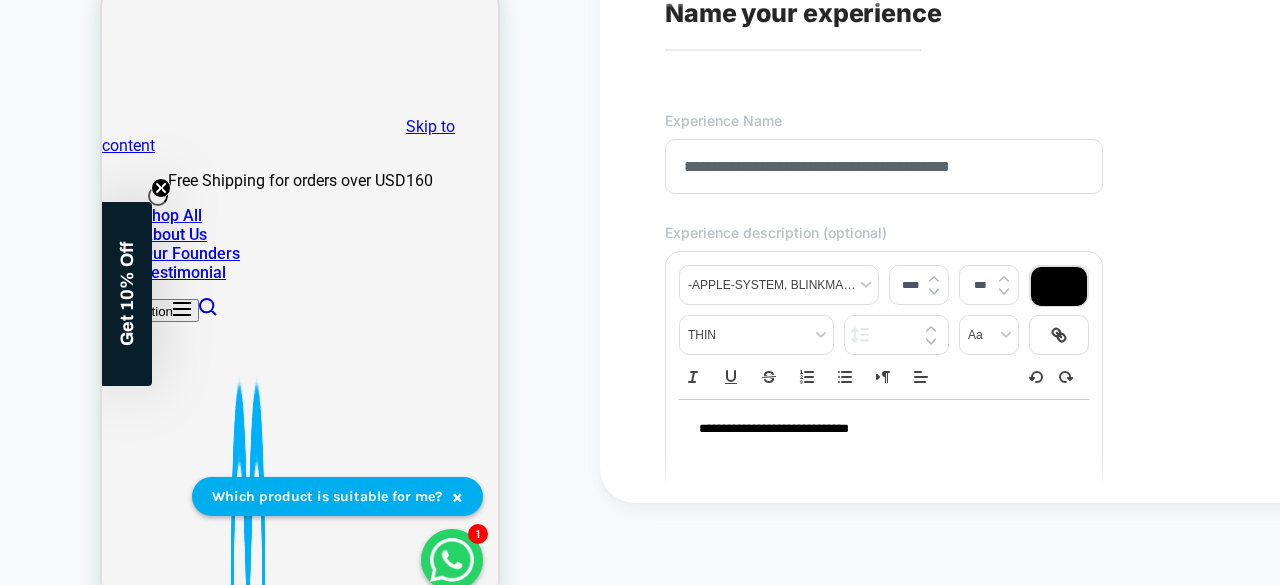 click on "**********" at bounding box center [877, 429] 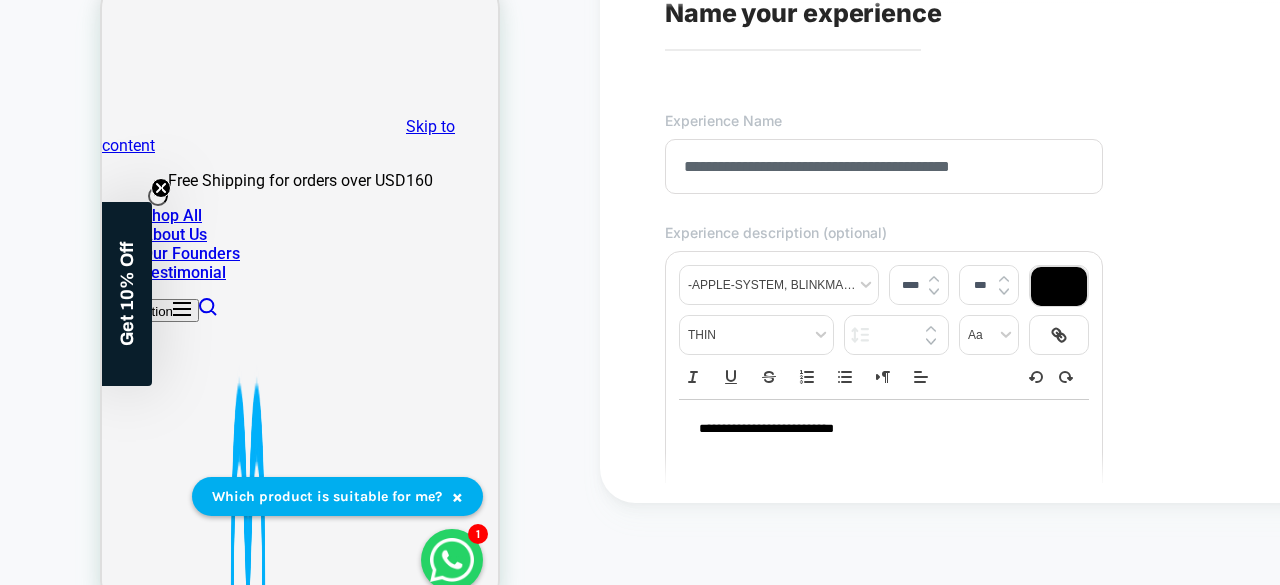 click on "**********" at bounding box center [877, 429] 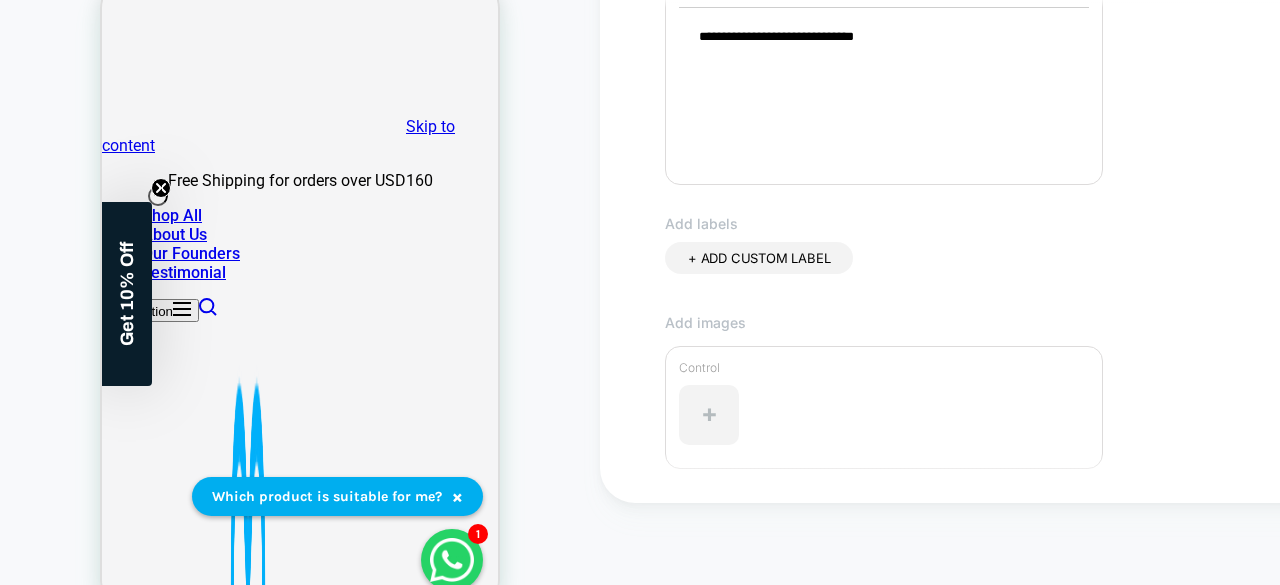 scroll, scrollTop: 684, scrollLeft: 0, axis: vertical 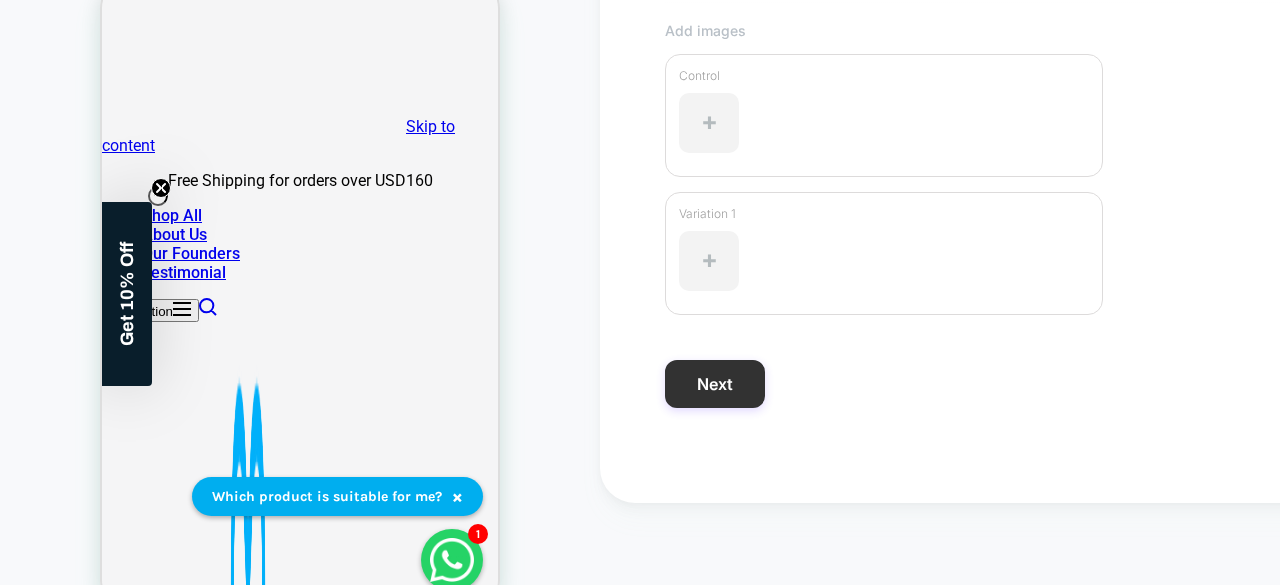 click on "Next" at bounding box center (715, 384) 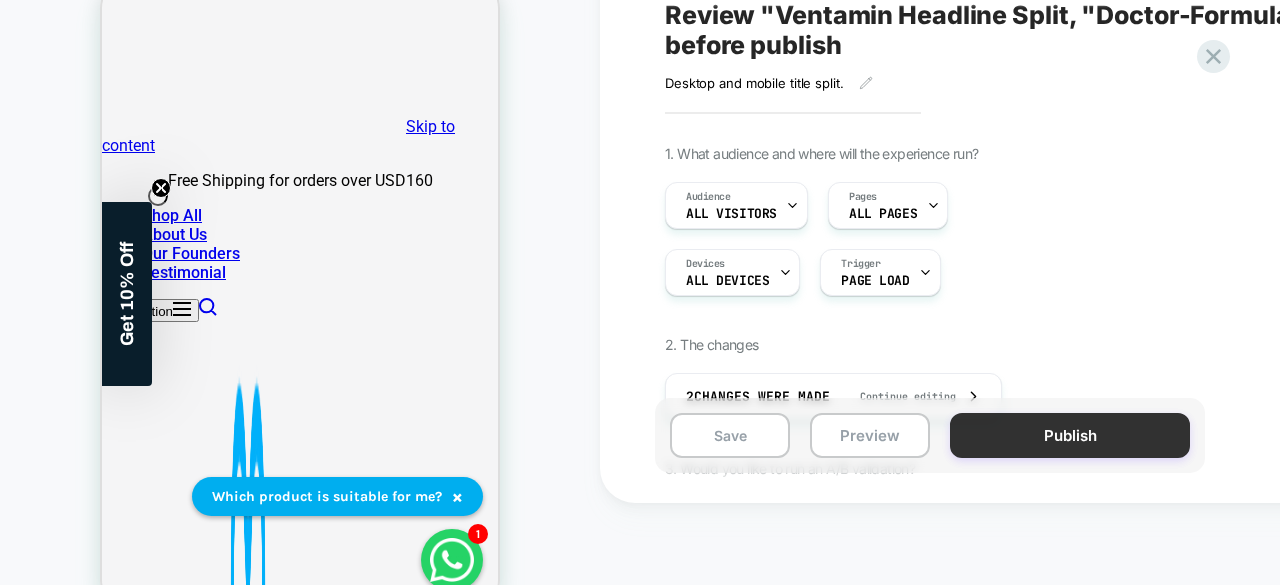 click on "Publish" at bounding box center (1070, 435) 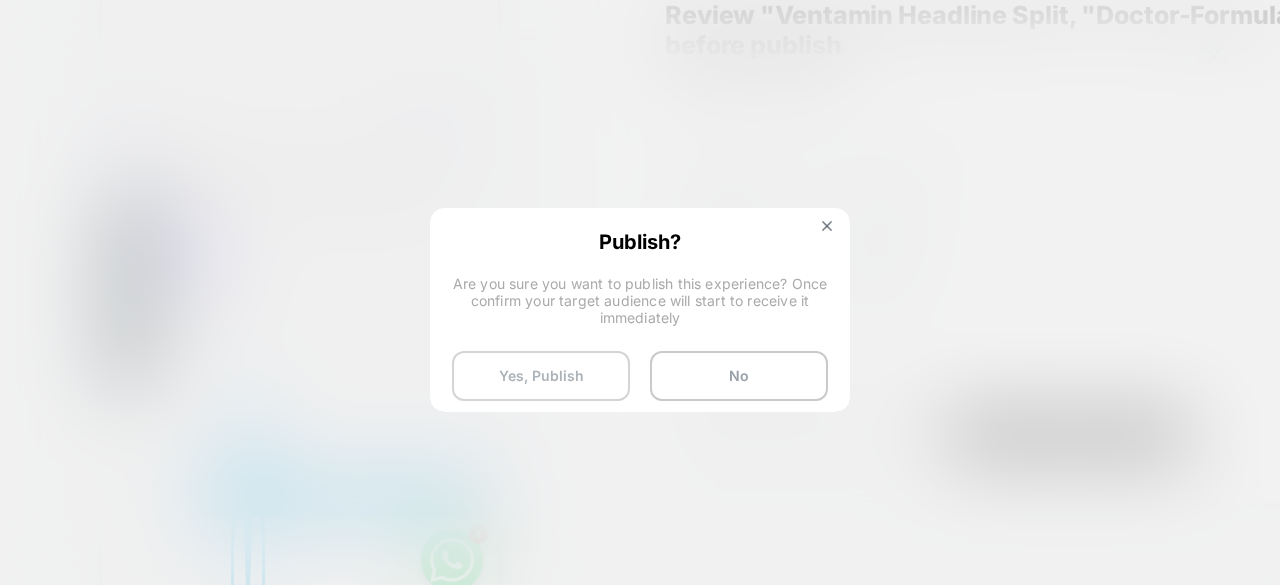 click on "Yes, Publish" at bounding box center (541, 376) 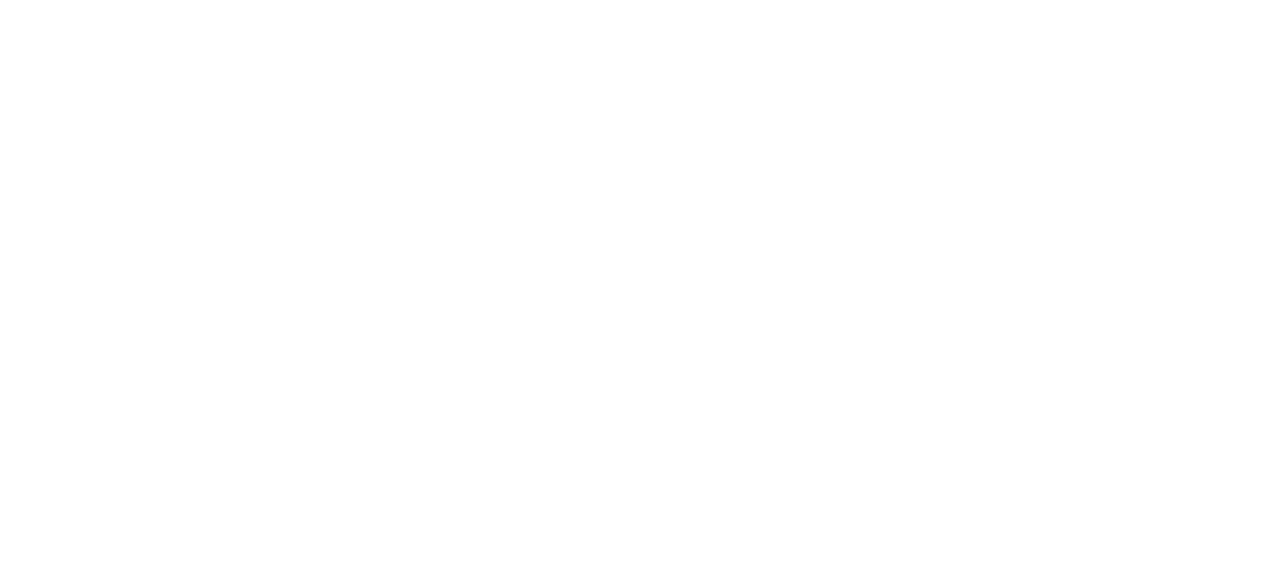 scroll, scrollTop: 0, scrollLeft: 0, axis: both 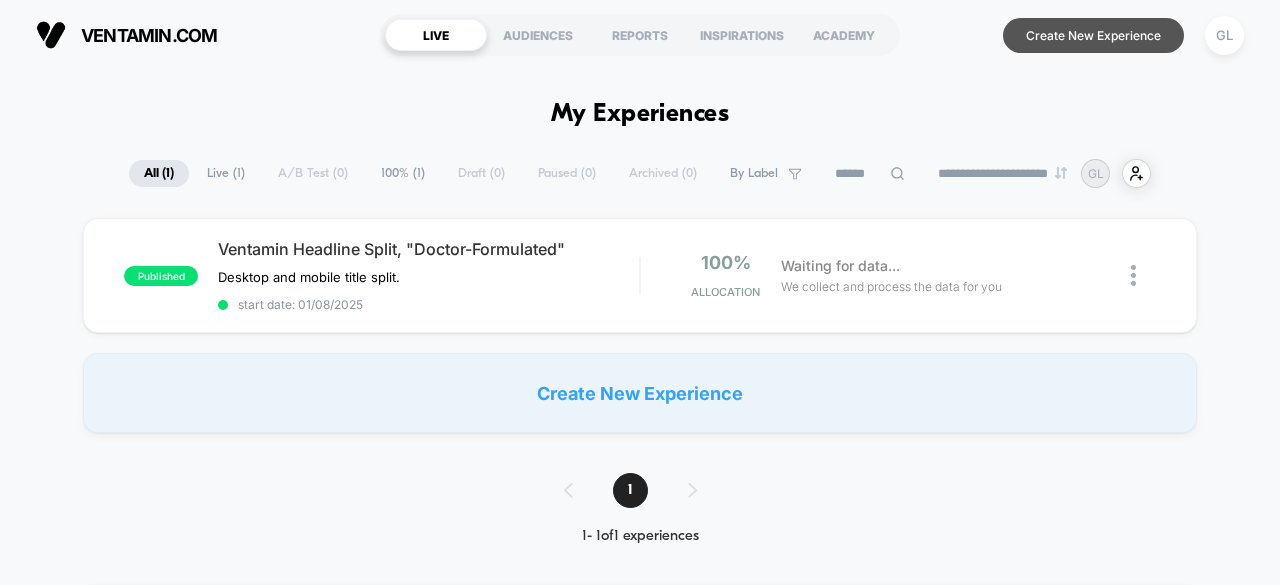click on "Create New Experience" at bounding box center (1093, 35) 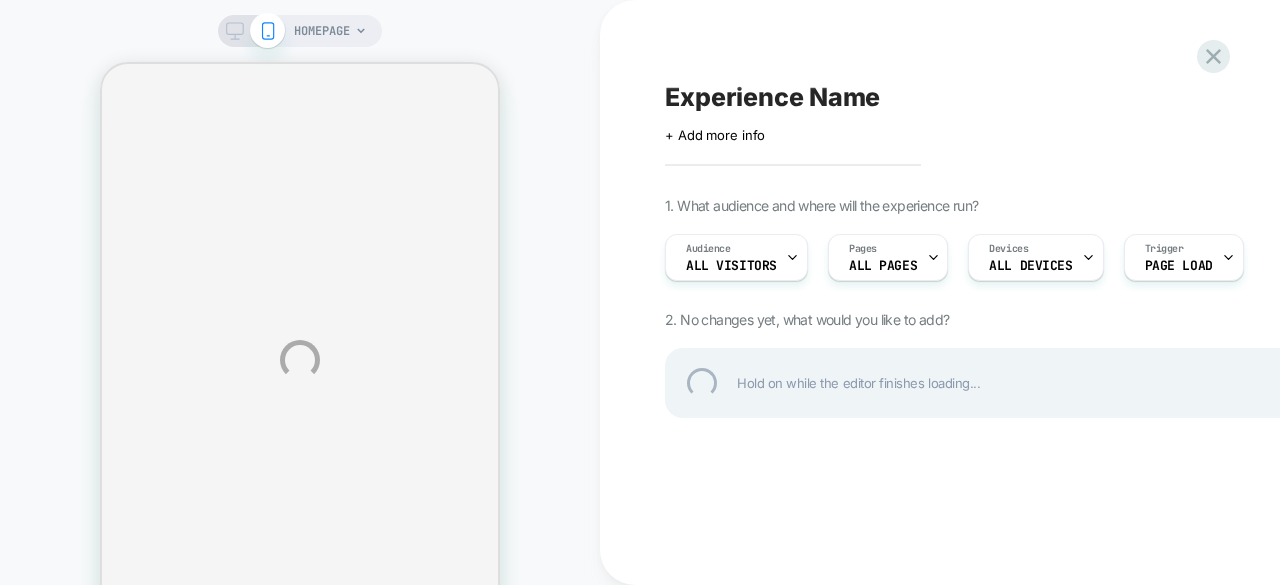 click on "HOMEPAGE Experience Name Click to edit experience details + Add more info 1. What audience and where will the experience run? Audience All Visitors Pages ALL PAGES Devices ALL DEVICES Trigger Page Load 2. No changes yet, what would you like to add? Hold on while the editor finishes loading..." at bounding box center (640, 360) 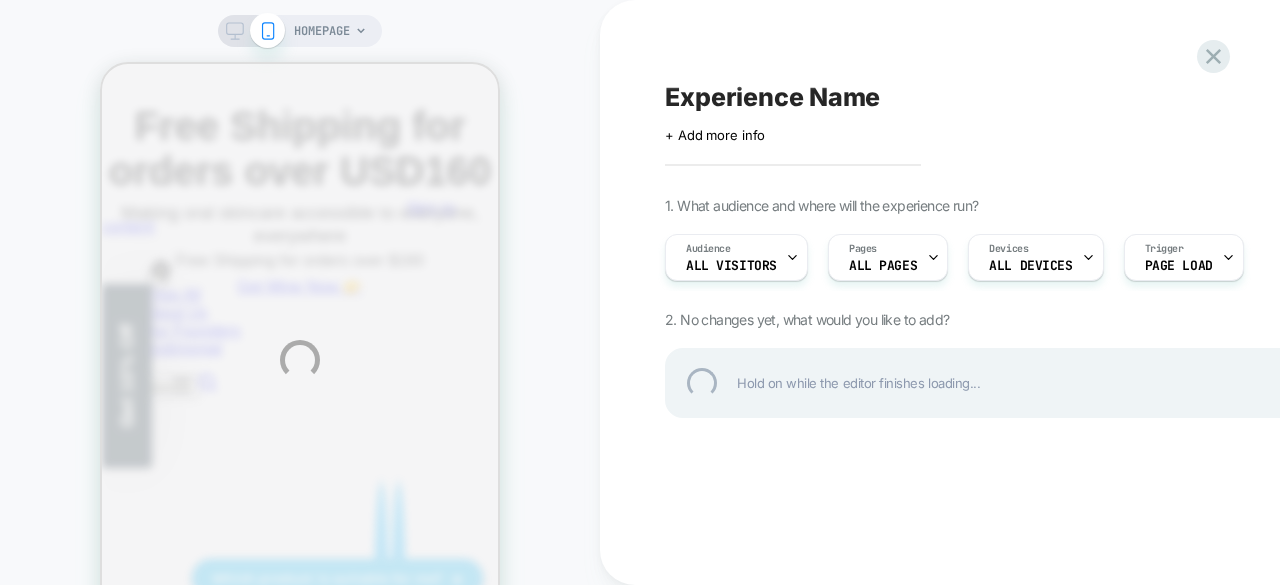 scroll, scrollTop: 0, scrollLeft: 0, axis: both 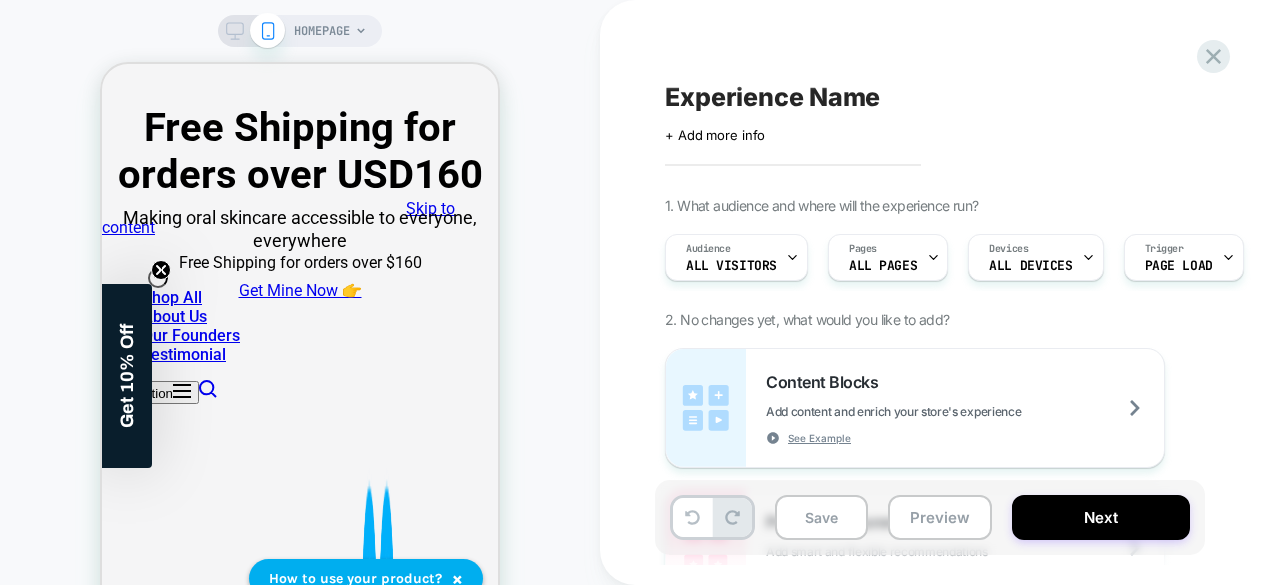 click on "HOMEPAGE" at bounding box center (322, 31) 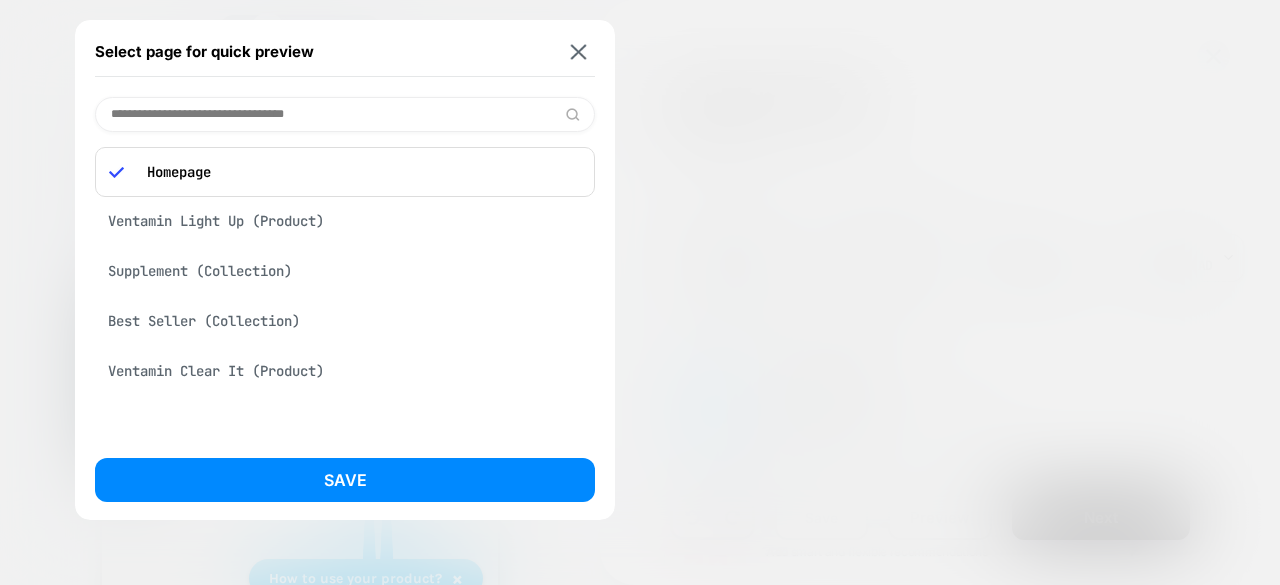 click on "Ventamin Light Up (Product)" at bounding box center [345, 221] 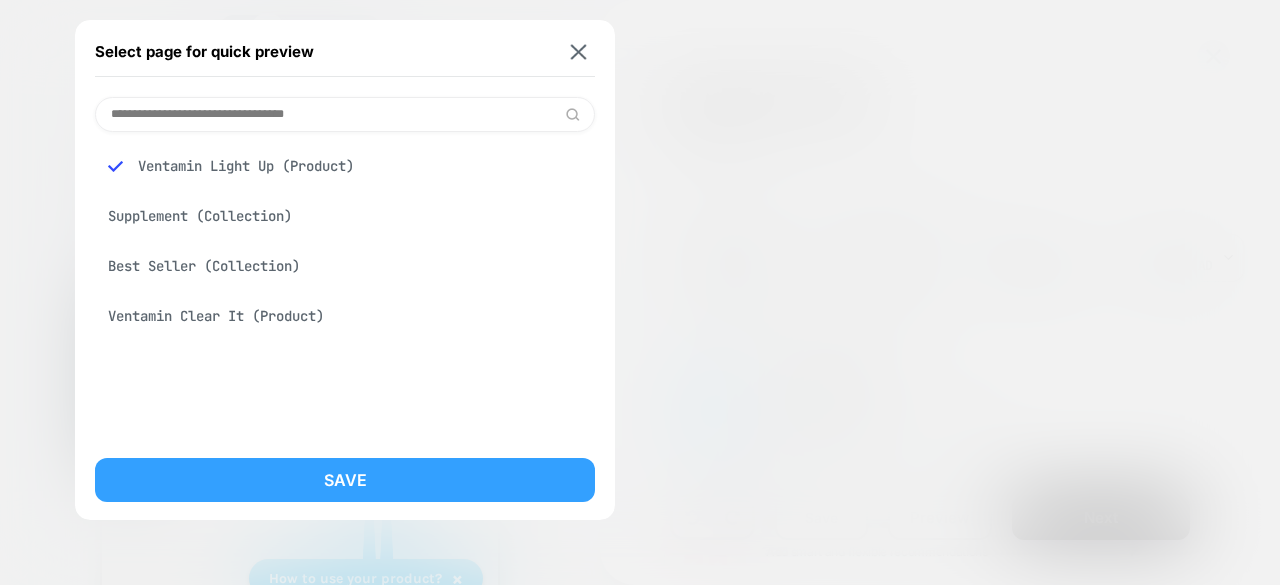 click on "Save" at bounding box center (345, 480) 